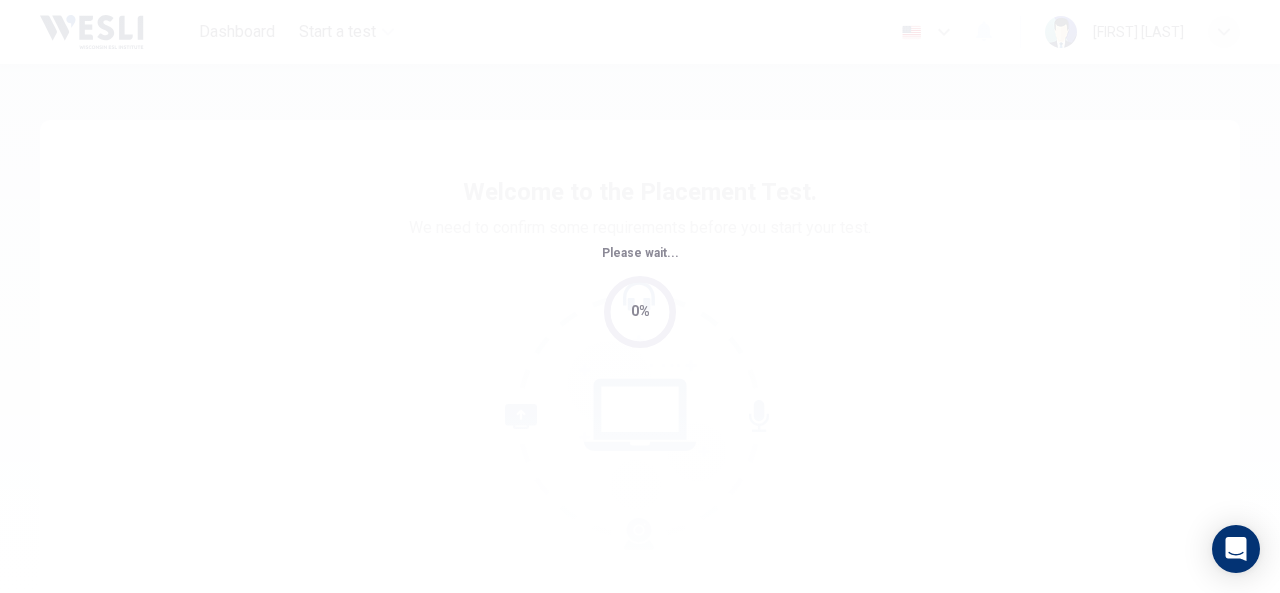 scroll, scrollTop: 0, scrollLeft: 0, axis: both 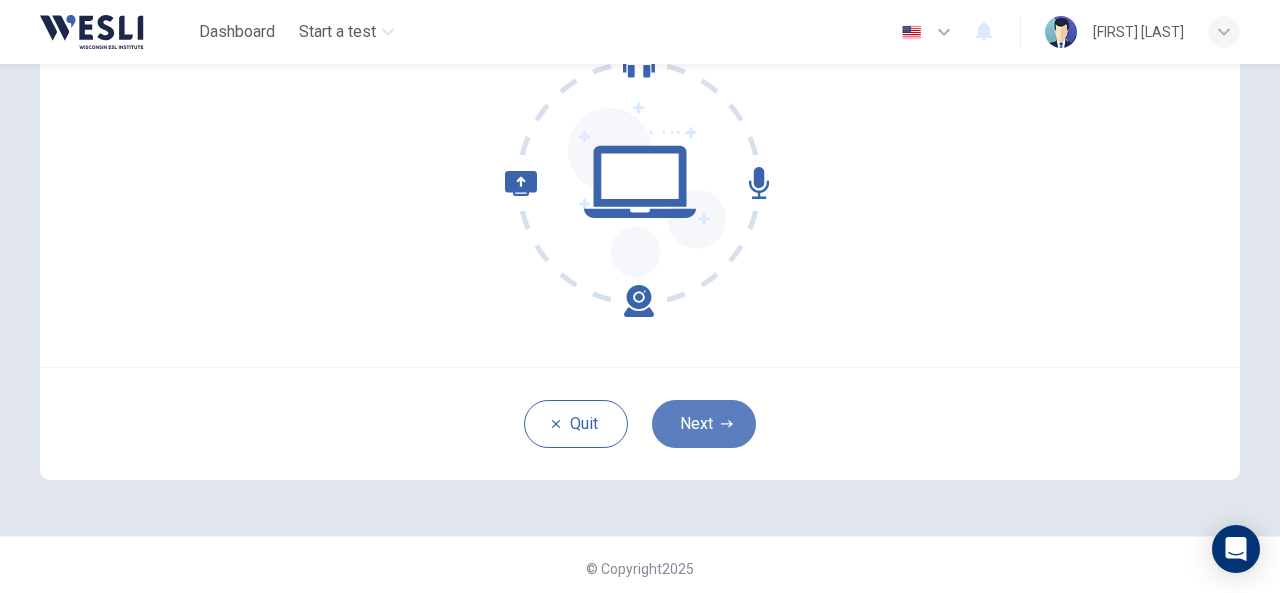 click on "Next" at bounding box center [704, 424] 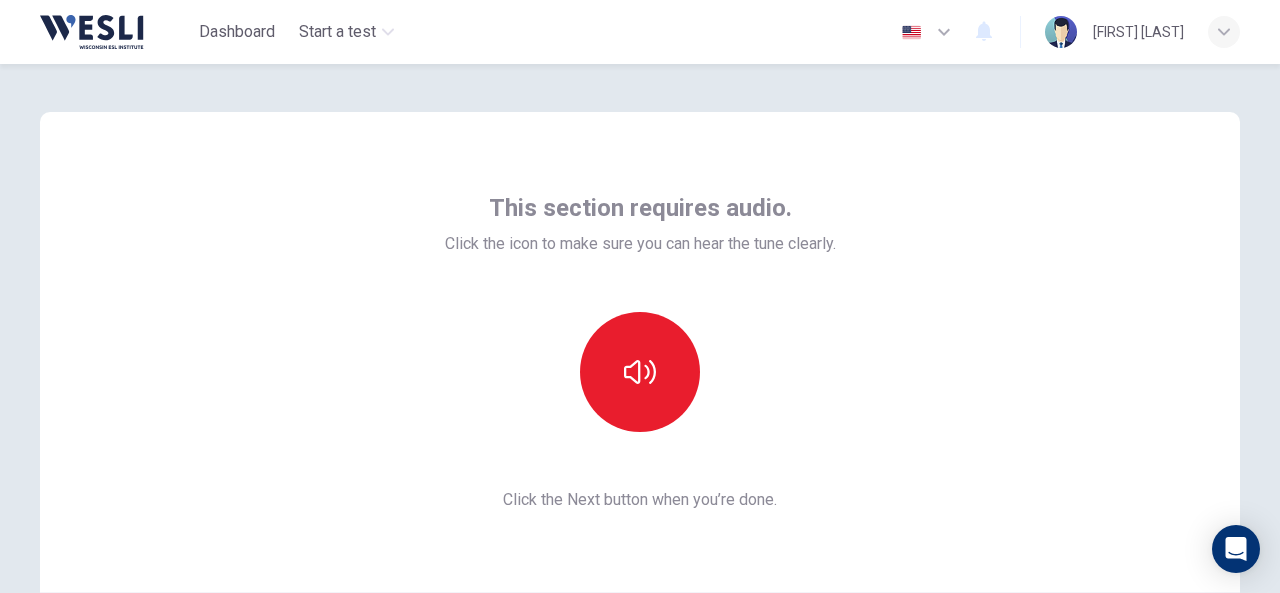 scroll, scrollTop: 0, scrollLeft: 0, axis: both 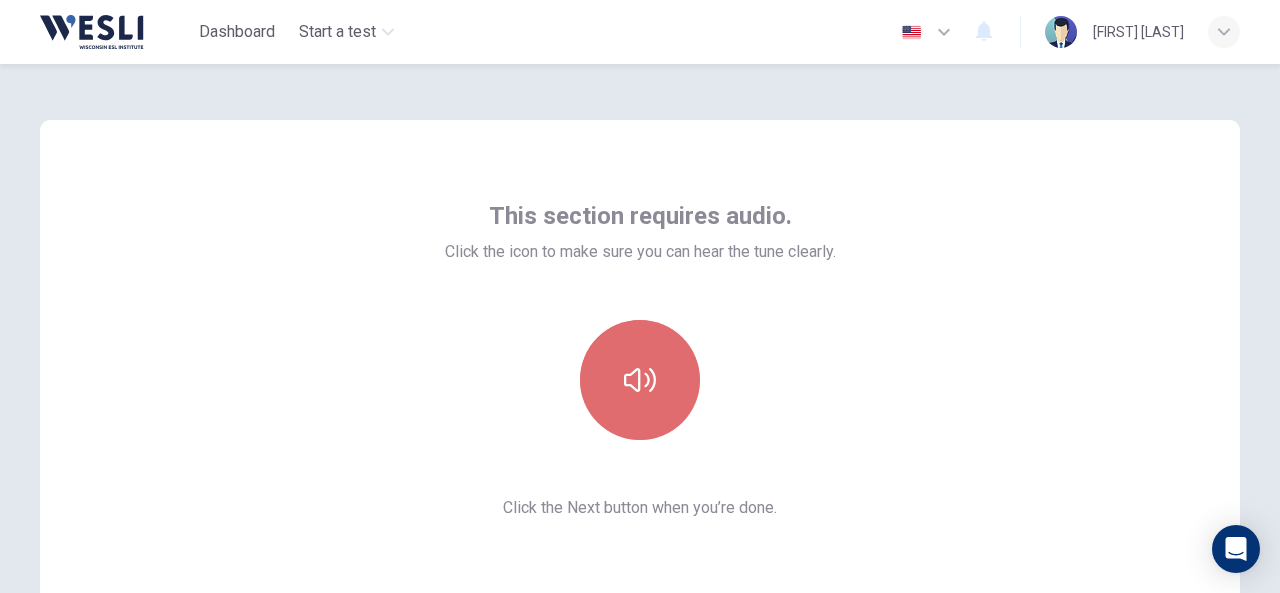 click at bounding box center (640, 380) 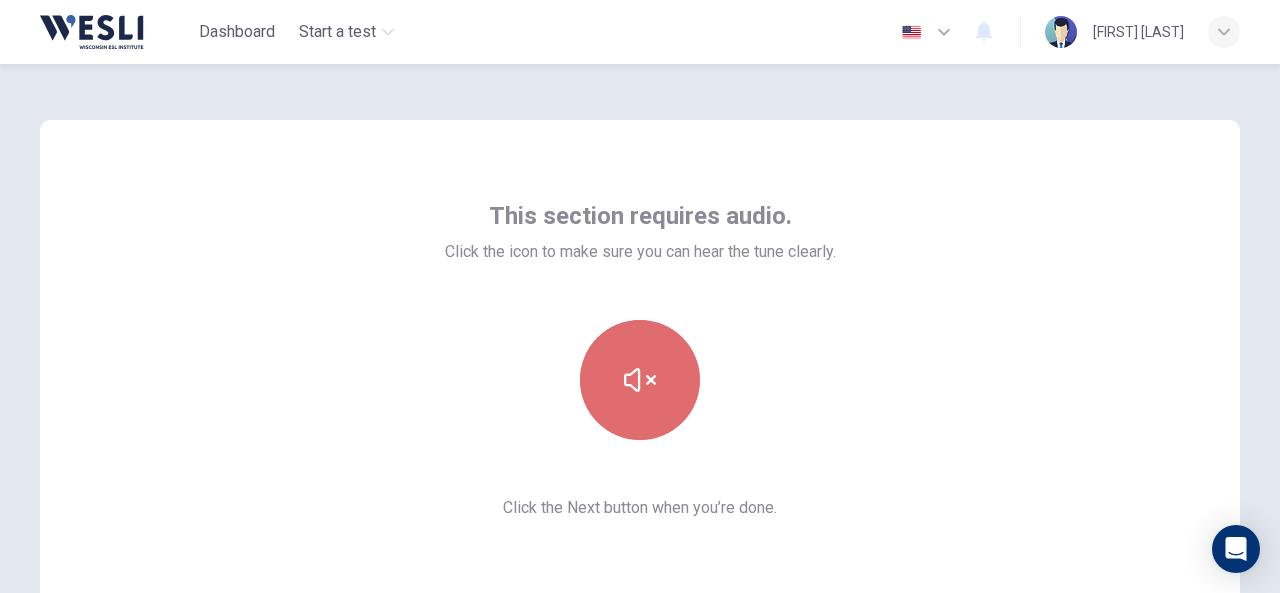 click 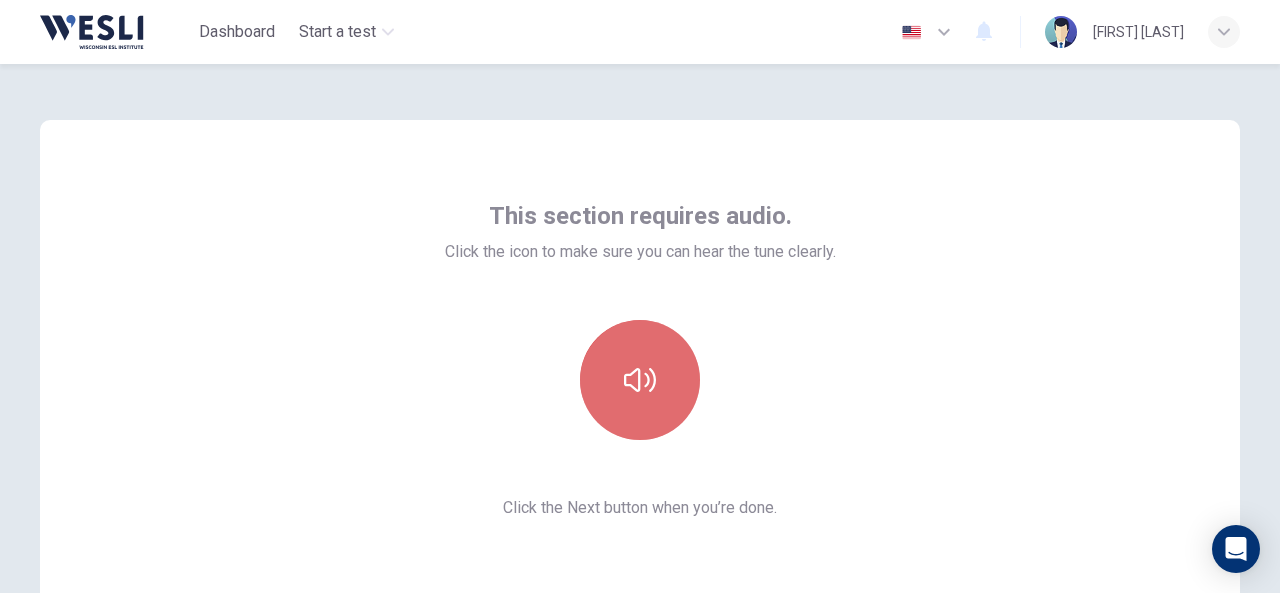 click 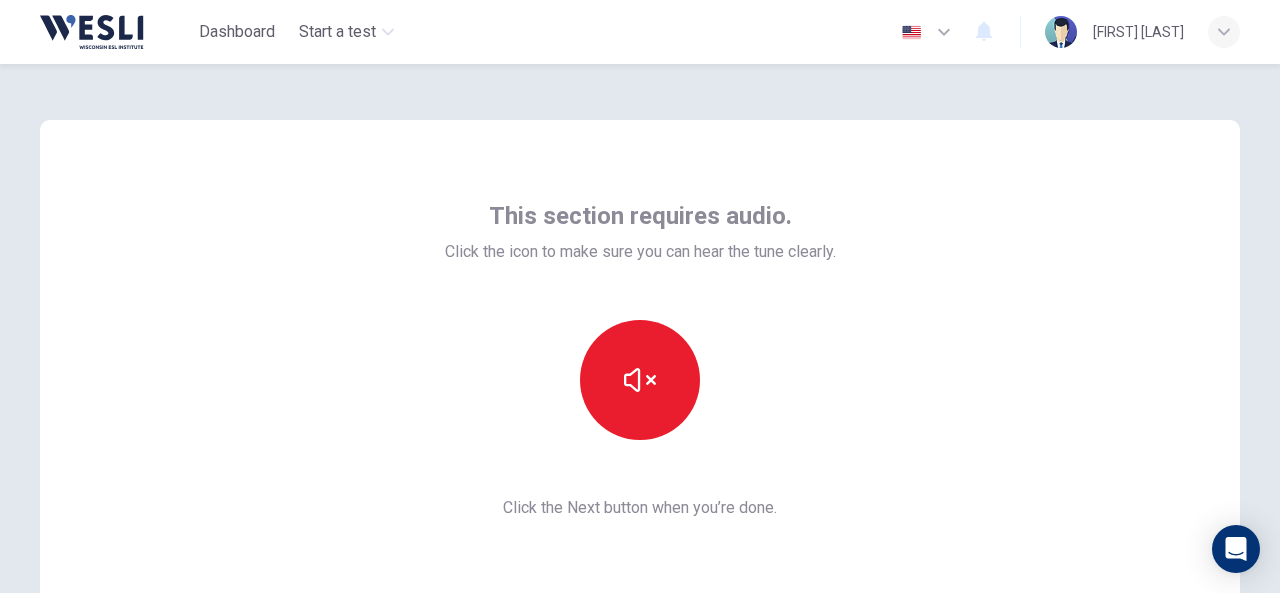 scroll, scrollTop: 233, scrollLeft: 0, axis: vertical 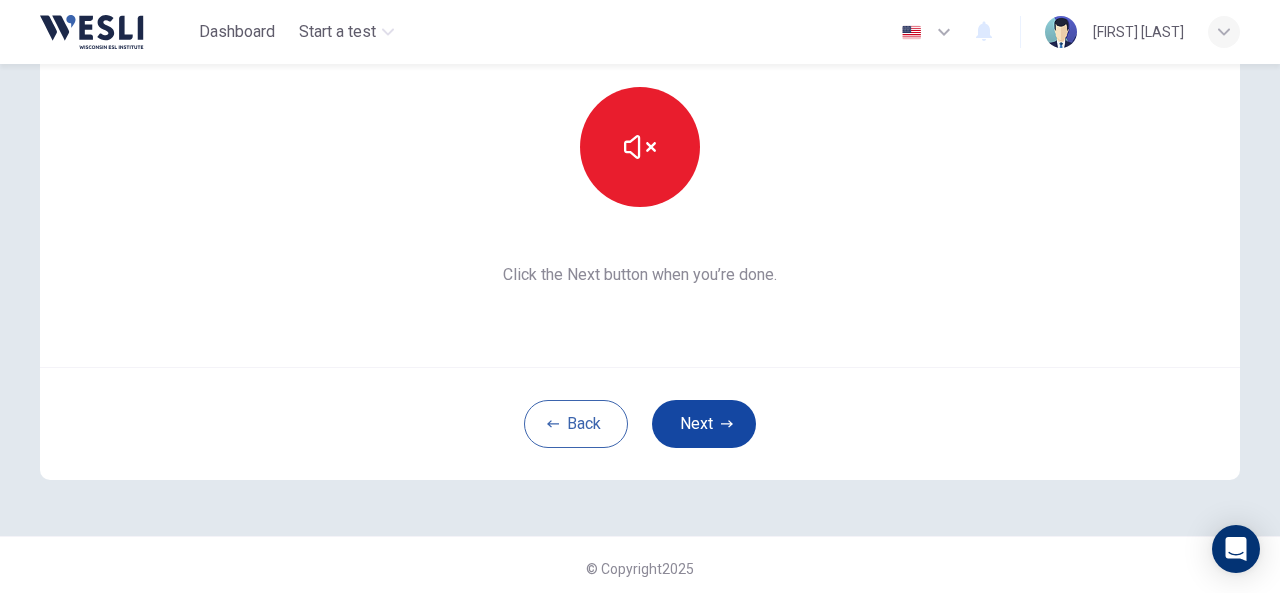 click on "Next" at bounding box center [704, 424] 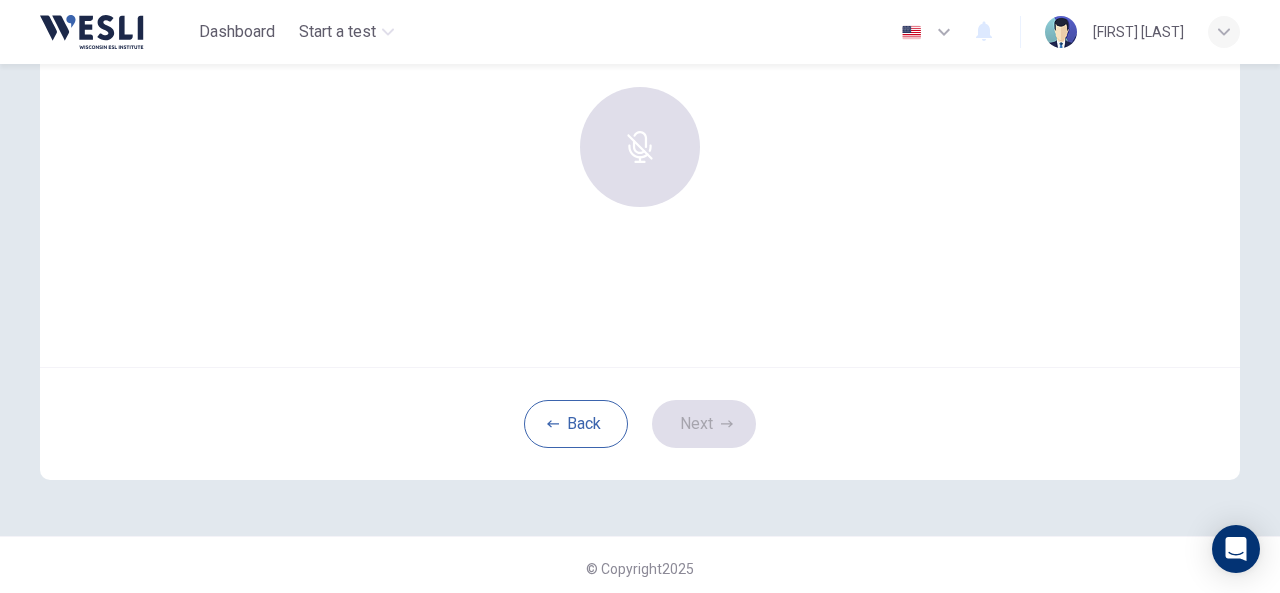 click at bounding box center [640, 147] 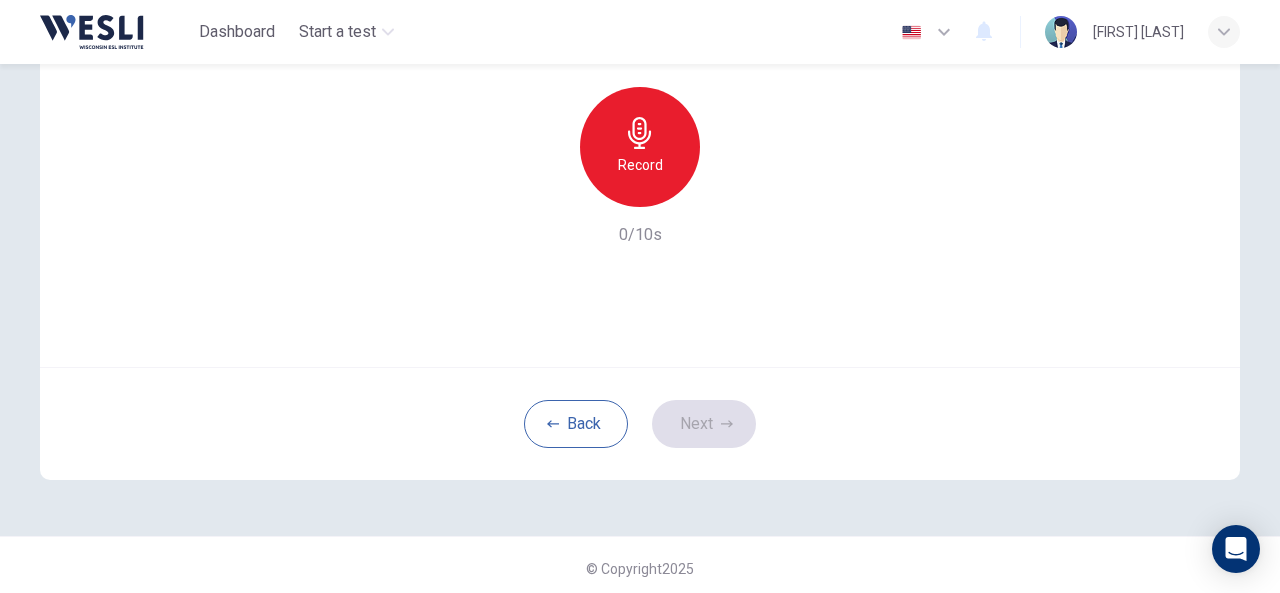 click on "Record" at bounding box center (640, 147) 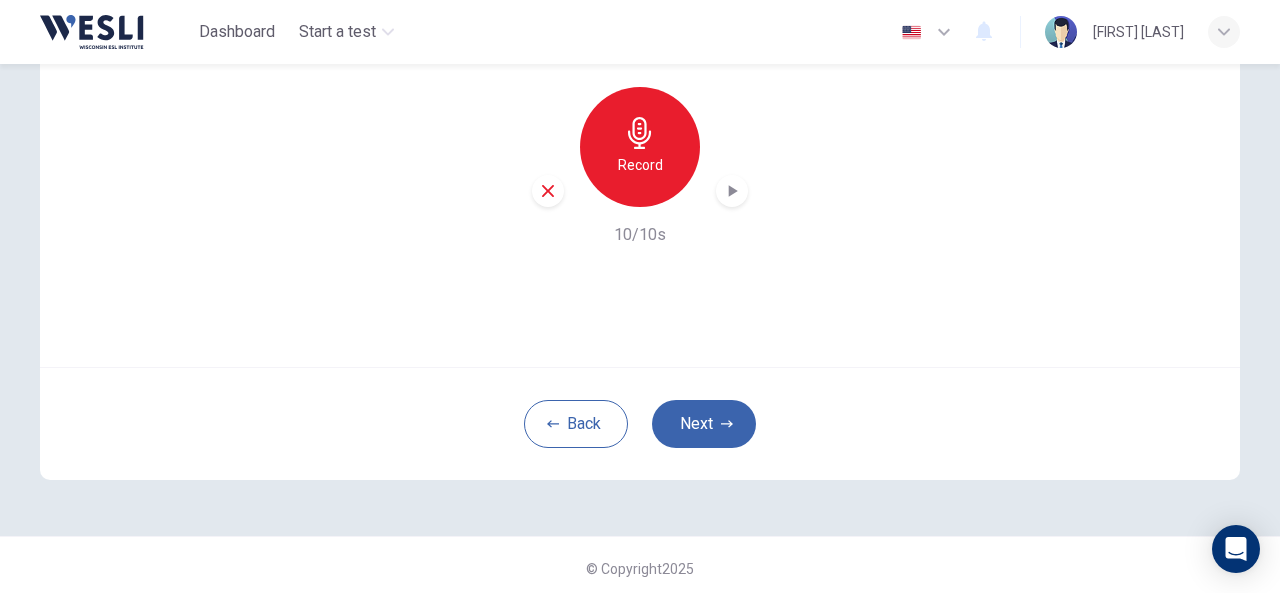 click 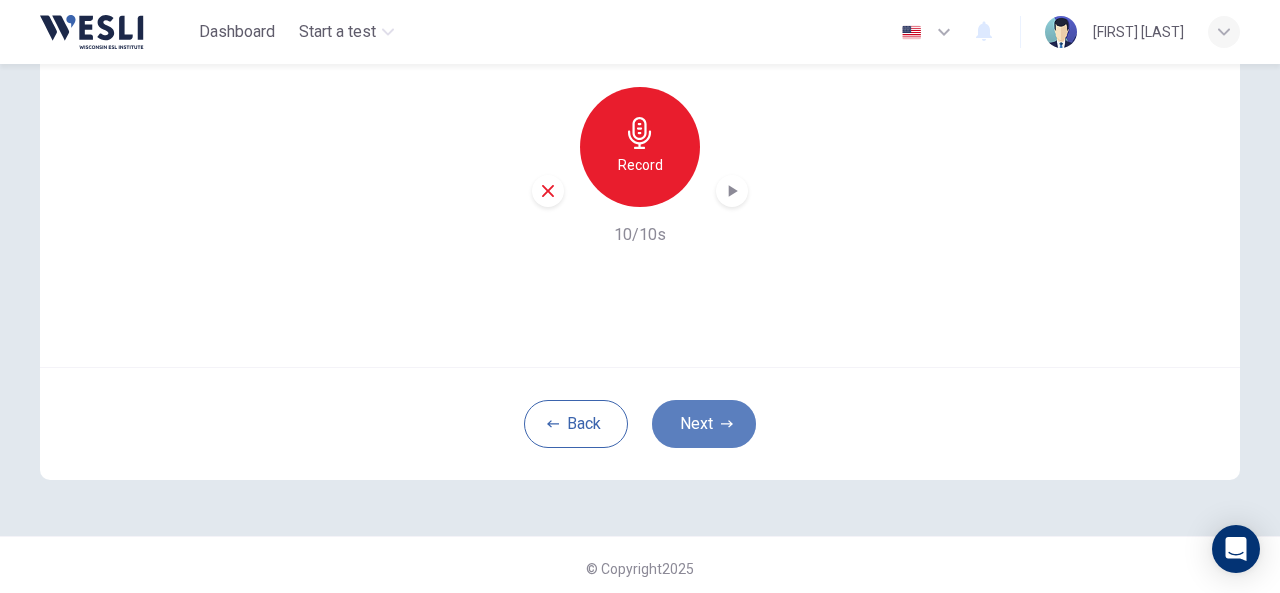 click on "Next" at bounding box center [704, 424] 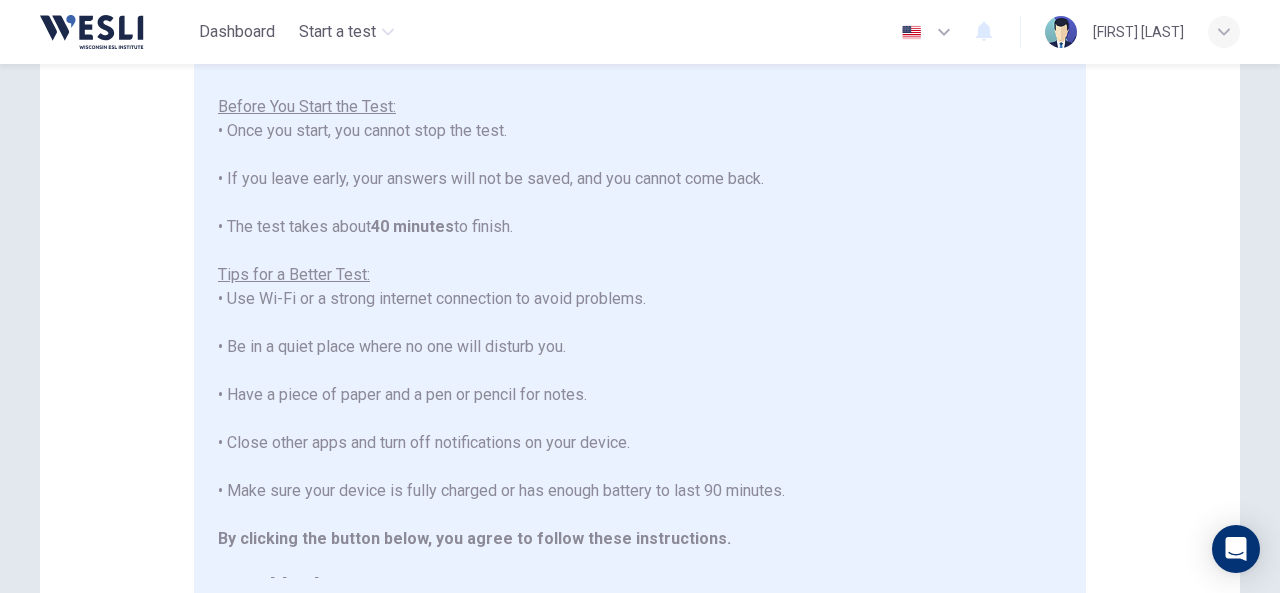 scroll, scrollTop: 0, scrollLeft: 0, axis: both 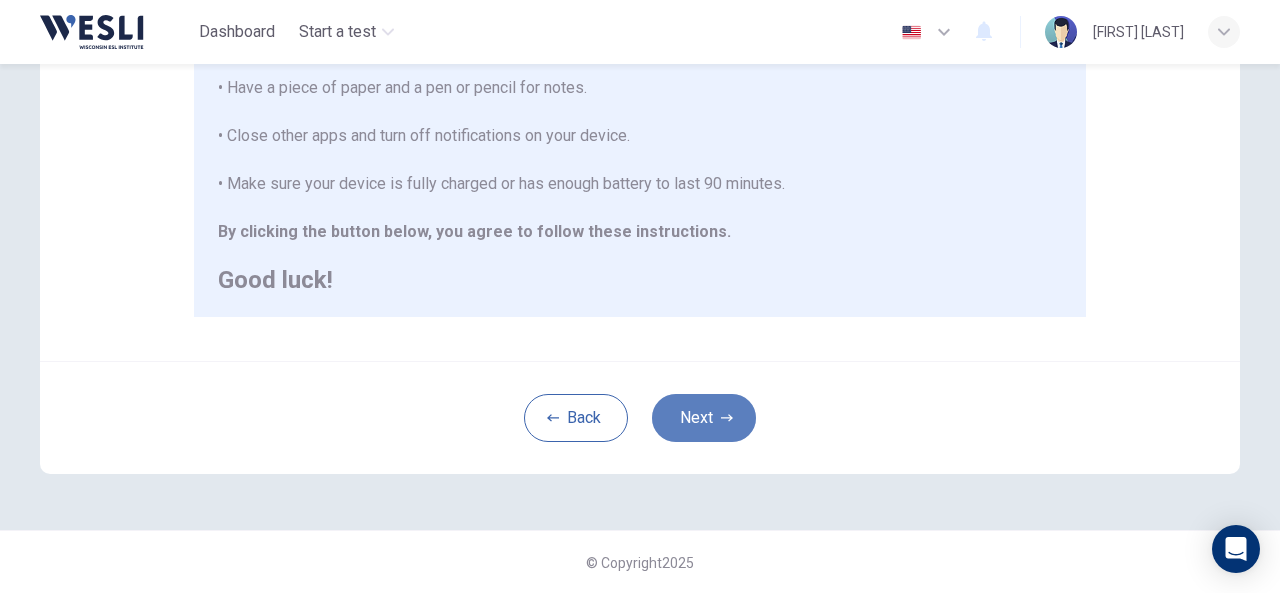 click on "Next" at bounding box center (704, 418) 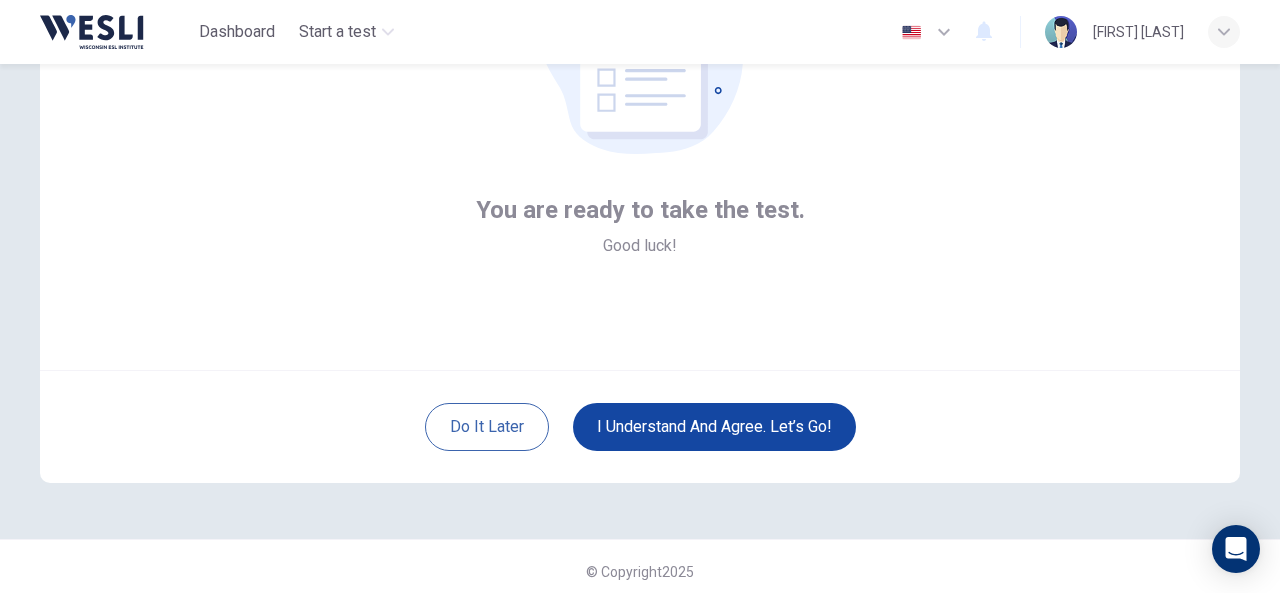 scroll, scrollTop: 239, scrollLeft: 0, axis: vertical 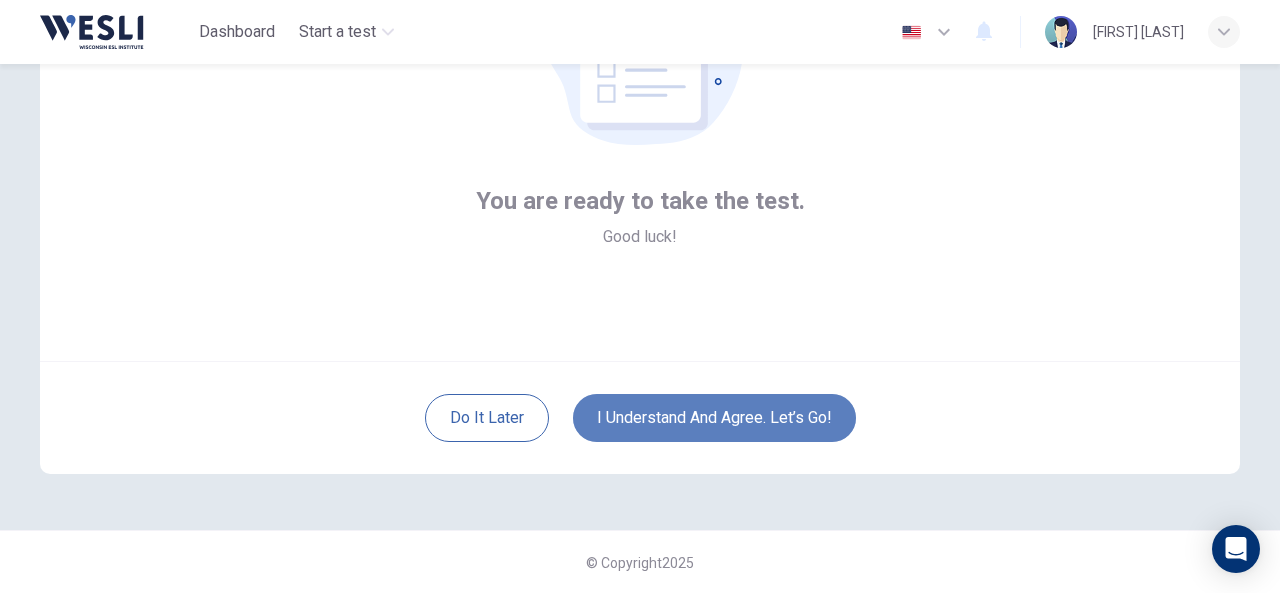 click on "I understand and agree. Let’s go!" at bounding box center [714, 418] 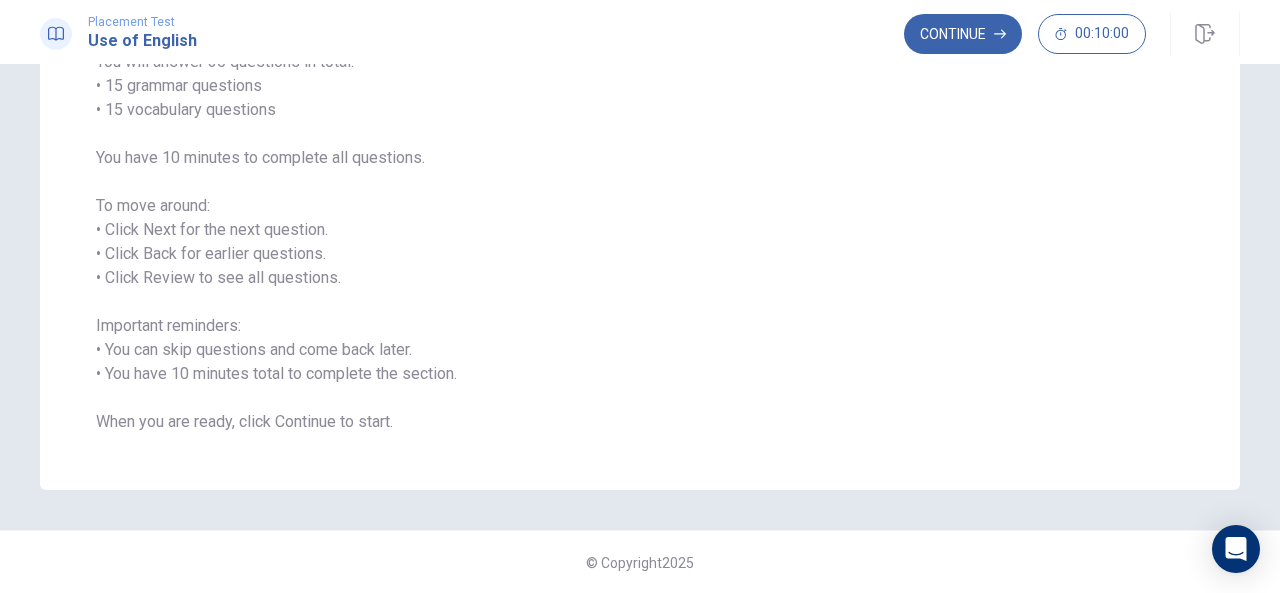 scroll, scrollTop: 0, scrollLeft: 0, axis: both 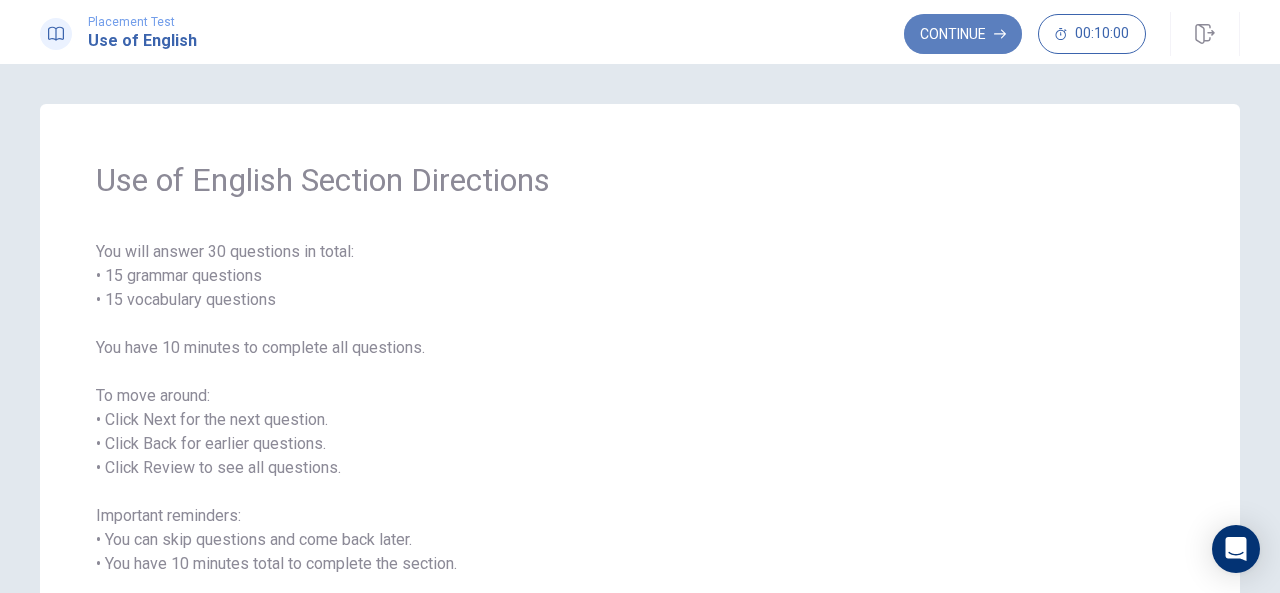 click on "Continue" at bounding box center (963, 34) 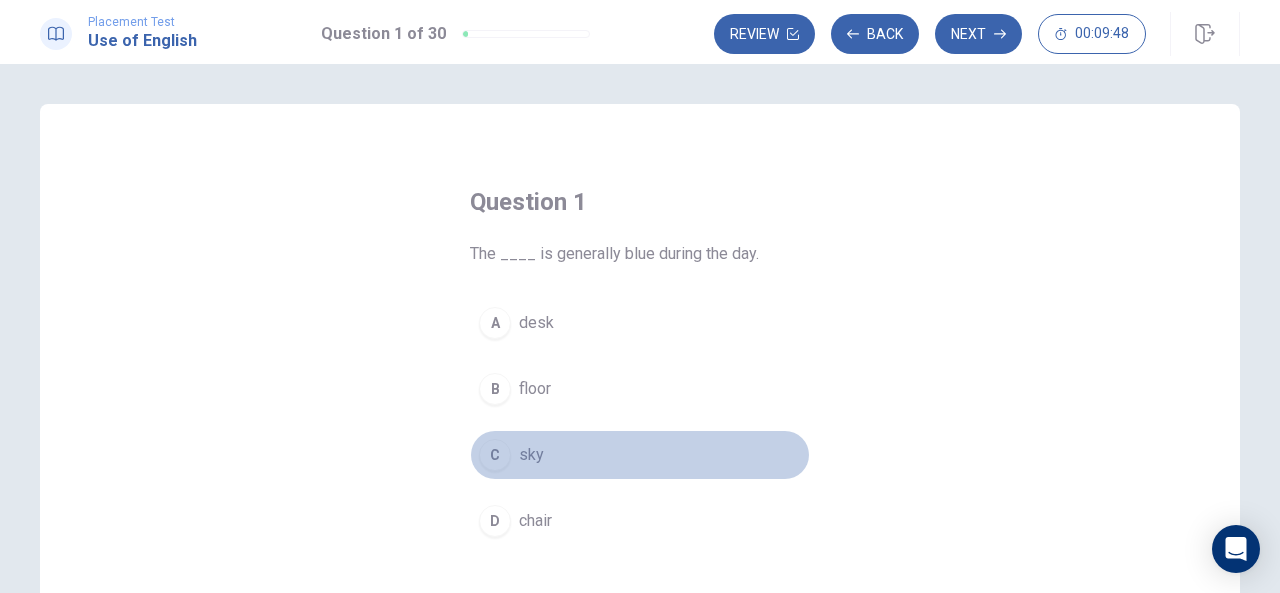 click on "sky" at bounding box center (531, 455) 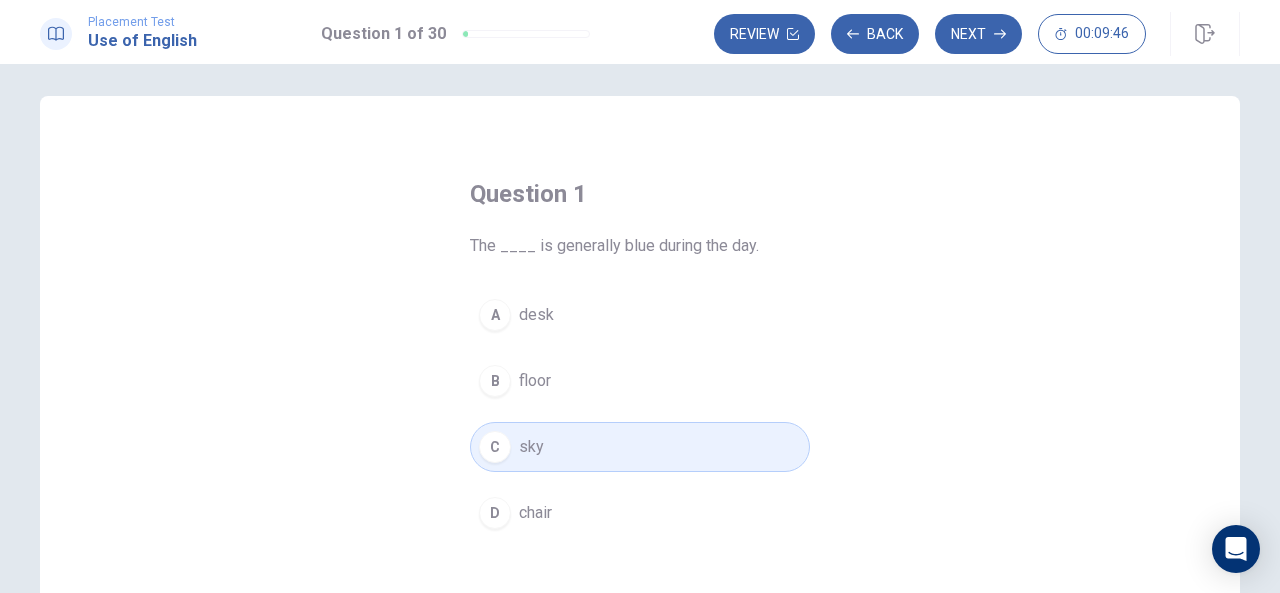 scroll, scrollTop: 0, scrollLeft: 0, axis: both 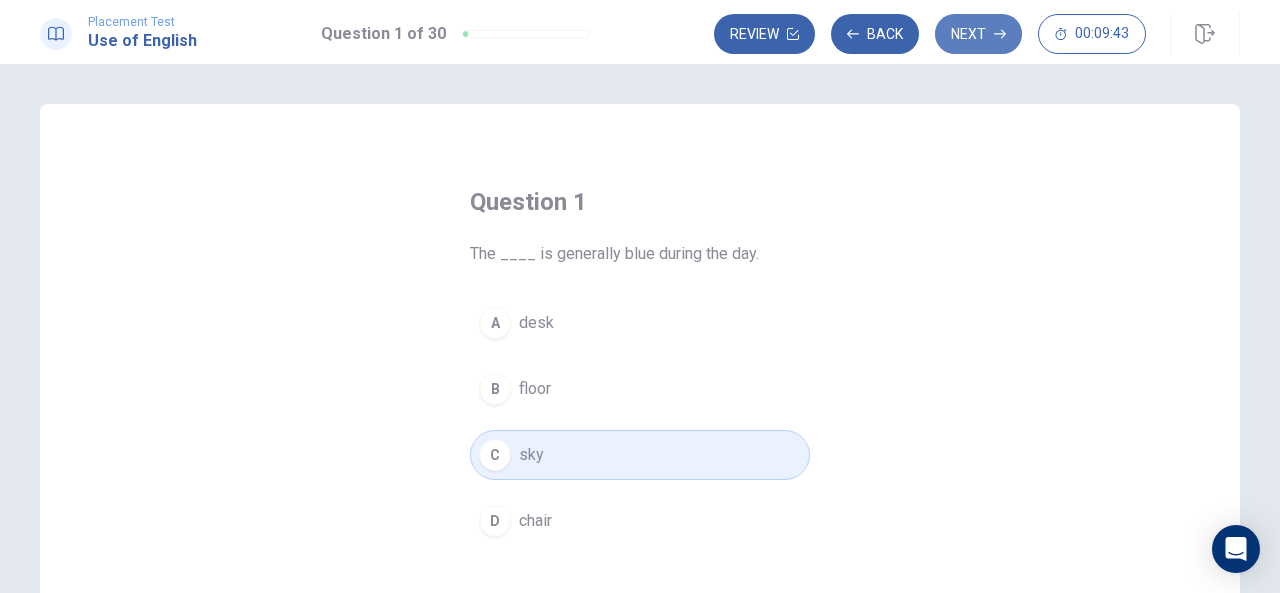 click on "Next" at bounding box center (978, 34) 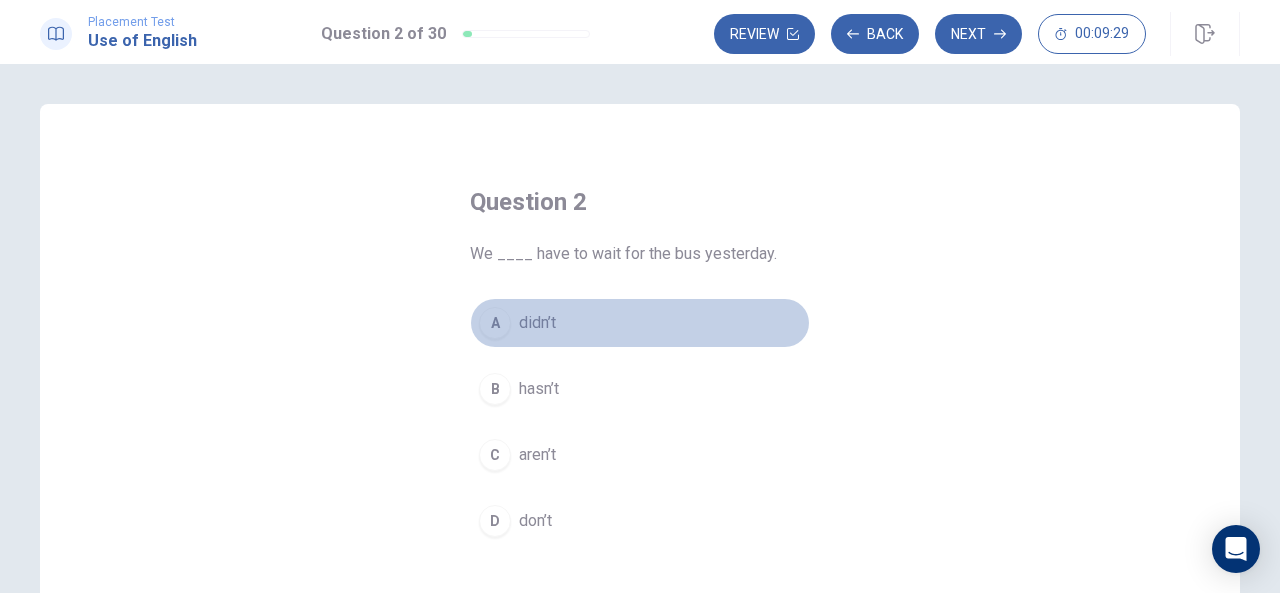 click on "didn’t" at bounding box center (537, 323) 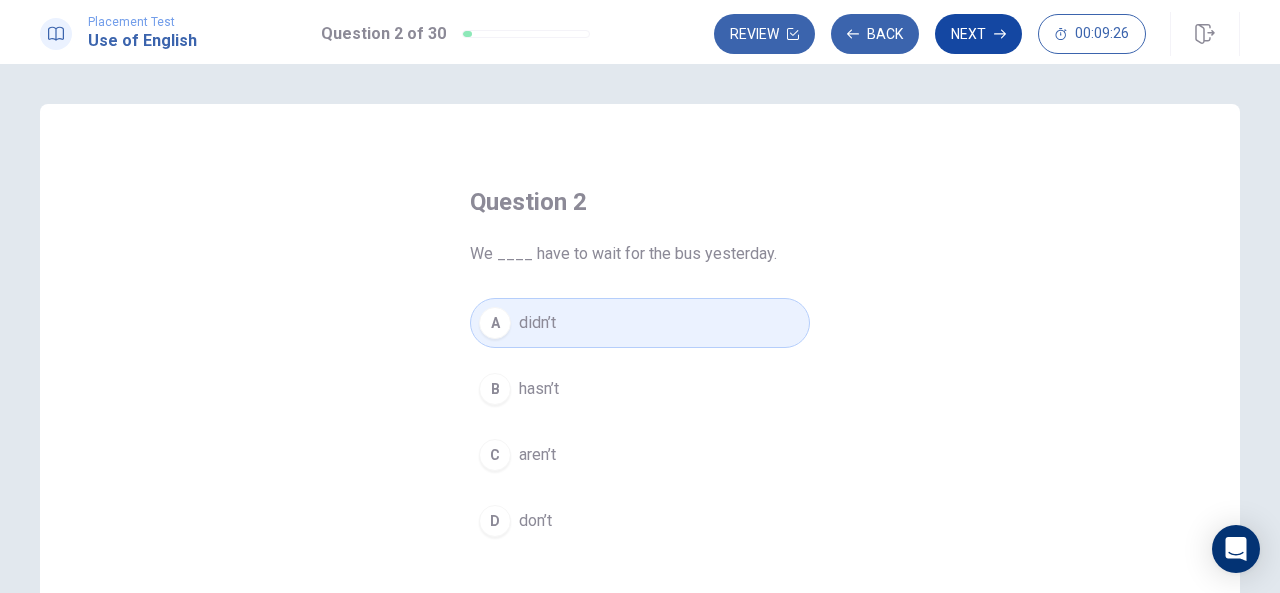 click on "Next" at bounding box center [978, 34] 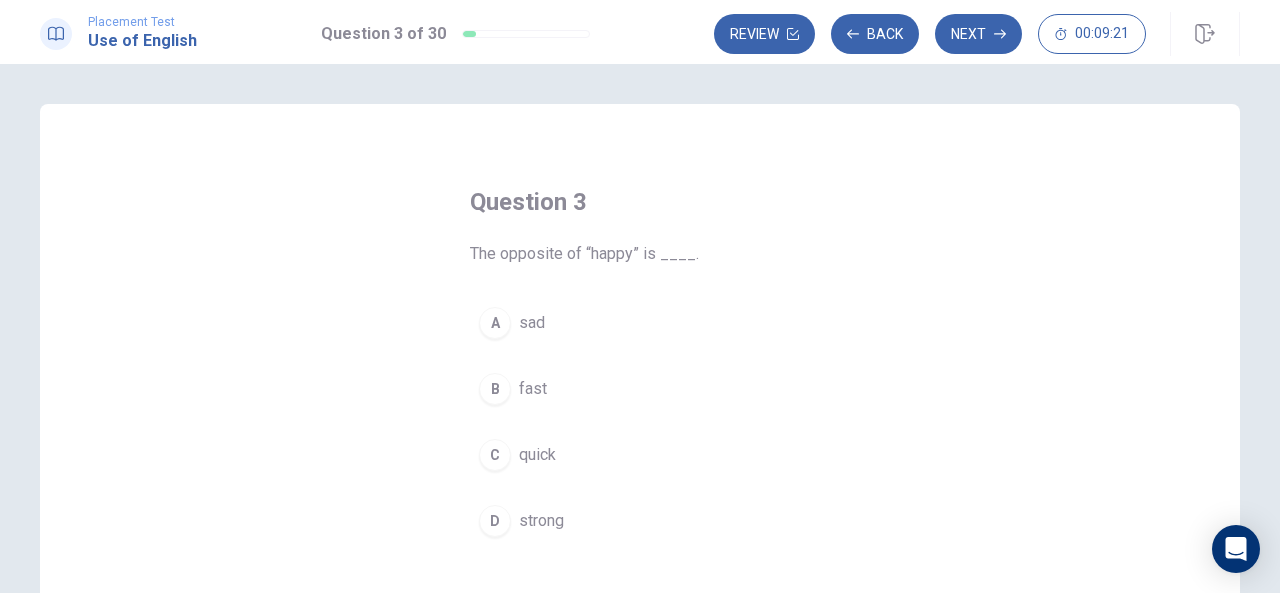 click on "A sad" at bounding box center [640, 323] 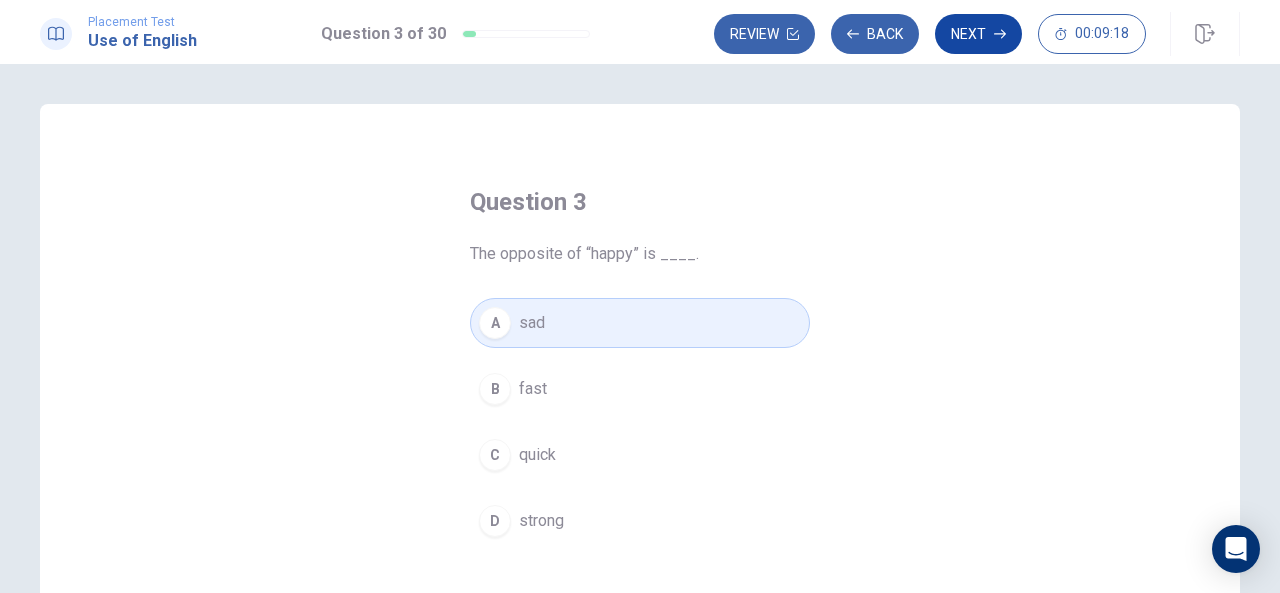 click on "Next" at bounding box center [978, 34] 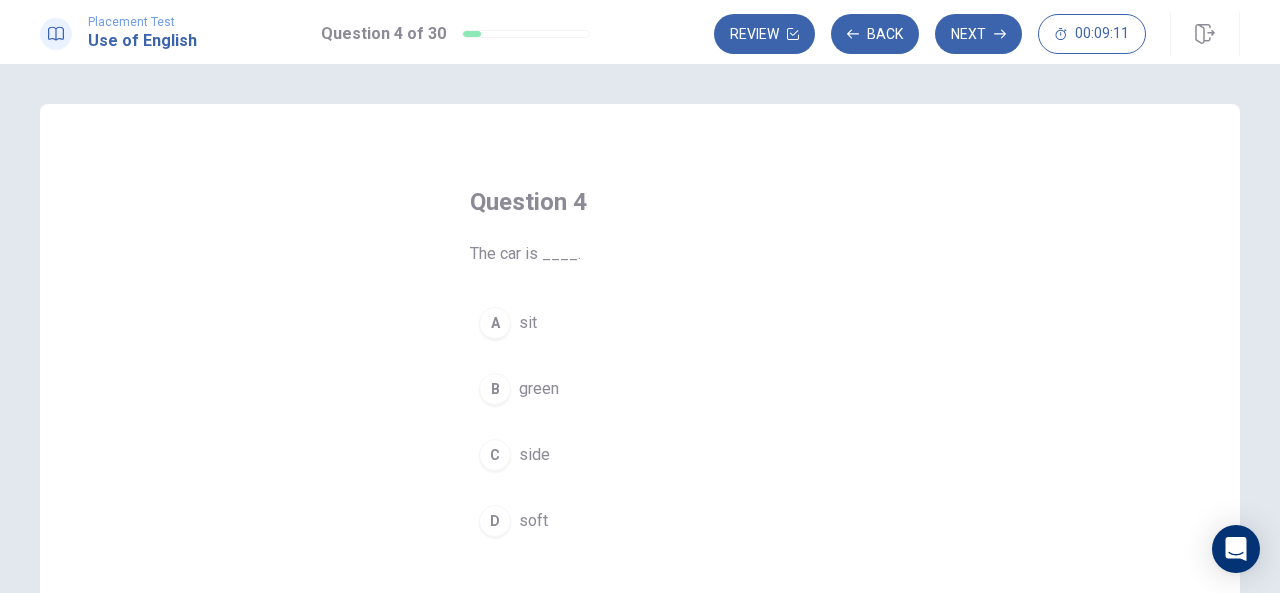 click on "green" at bounding box center [539, 389] 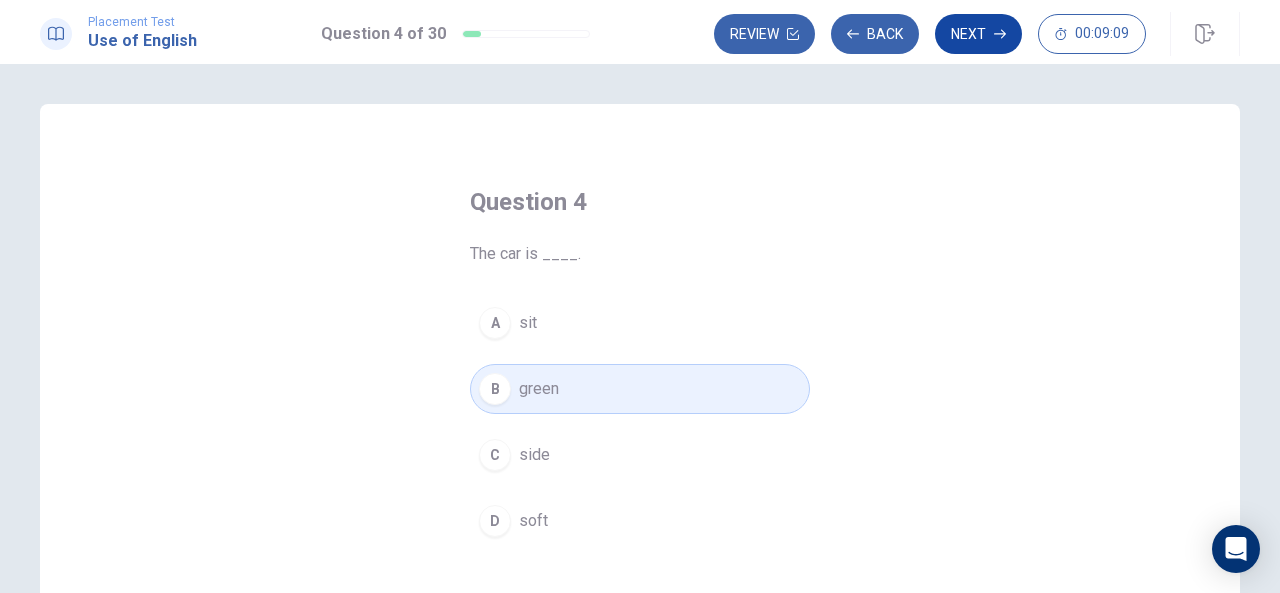 click on "Next" at bounding box center [978, 34] 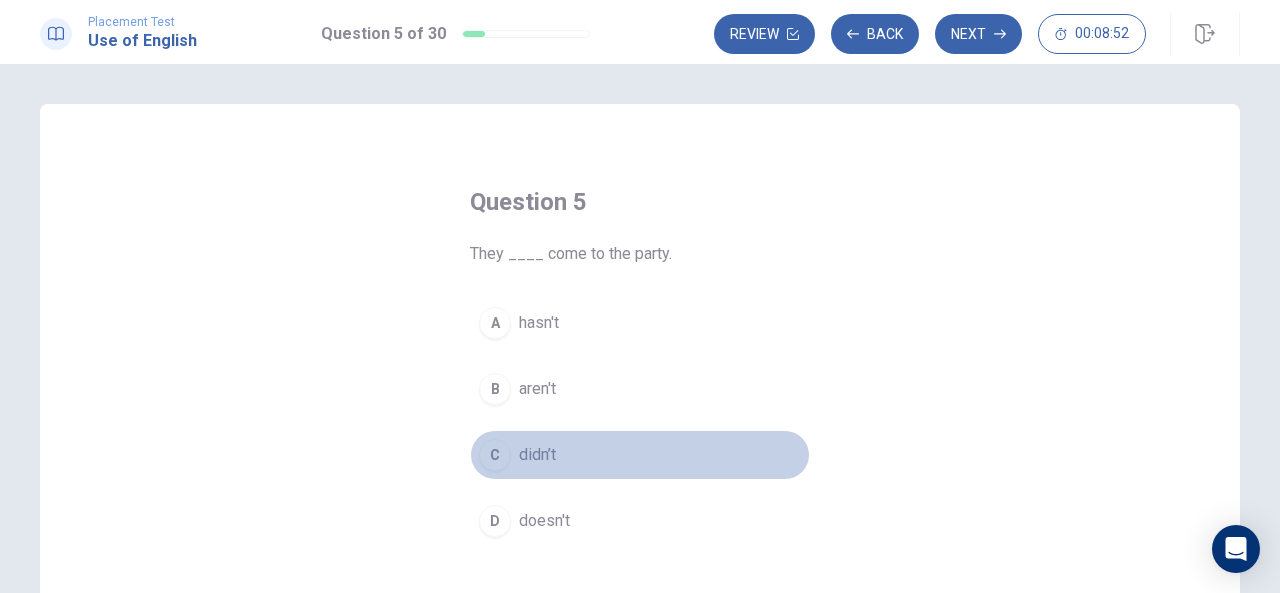 click on "didn’t" at bounding box center (537, 455) 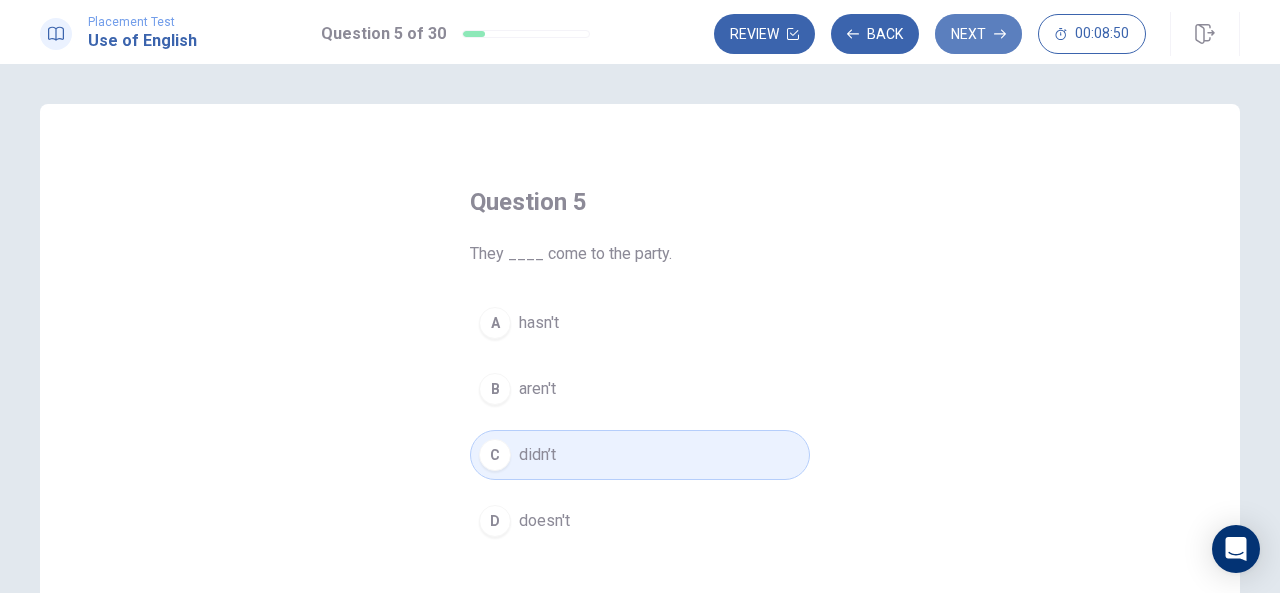 click on "Next" at bounding box center [978, 34] 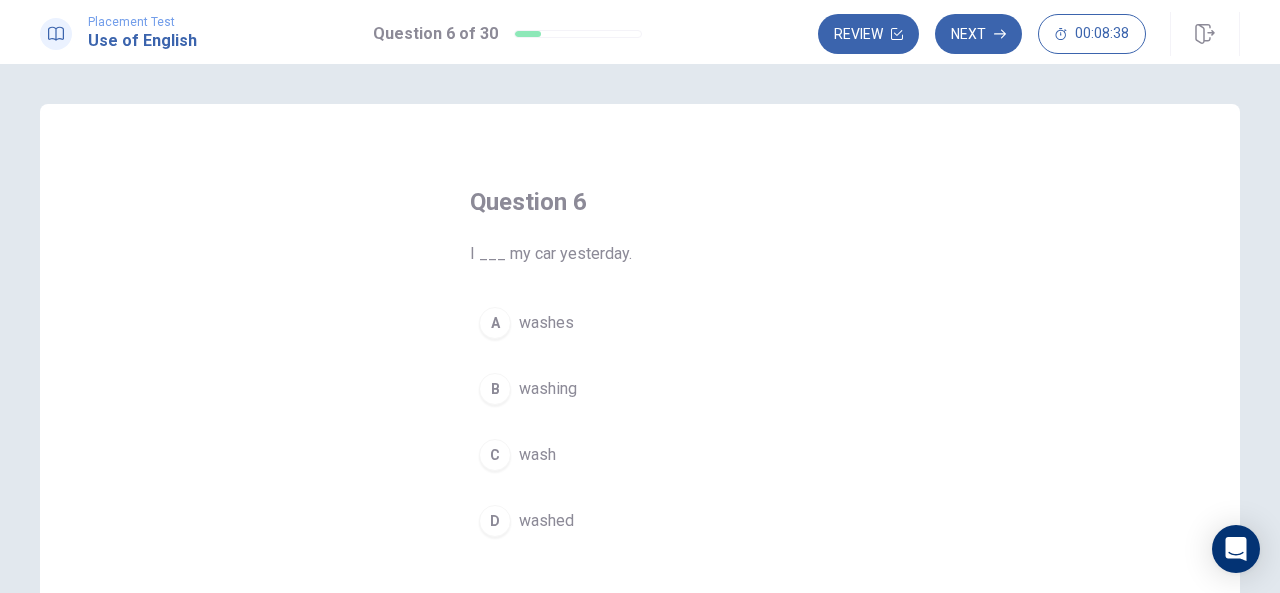 click on "washed" at bounding box center (546, 521) 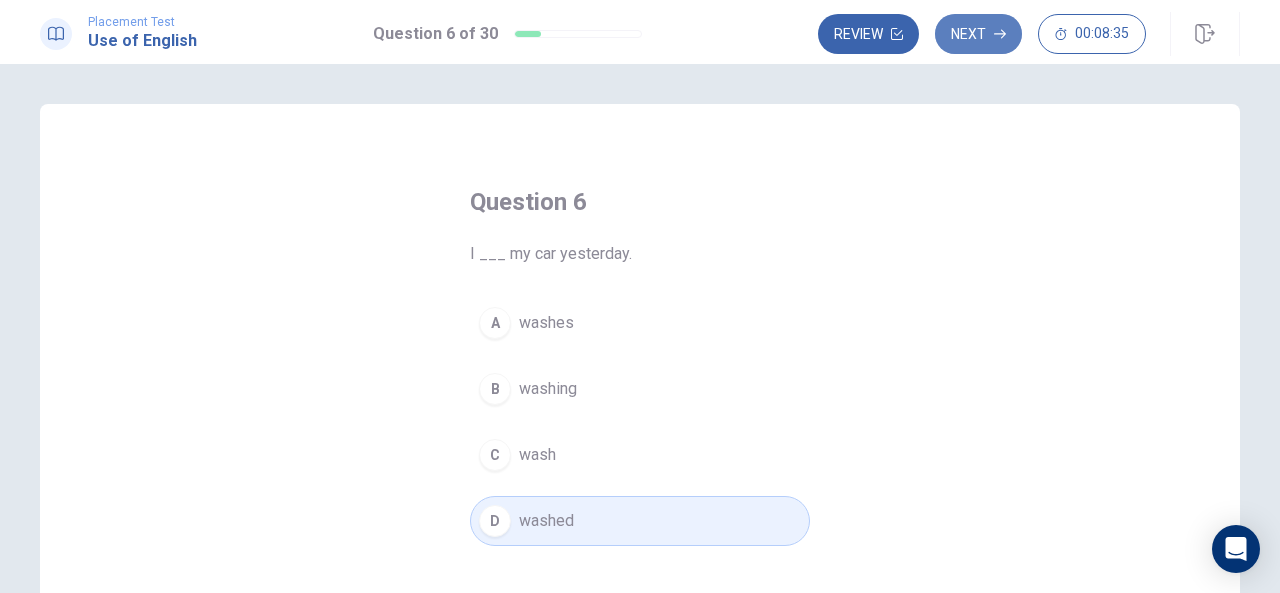 click on "Next" at bounding box center [978, 34] 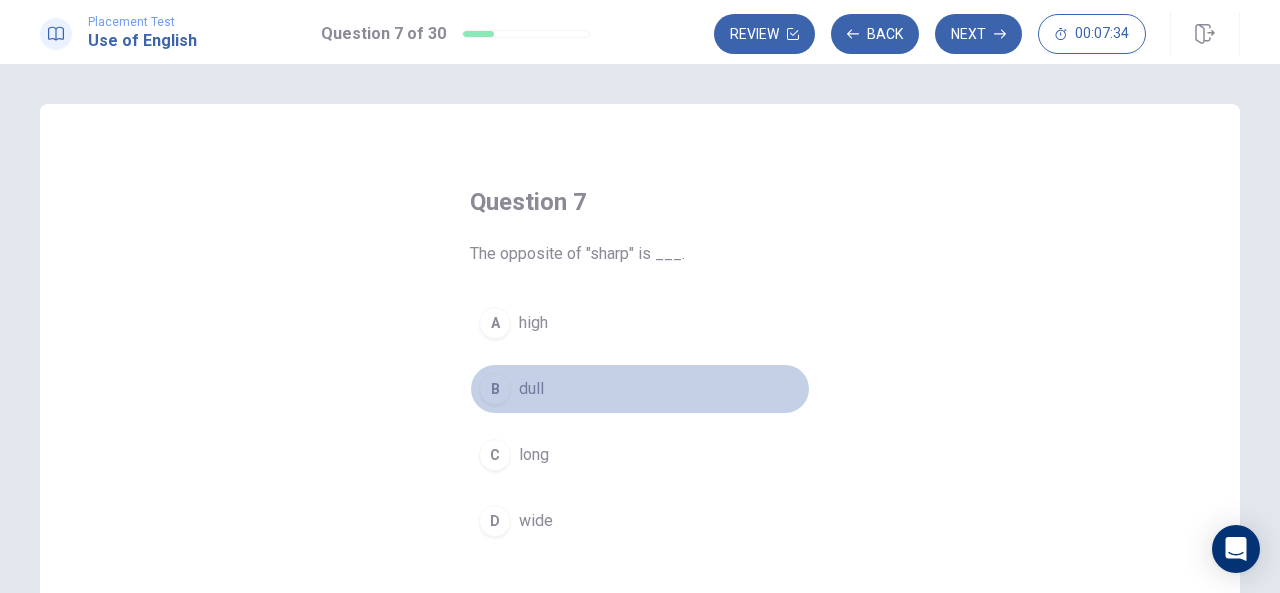 click on "B" at bounding box center [495, 389] 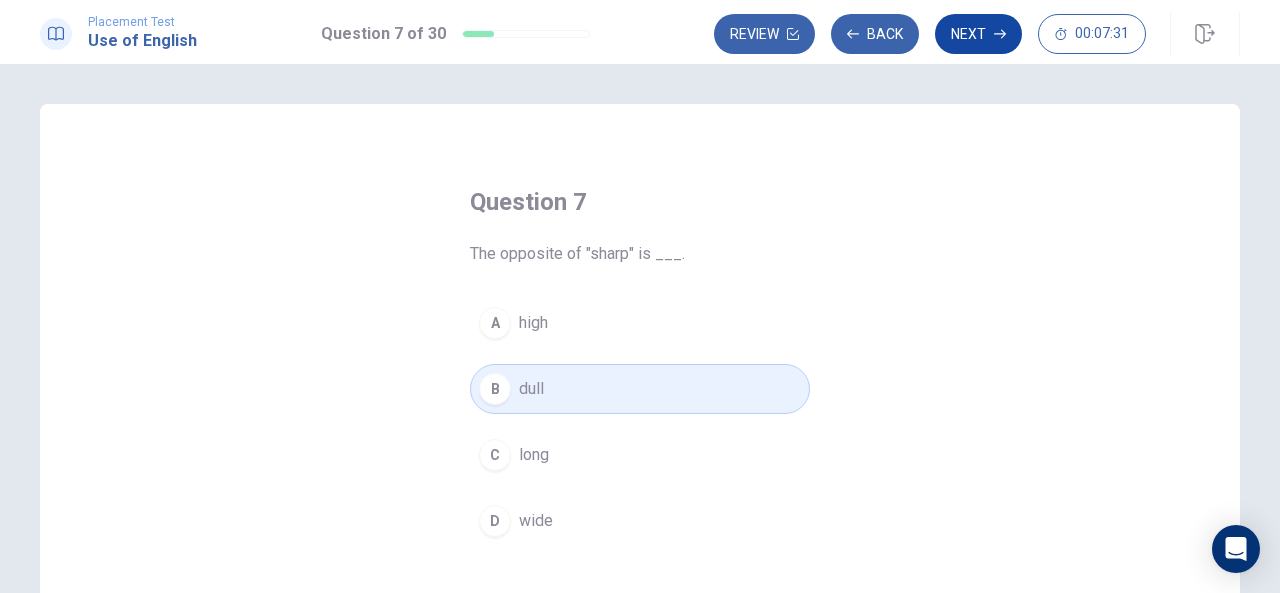 click 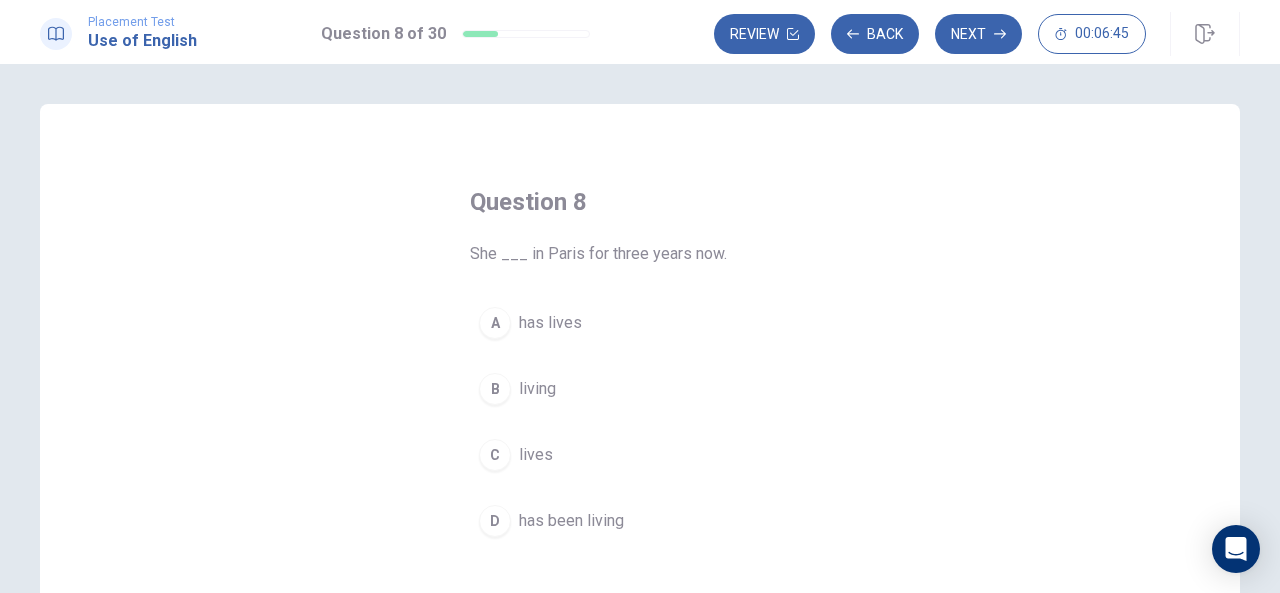 click on "has been living" at bounding box center [571, 521] 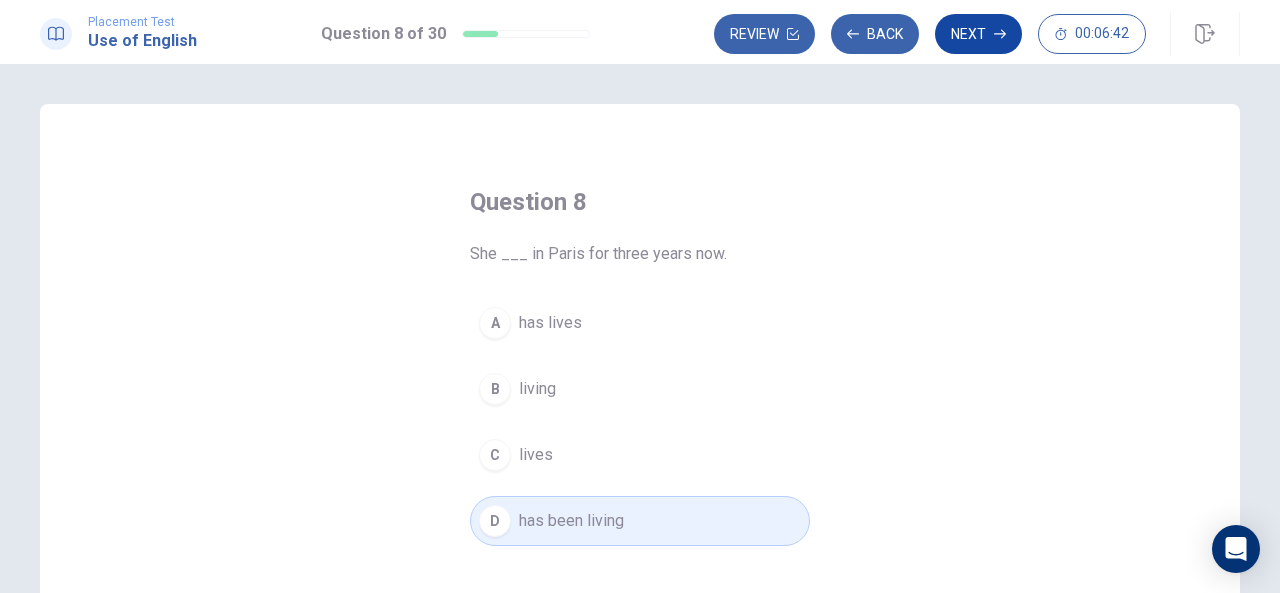 click on "Next" at bounding box center (978, 34) 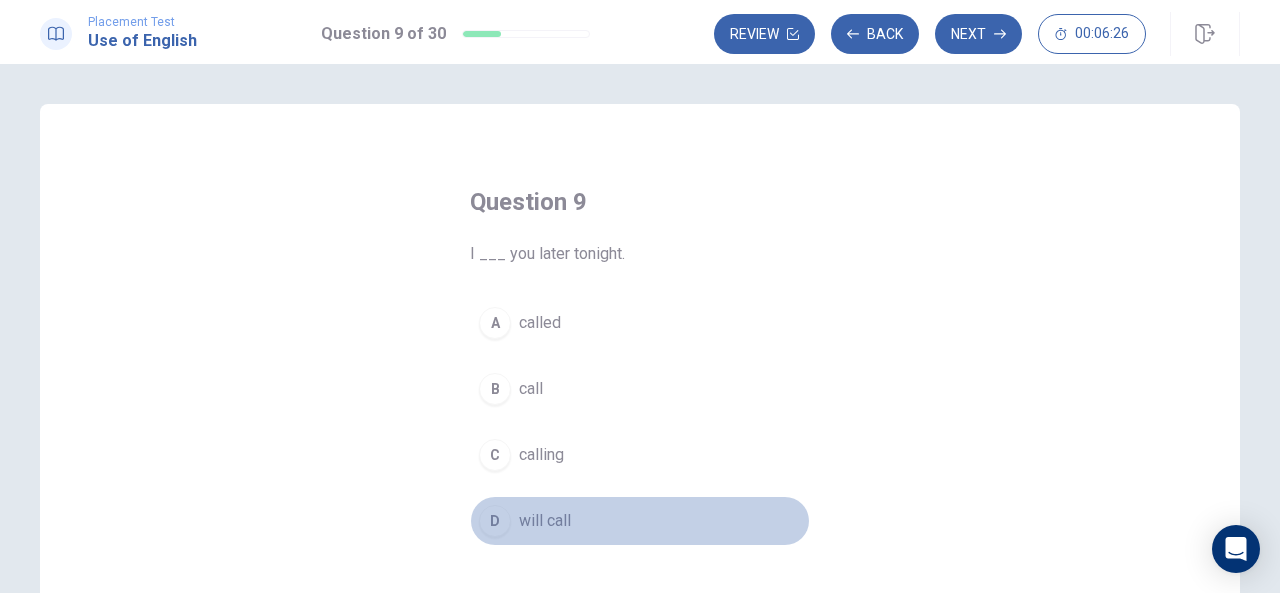 click on "will call" at bounding box center (545, 521) 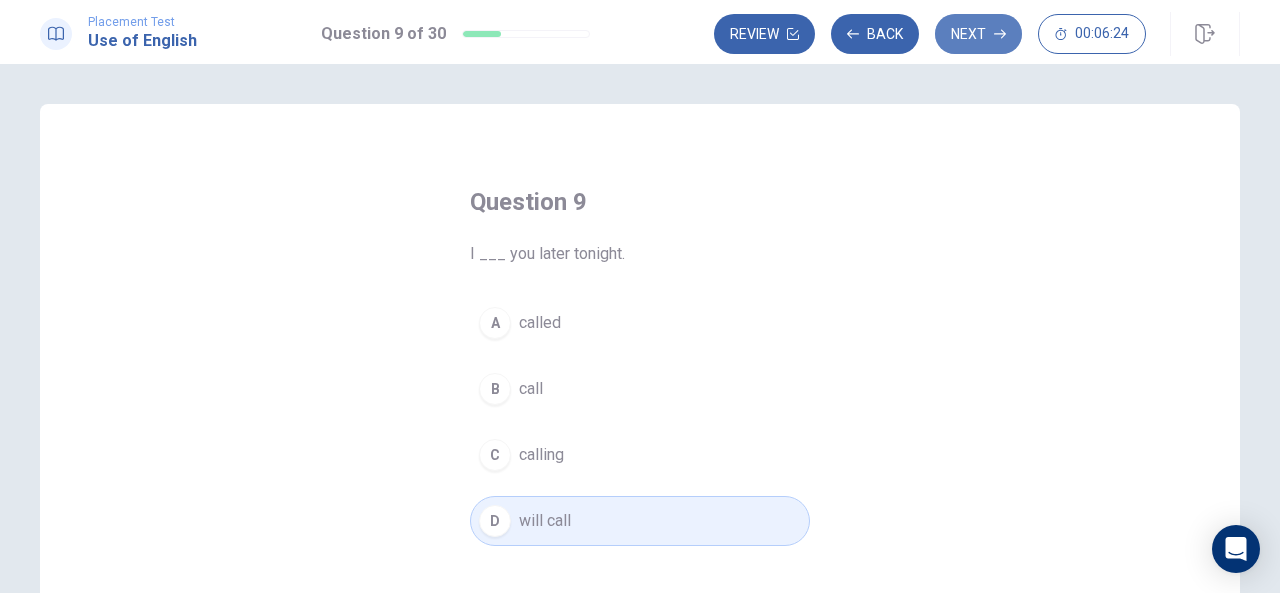 click 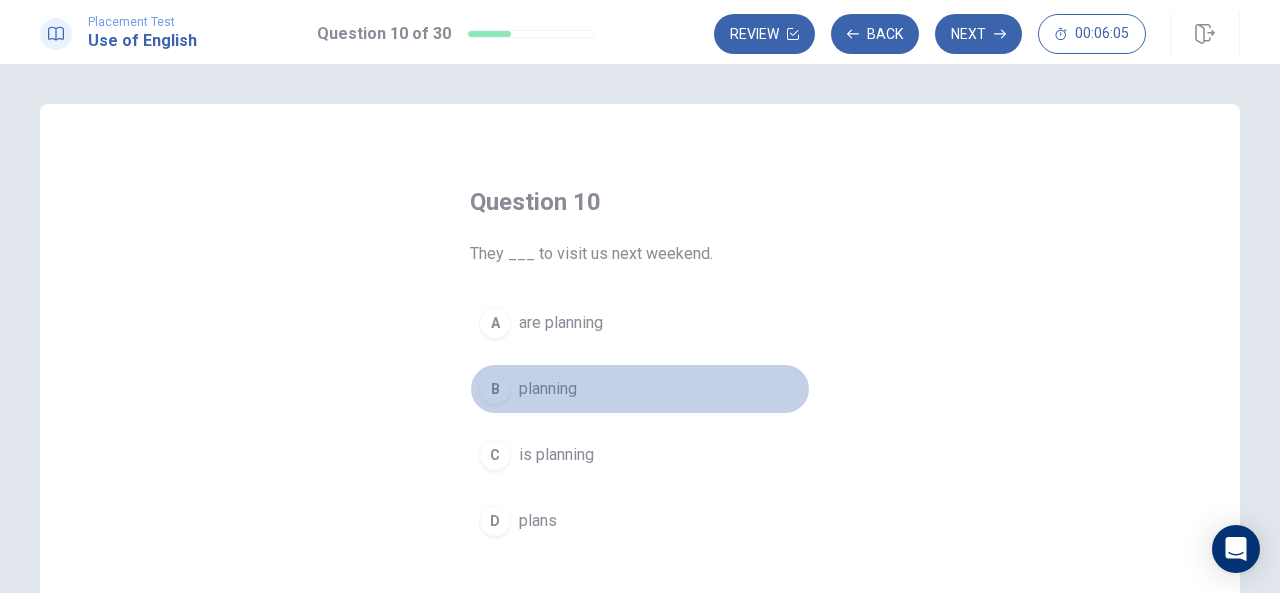 click on "planning" at bounding box center [548, 389] 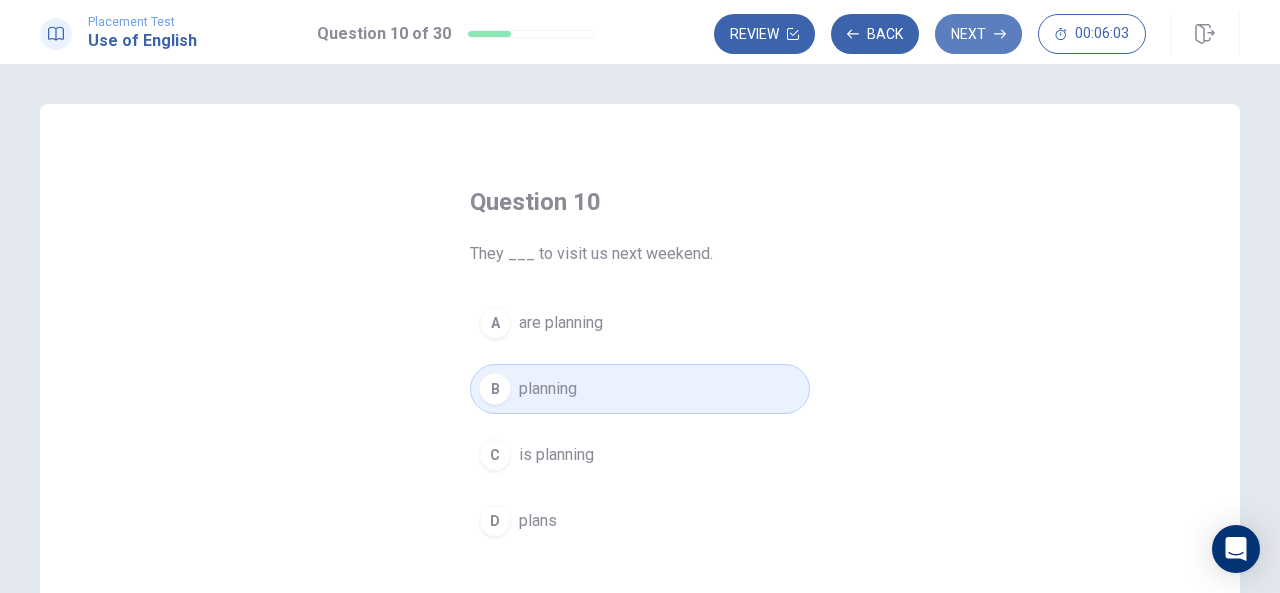 click on "Next" at bounding box center (978, 34) 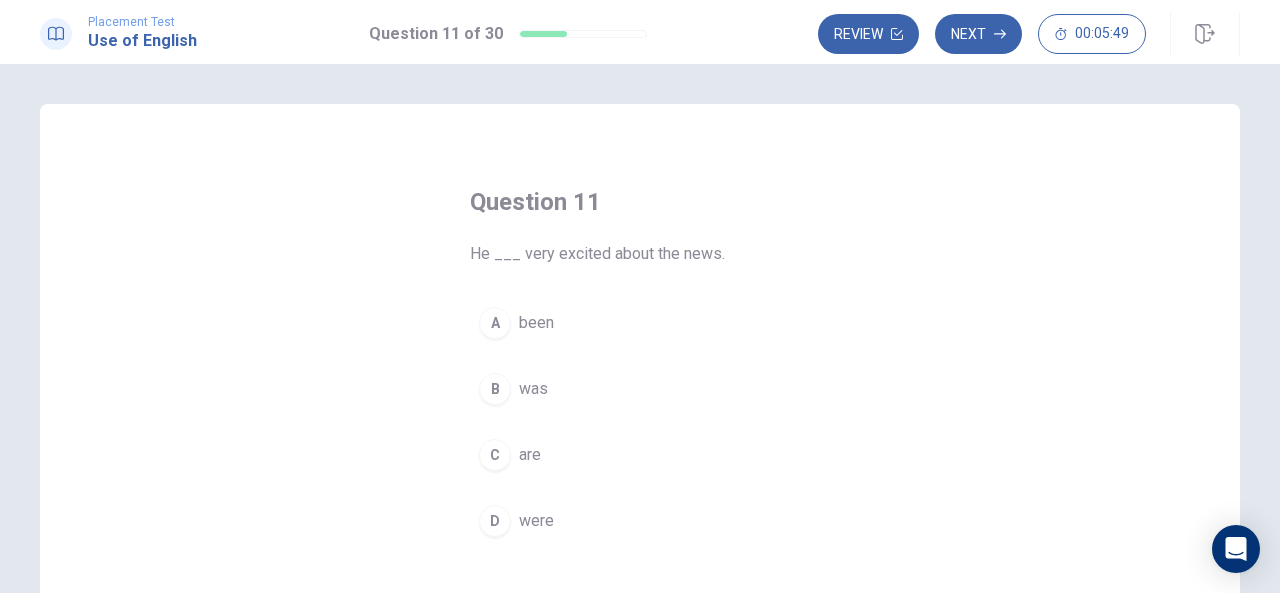 click on "was" at bounding box center [533, 389] 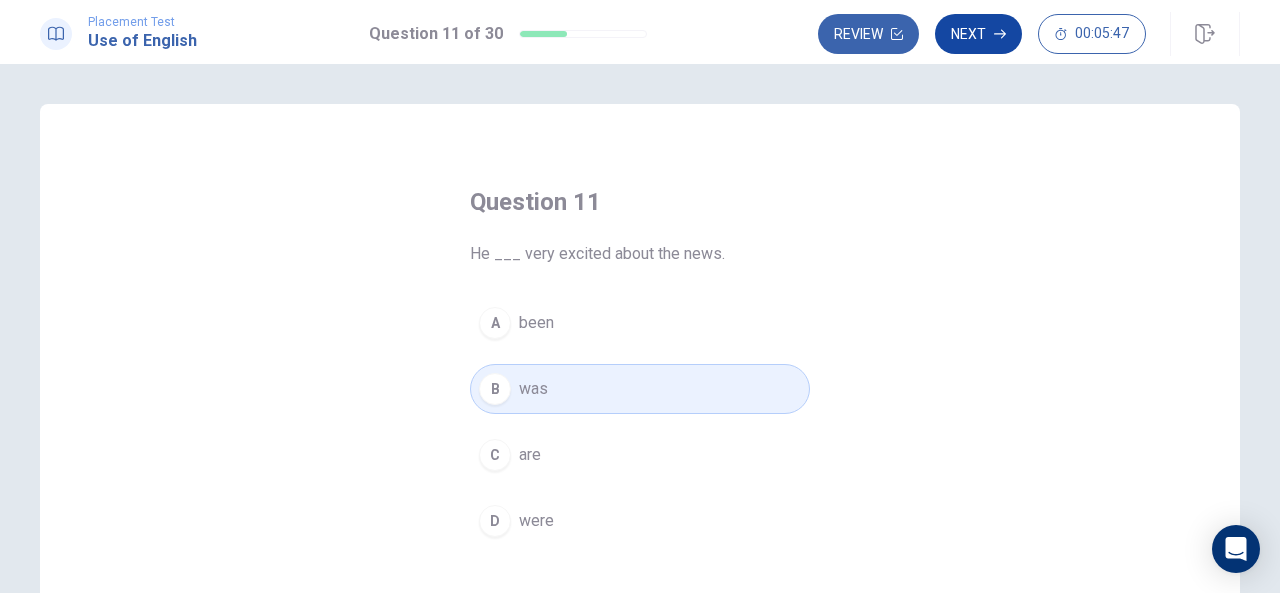 click on "Next" at bounding box center [978, 34] 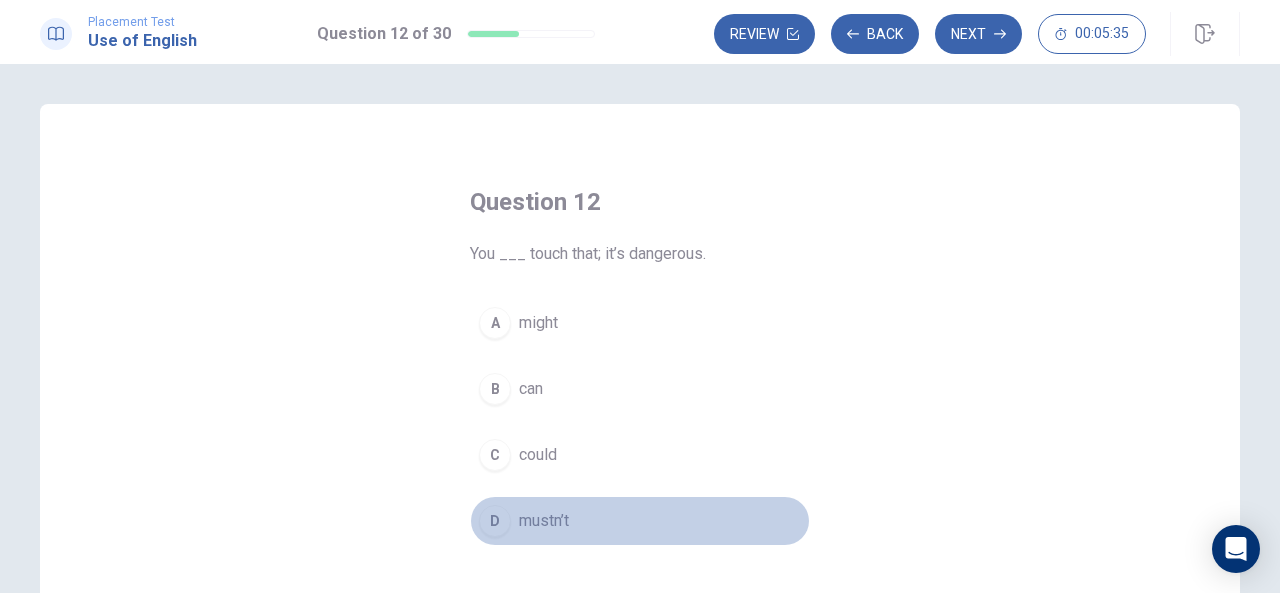 click on "mustn’t" at bounding box center (544, 521) 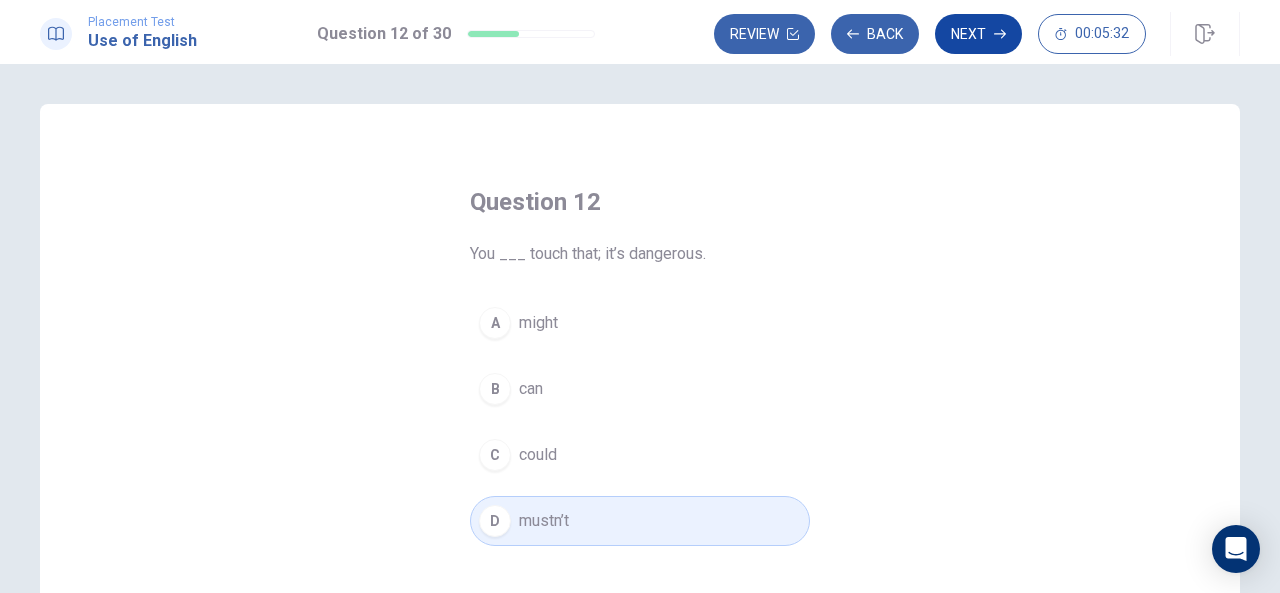click on "Next" at bounding box center (978, 34) 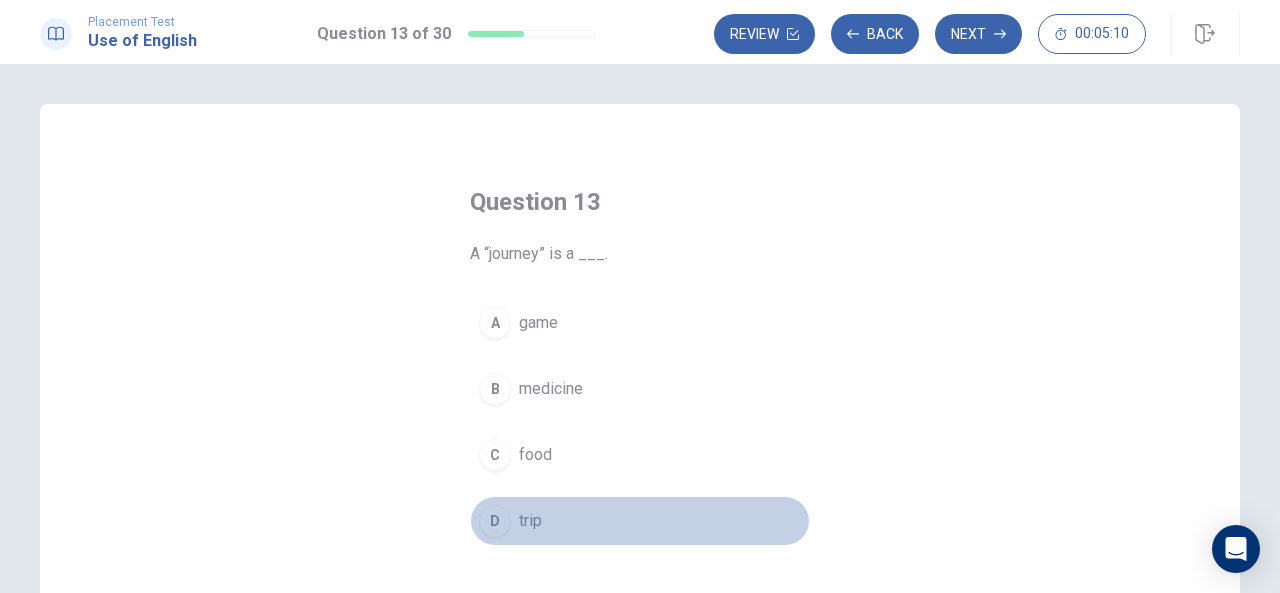 click on "trip" at bounding box center (530, 521) 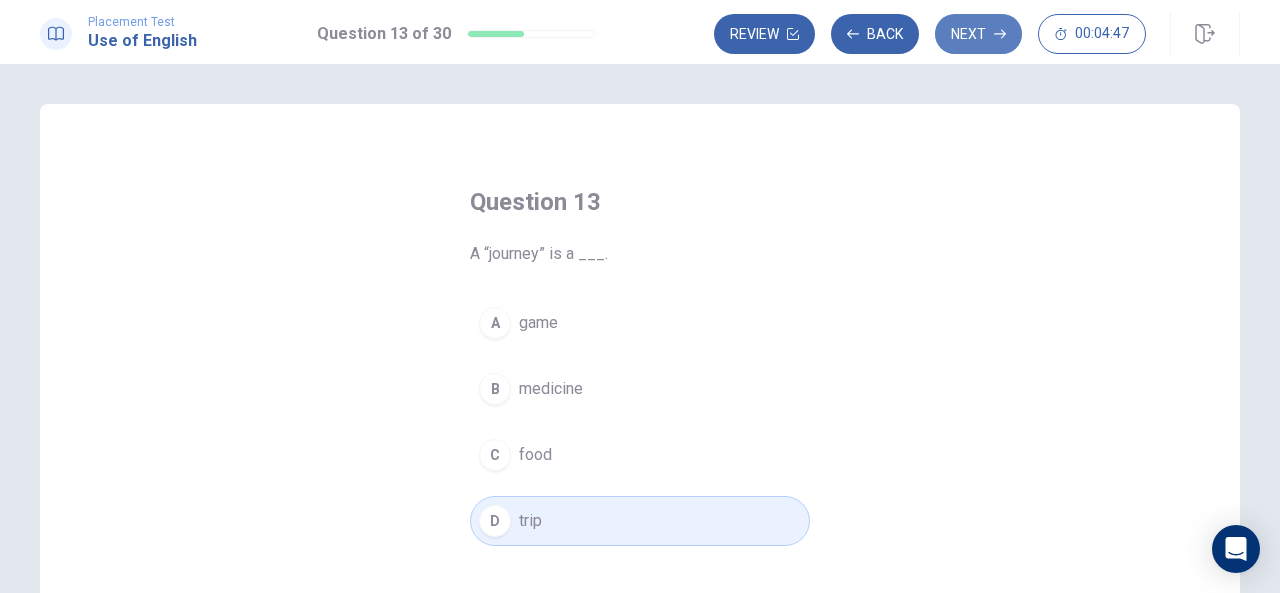 click on "Next" at bounding box center (978, 34) 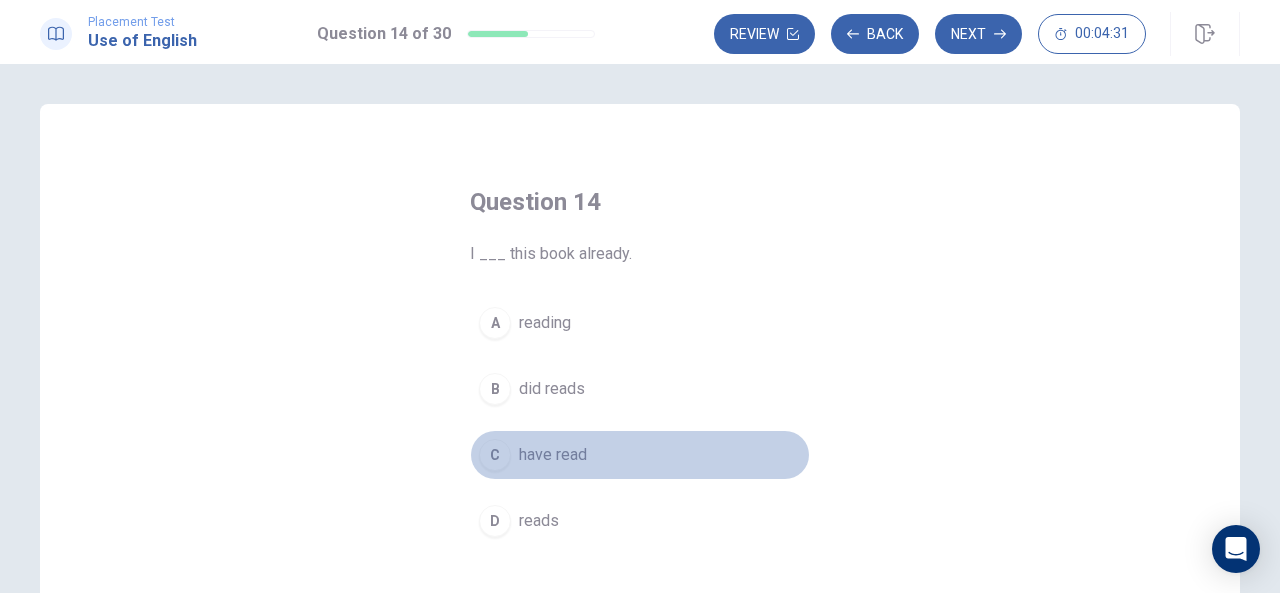 click on "have read" at bounding box center [553, 455] 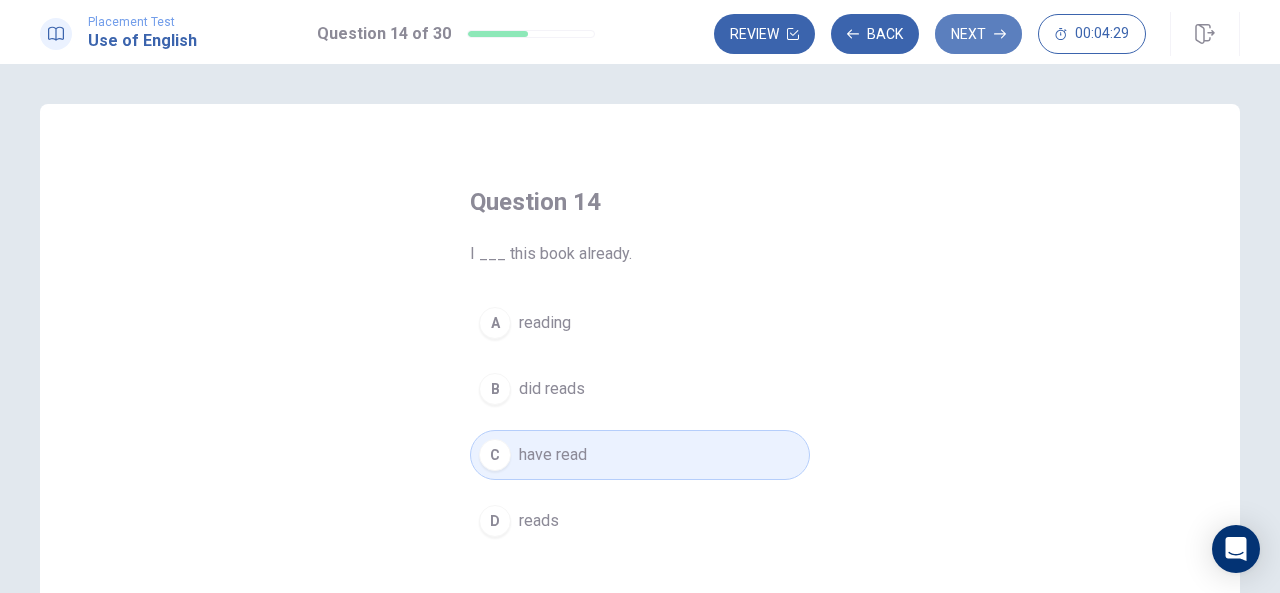 click on "Next" at bounding box center [978, 34] 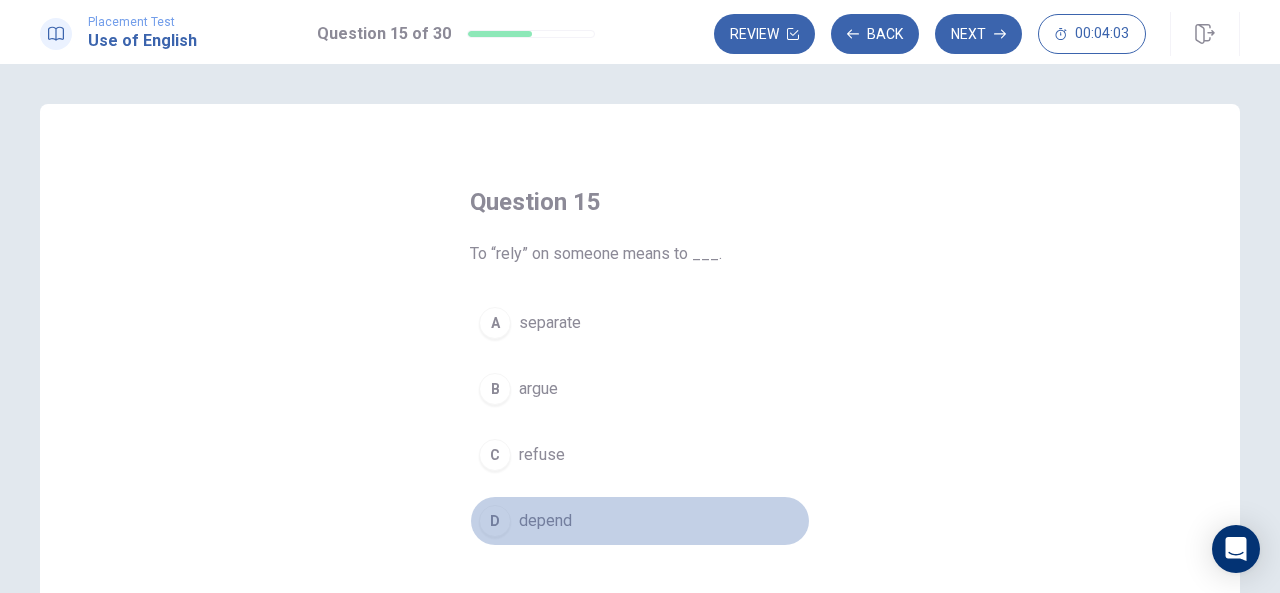 click on "D depend" at bounding box center [640, 521] 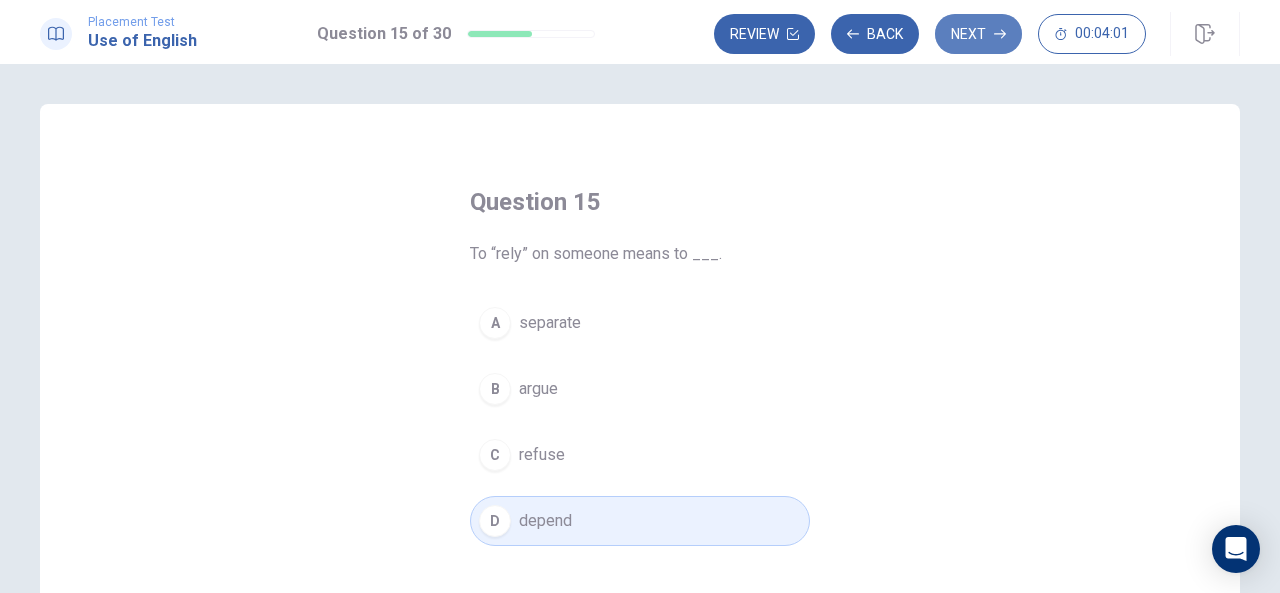 click on "Next" at bounding box center [978, 34] 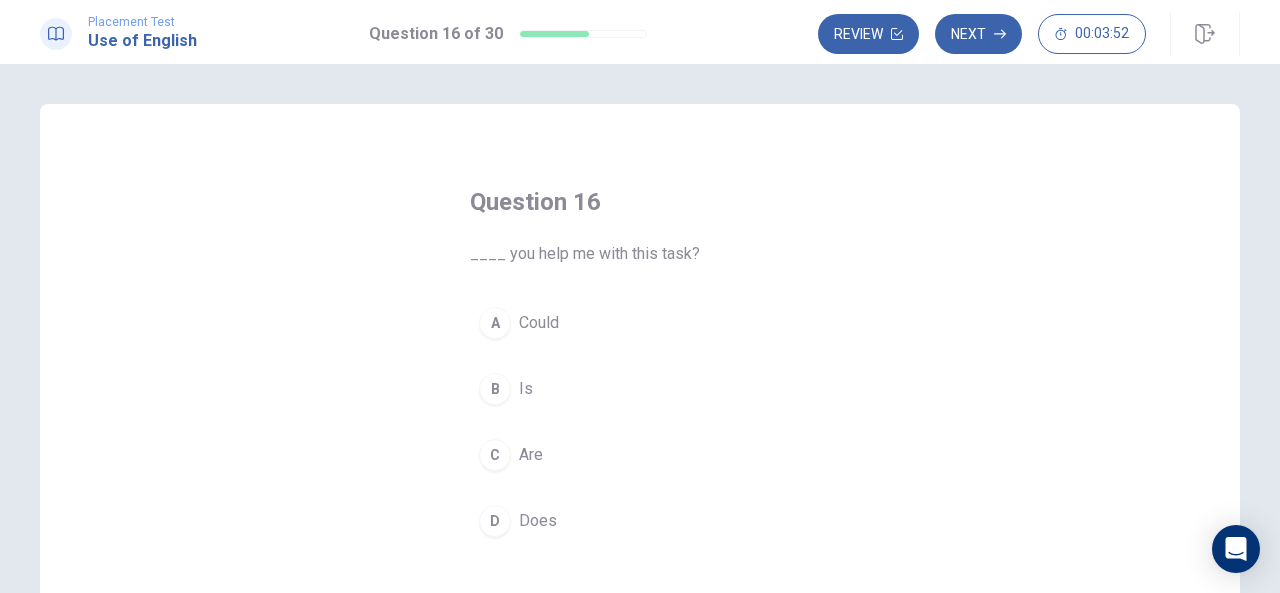 click on "Could" at bounding box center [539, 323] 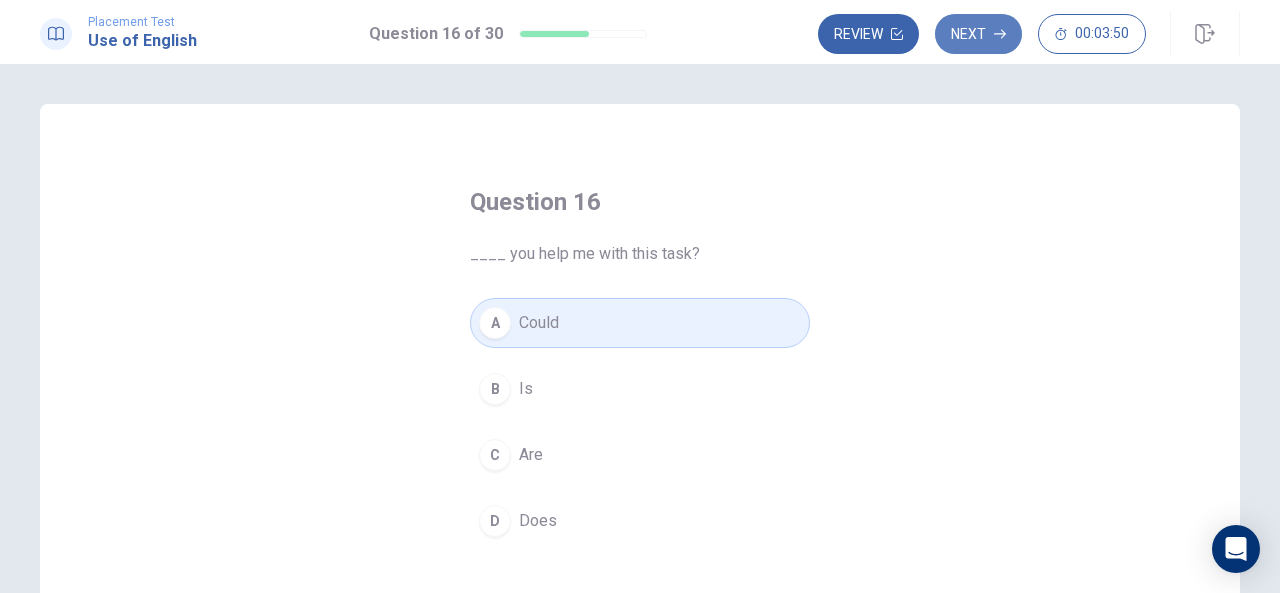 click on "Next" at bounding box center (978, 34) 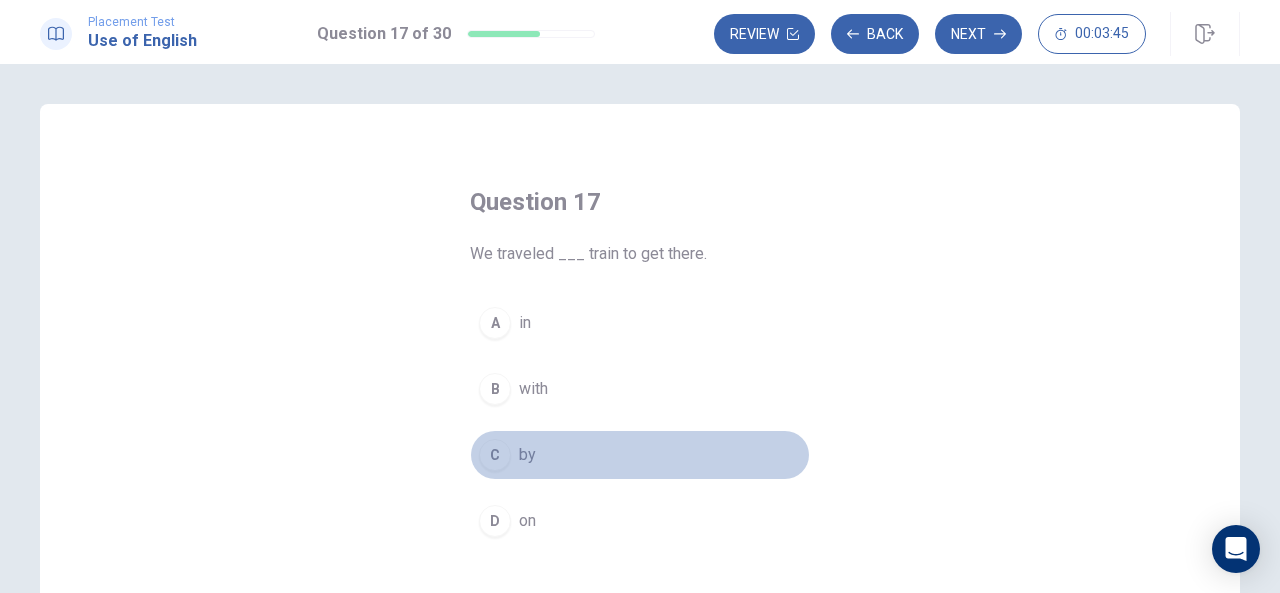 click on "by" at bounding box center [527, 455] 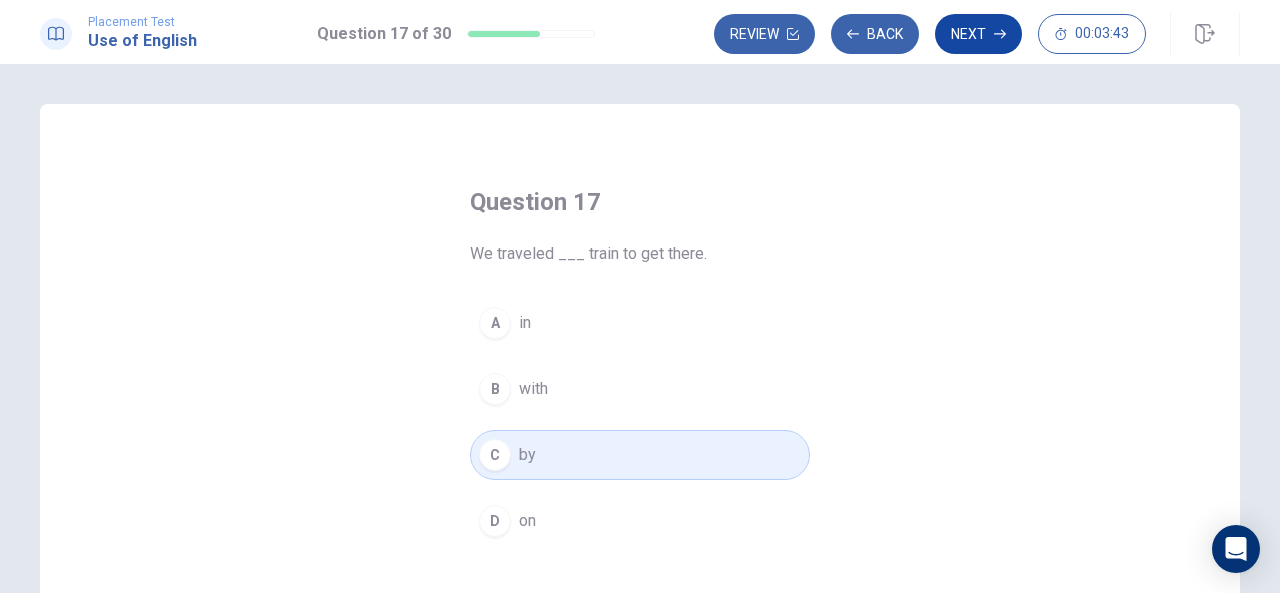 click on "Next" at bounding box center (978, 34) 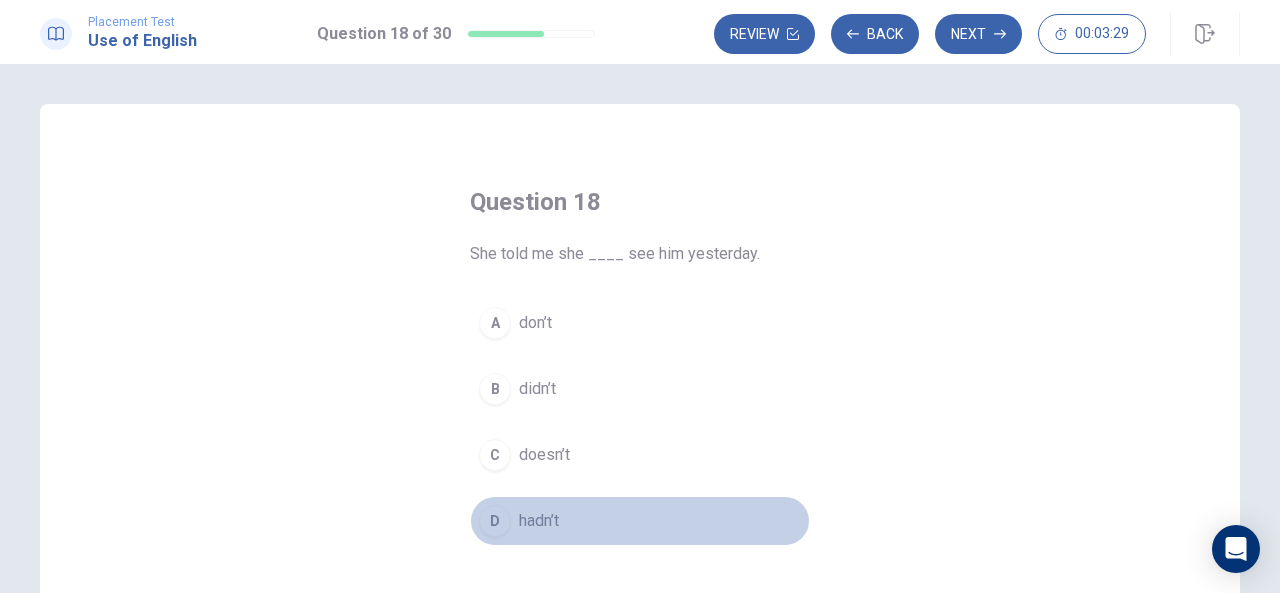 click on "hadn’t" at bounding box center [539, 521] 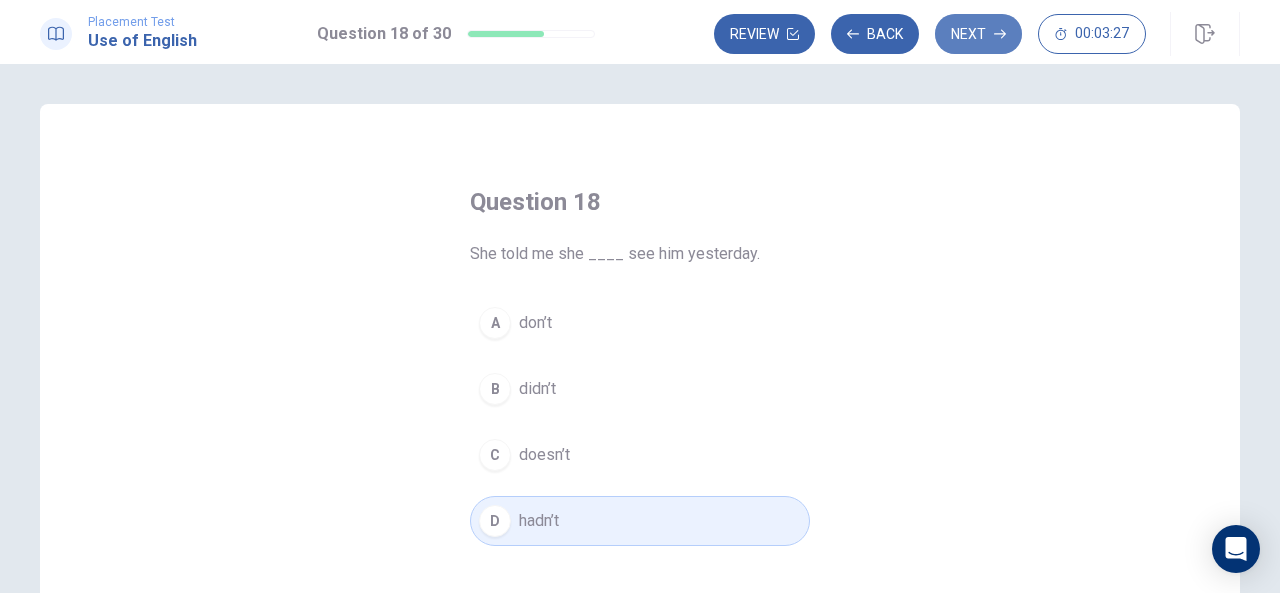 click on "Next" at bounding box center (978, 34) 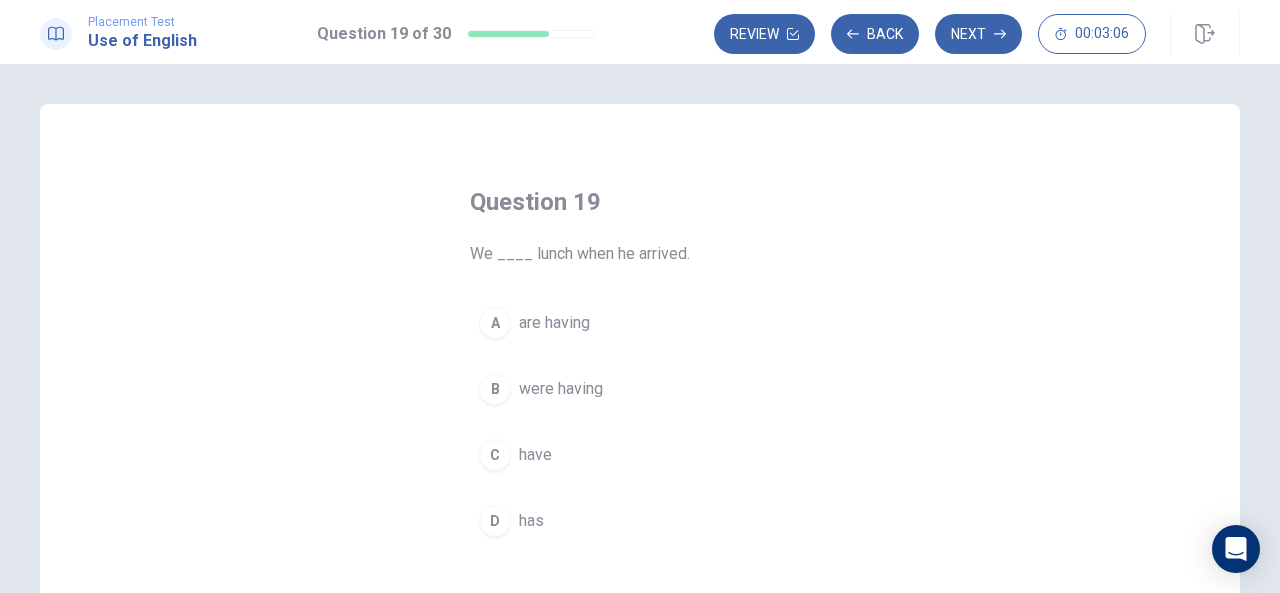 click on "were having" at bounding box center (561, 389) 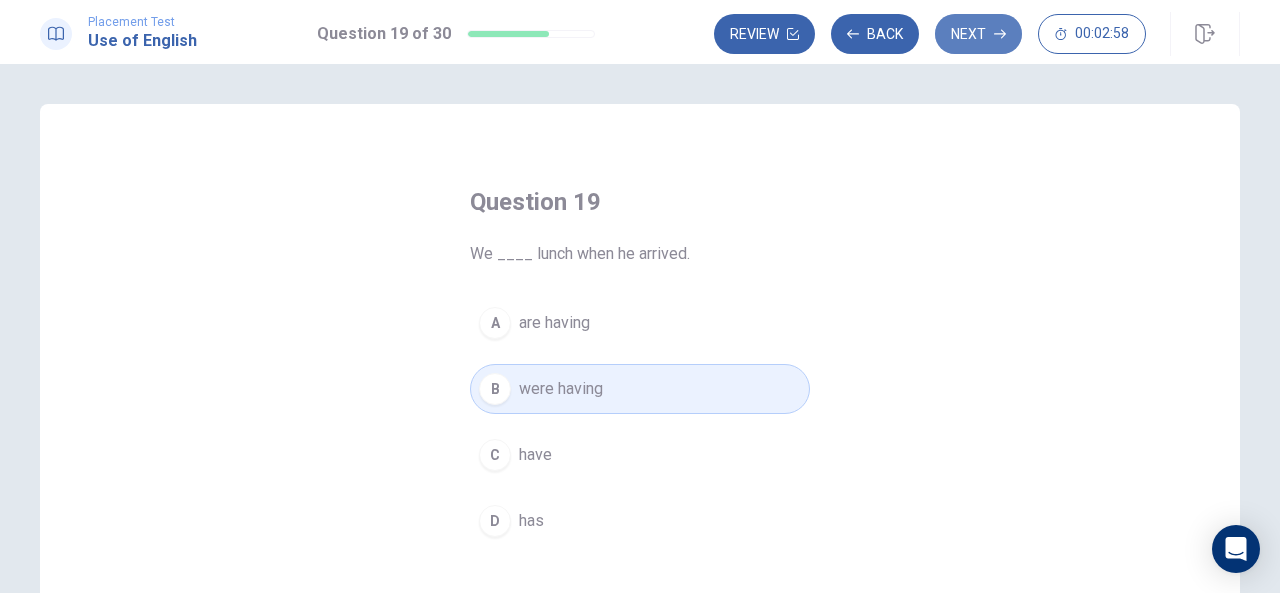 click on "Next" at bounding box center [978, 34] 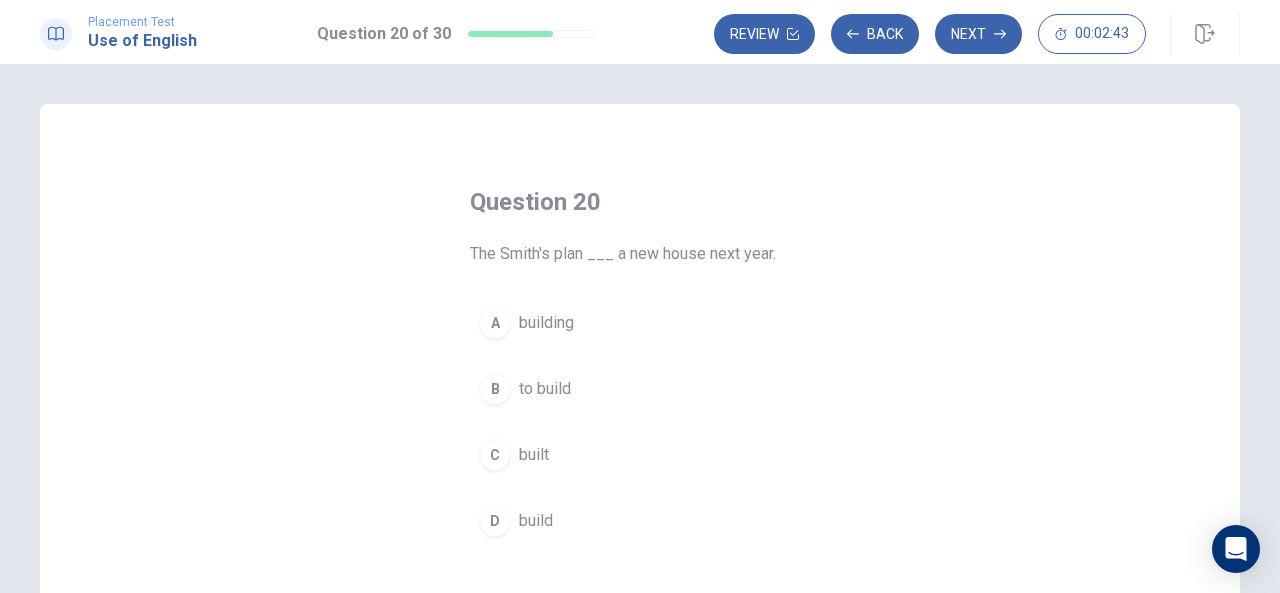 click on "to build" at bounding box center (545, 389) 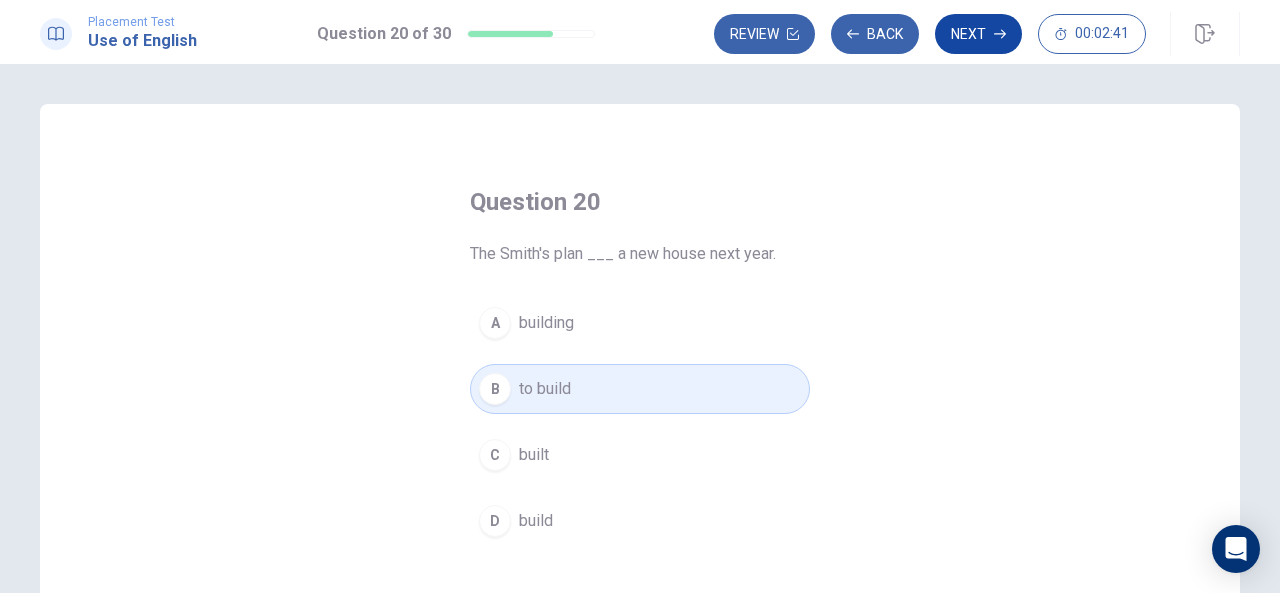 click on "Next" at bounding box center [978, 34] 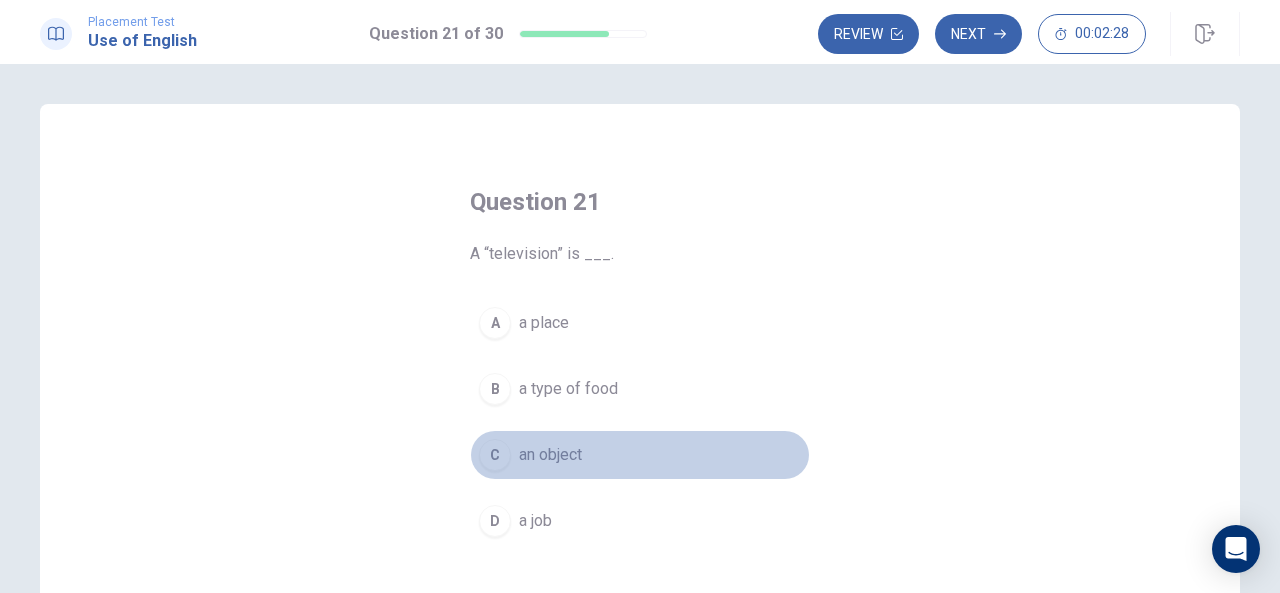 click on "an object" at bounding box center [550, 455] 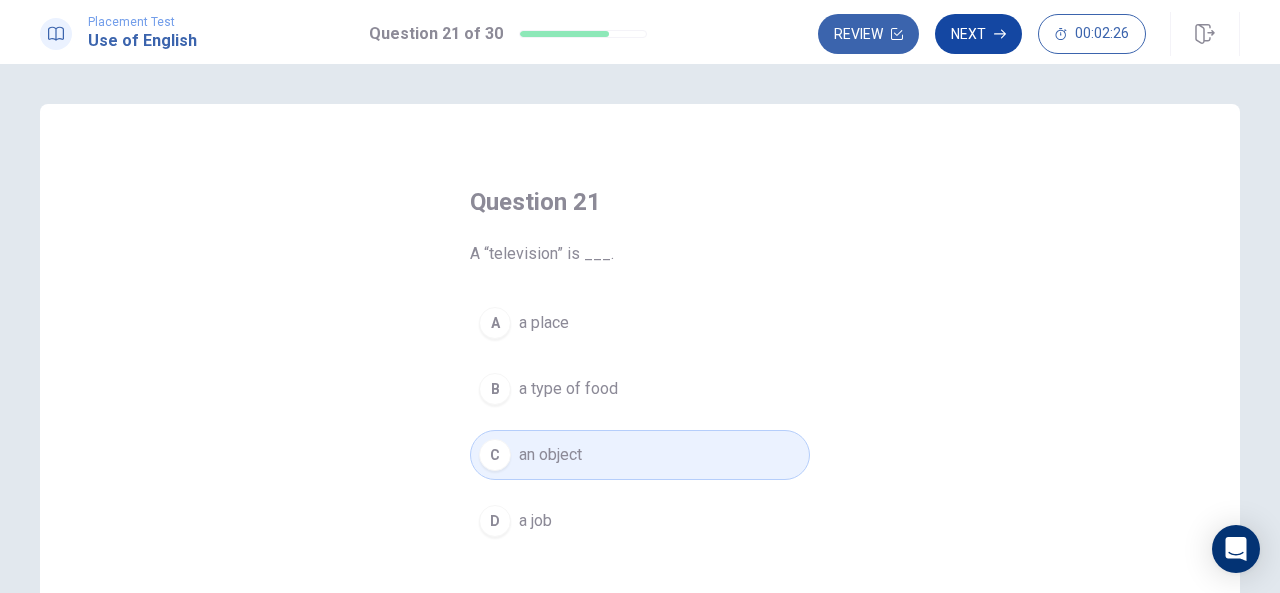 click on "Next" at bounding box center (978, 34) 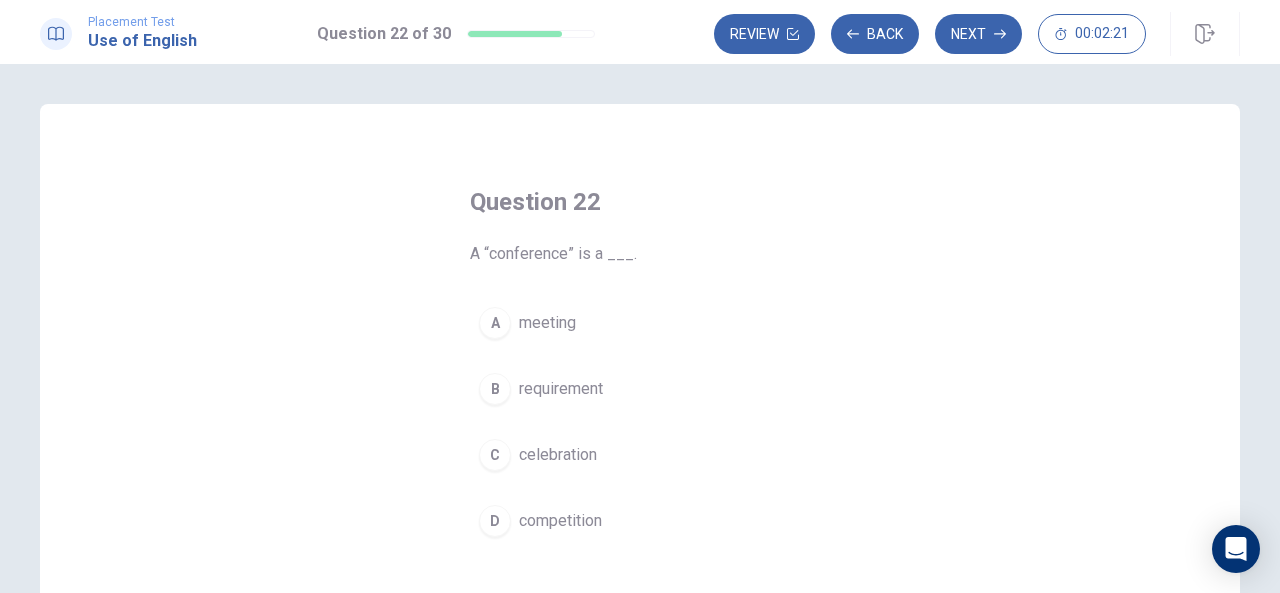 click on "meeting" at bounding box center [547, 323] 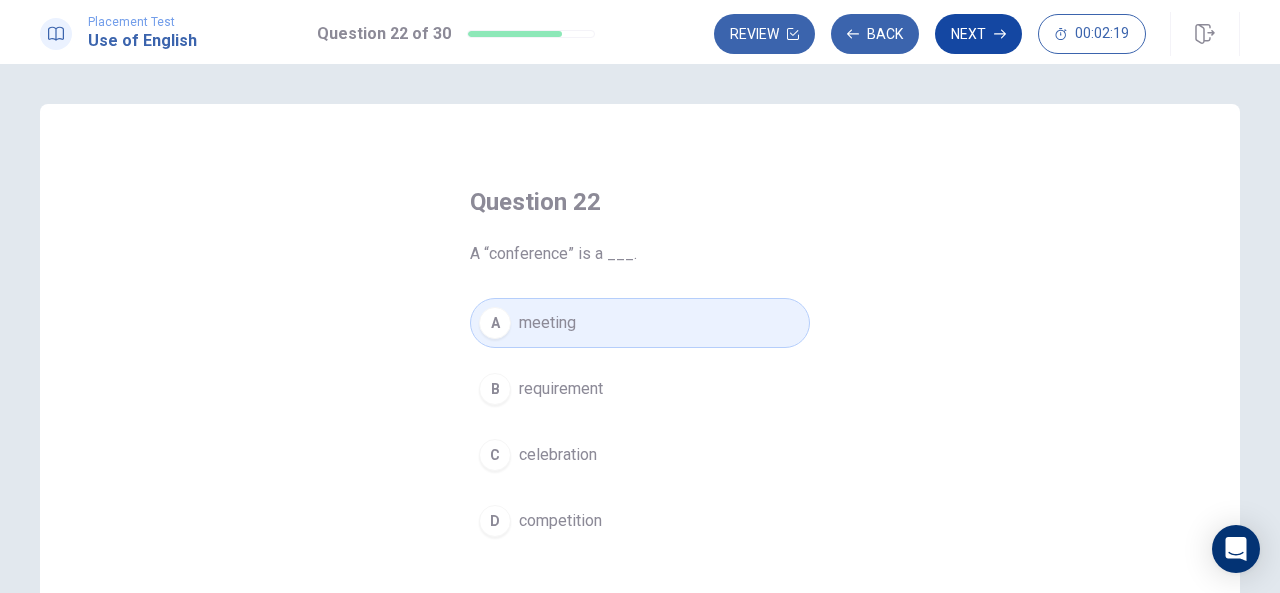 click on "Next" at bounding box center (978, 34) 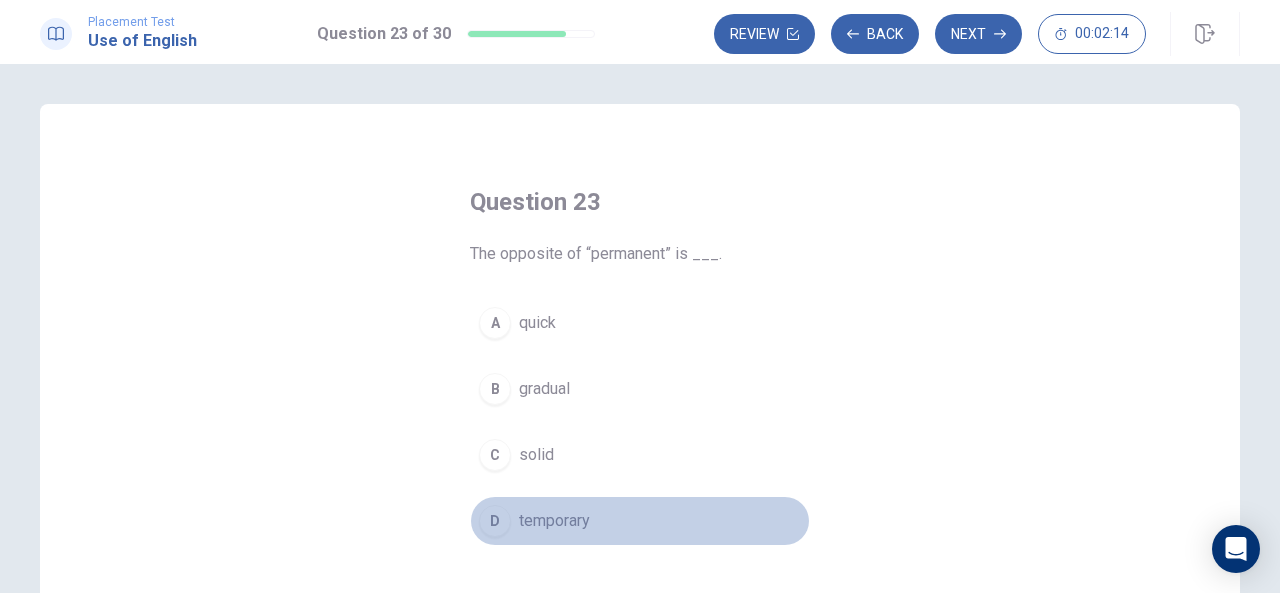 click on "temporary" at bounding box center (554, 521) 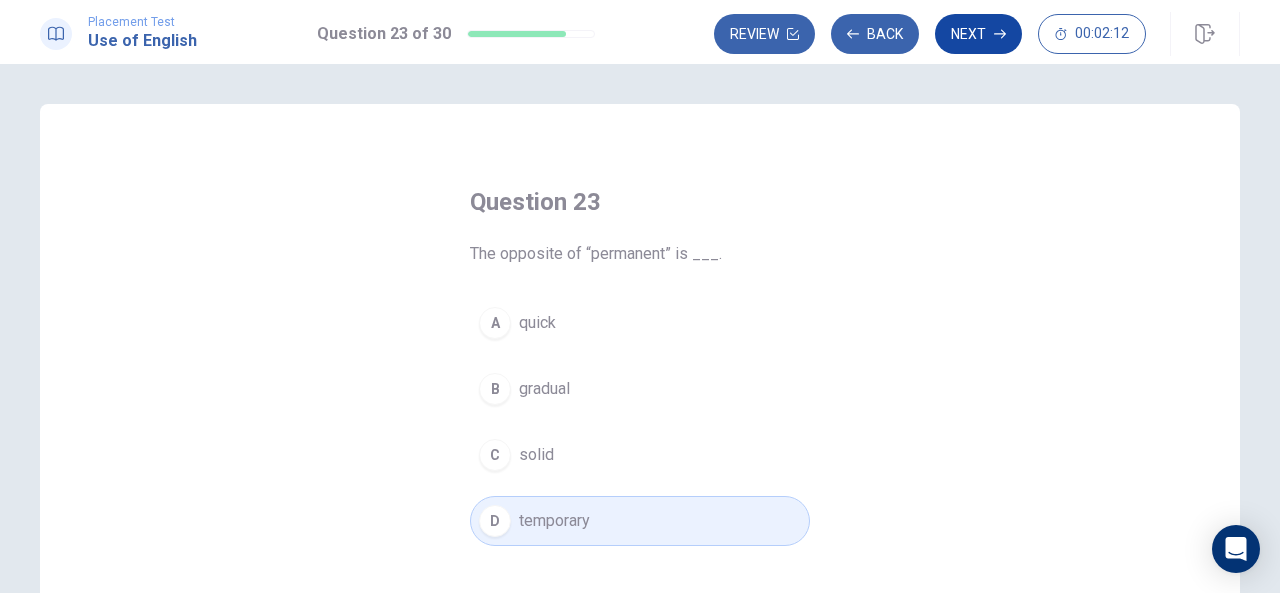 click on "Next" at bounding box center (978, 34) 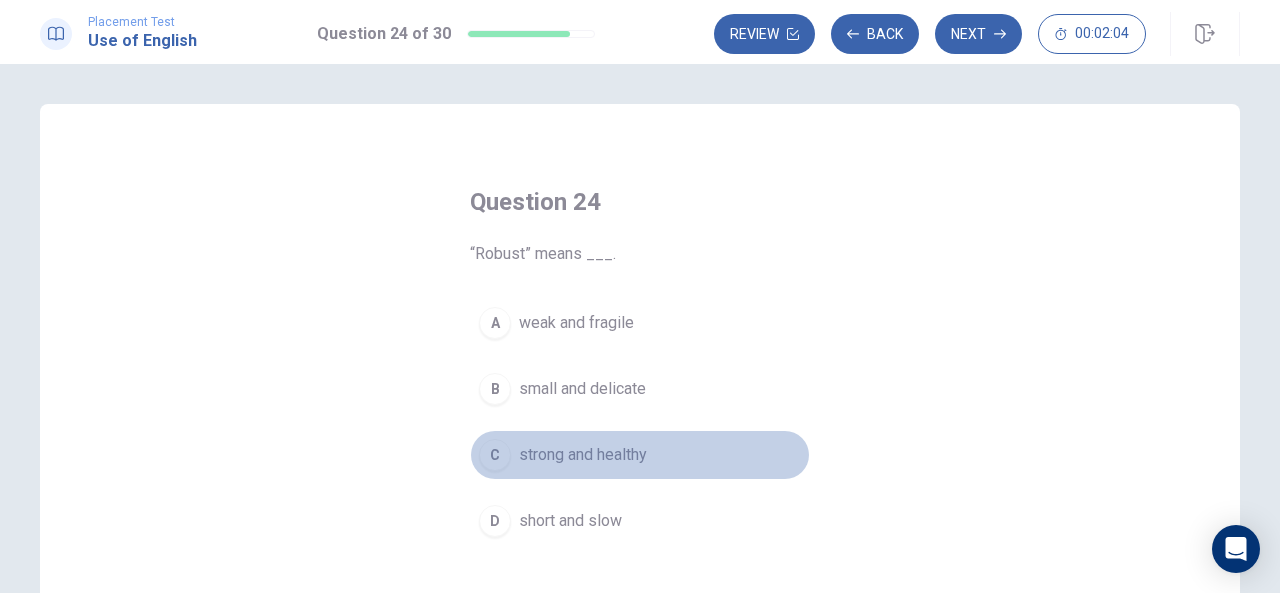 click on "strong and healthy" at bounding box center [583, 455] 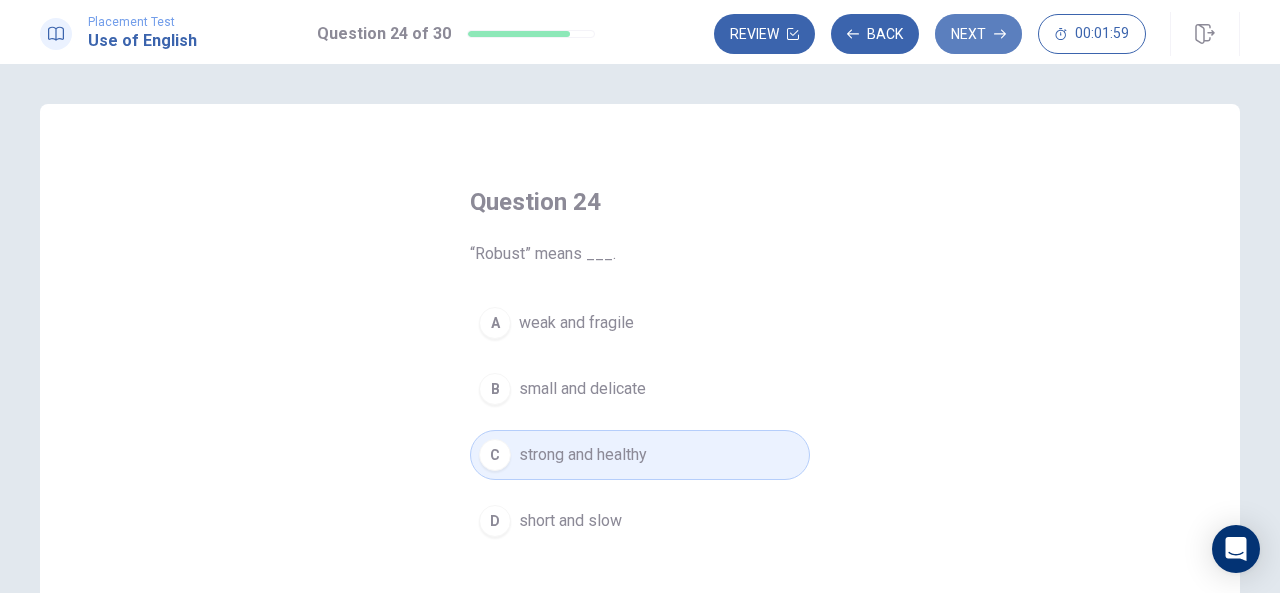 click on "Next" at bounding box center [978, 34] 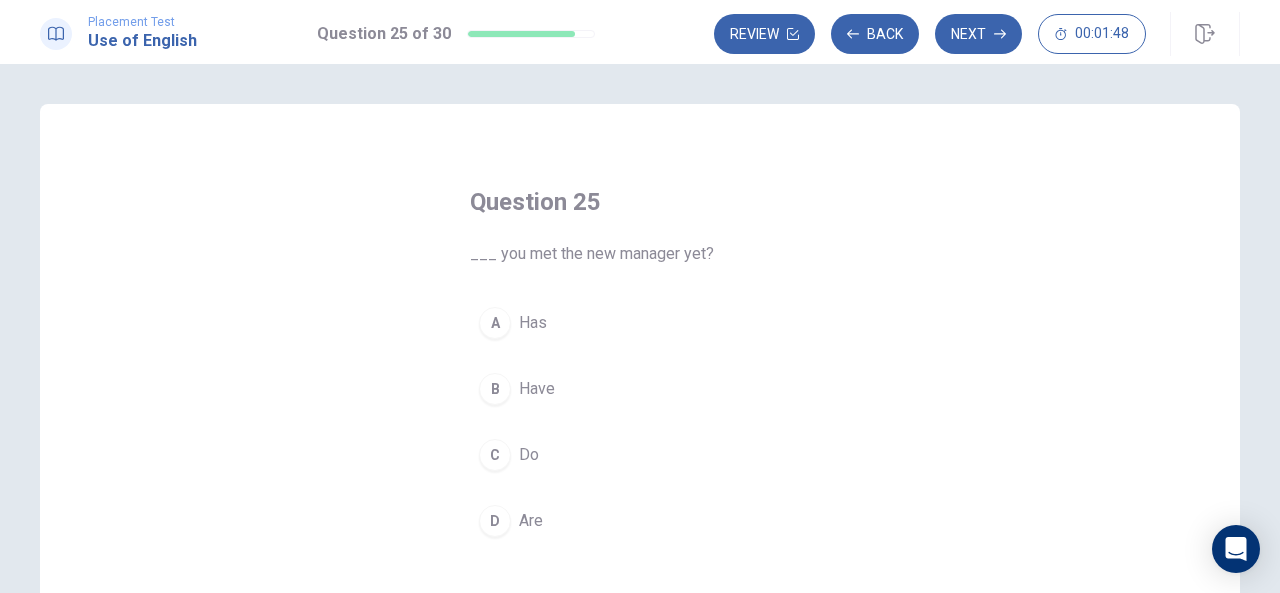 click on "Have" at bounding box center [537, 389] 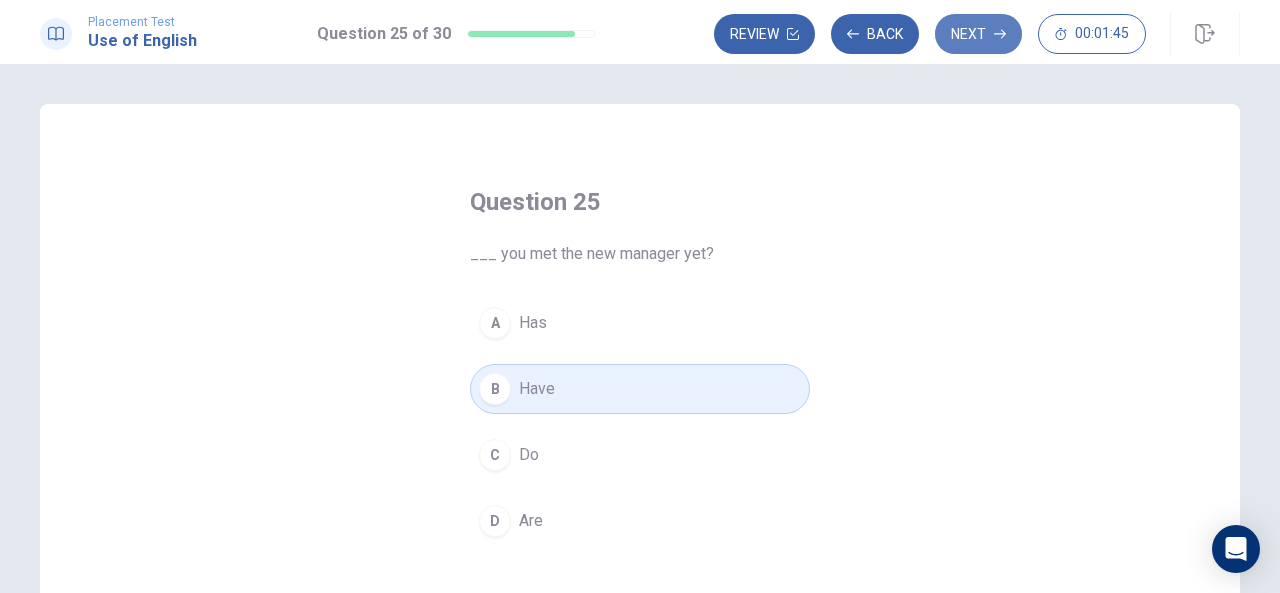 click on "Next" at bounding box center (978, 34) 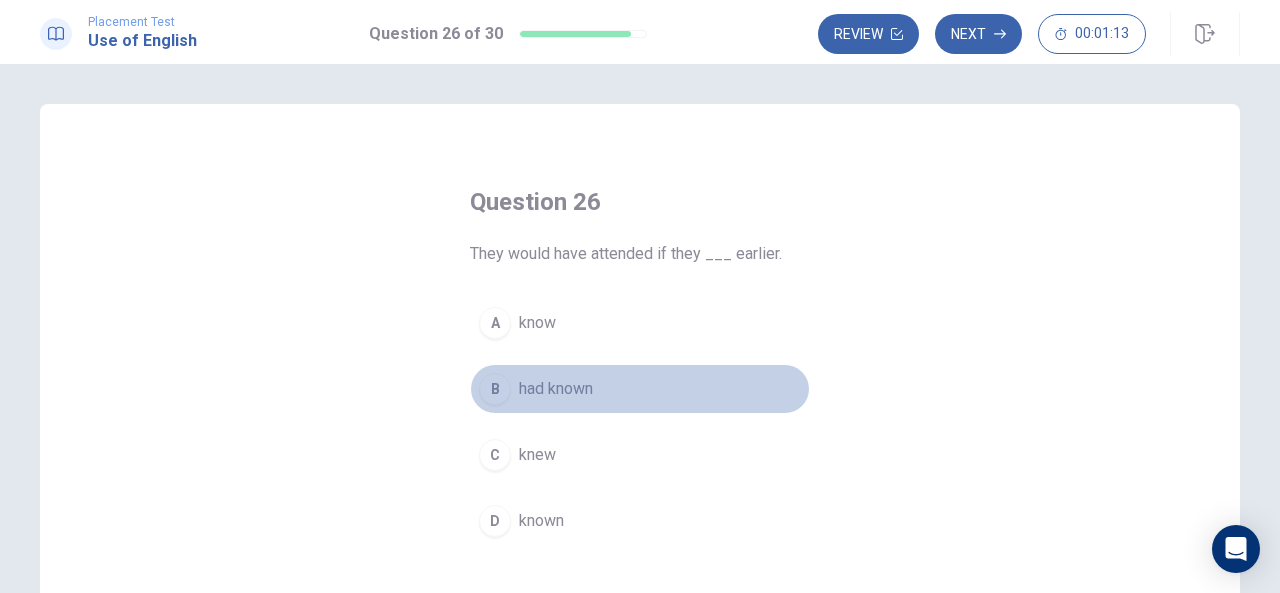 click on "had known" at bounding box center (556, 389) 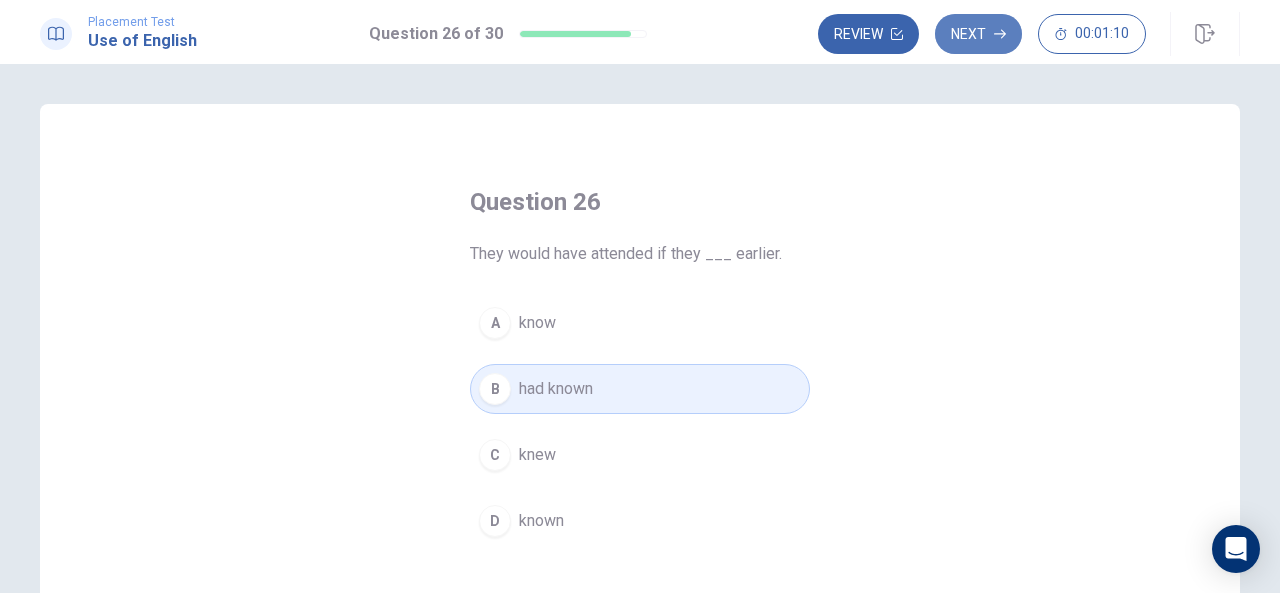 click on "Next" at bounding box center (978, 34) 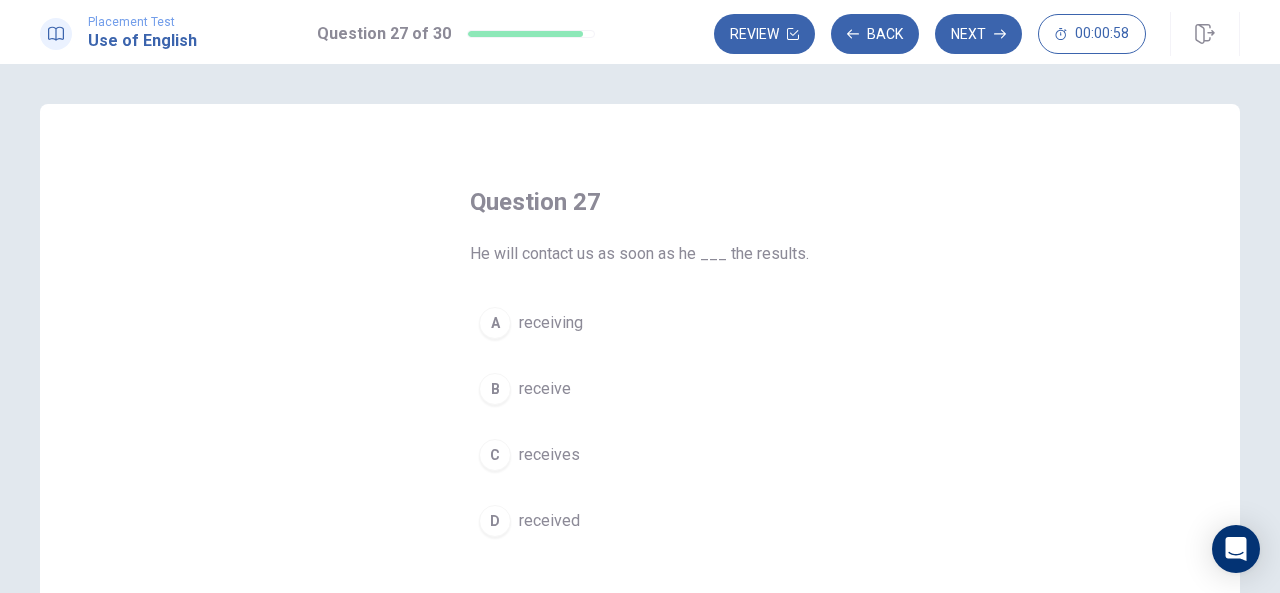 click on "receives" at bounding box center [549, 455] 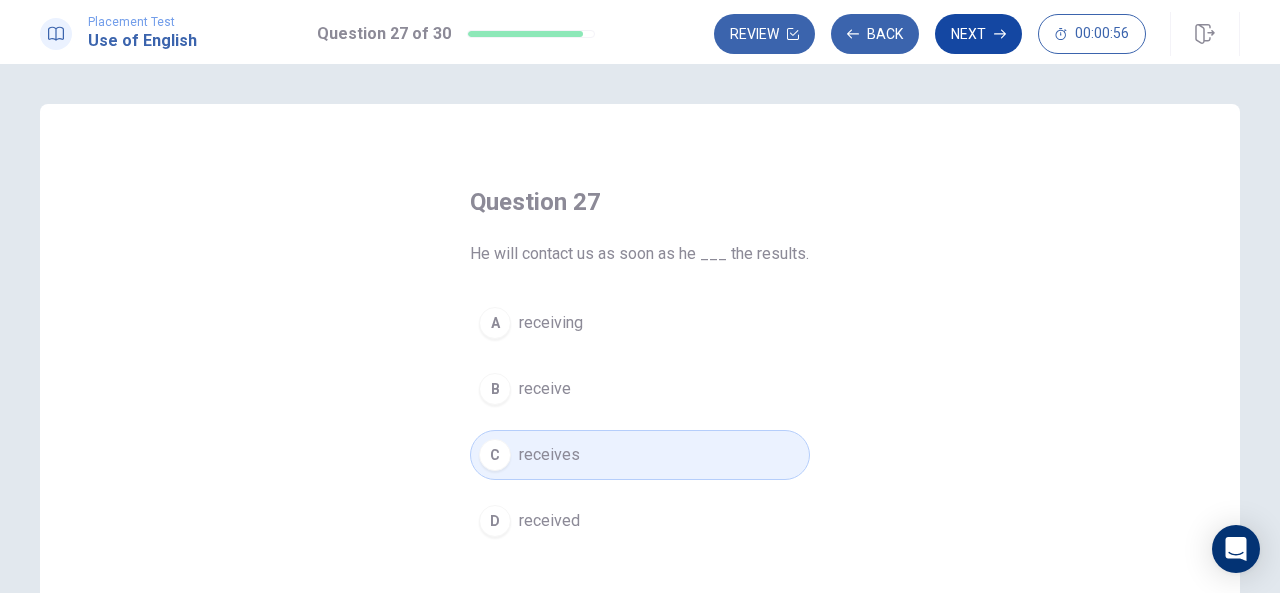 click on "Next" at bounding box center [978, 34] 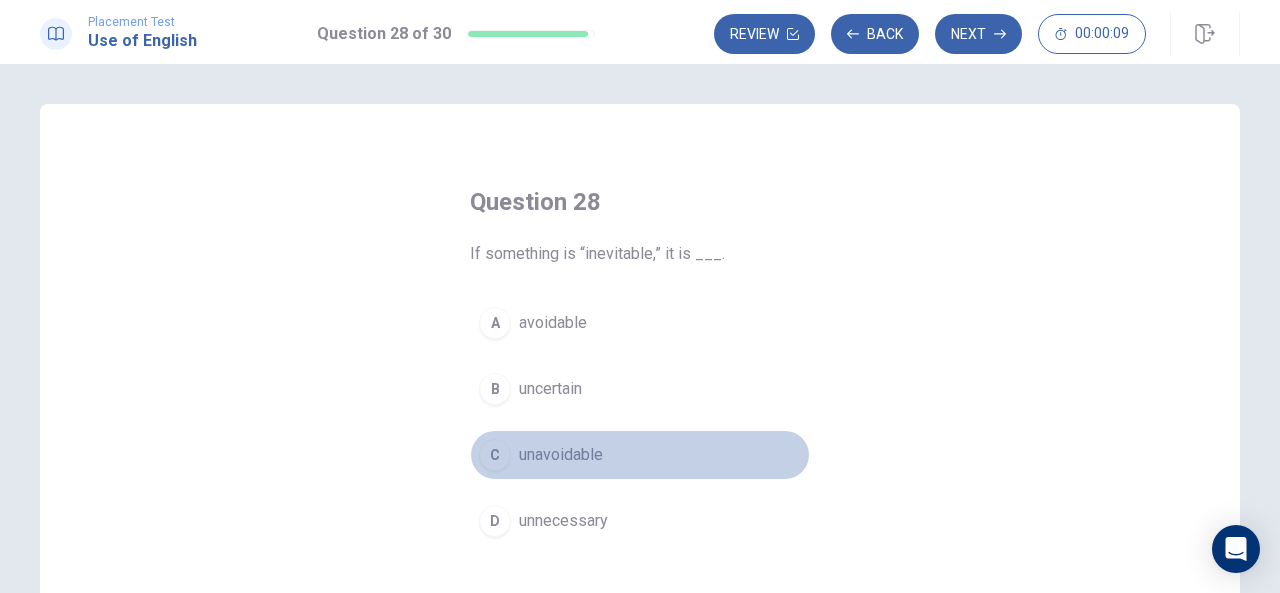 click on "unavoidable" at bounding box center (561, 455) 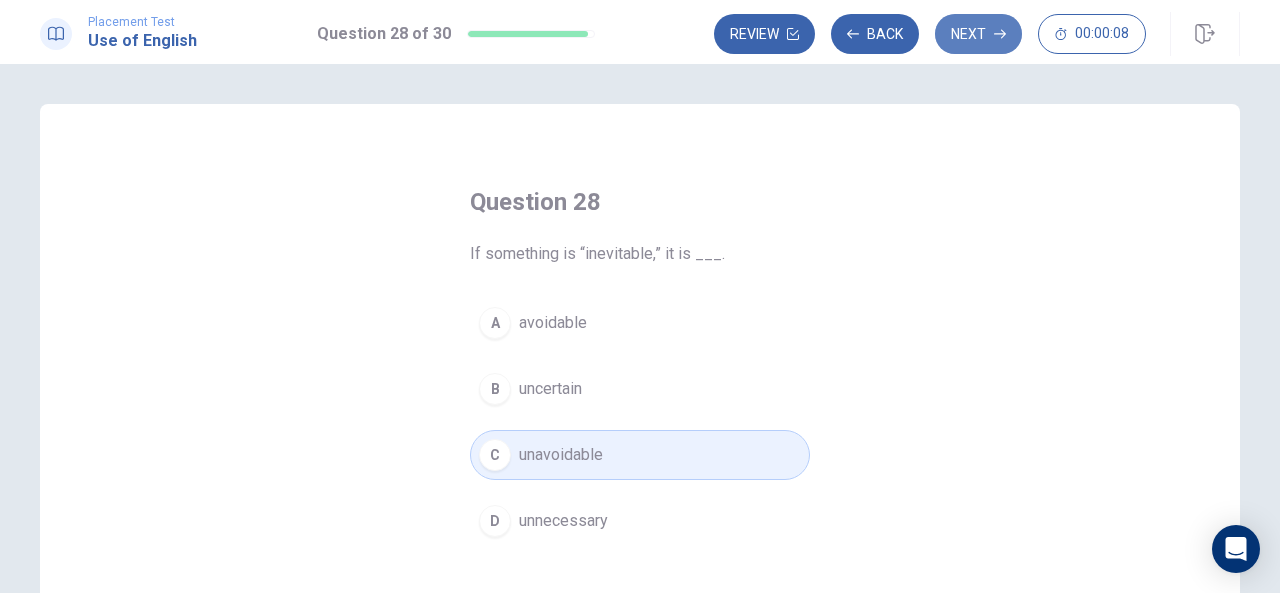 click on "Next" at bounding box center [978, 34] 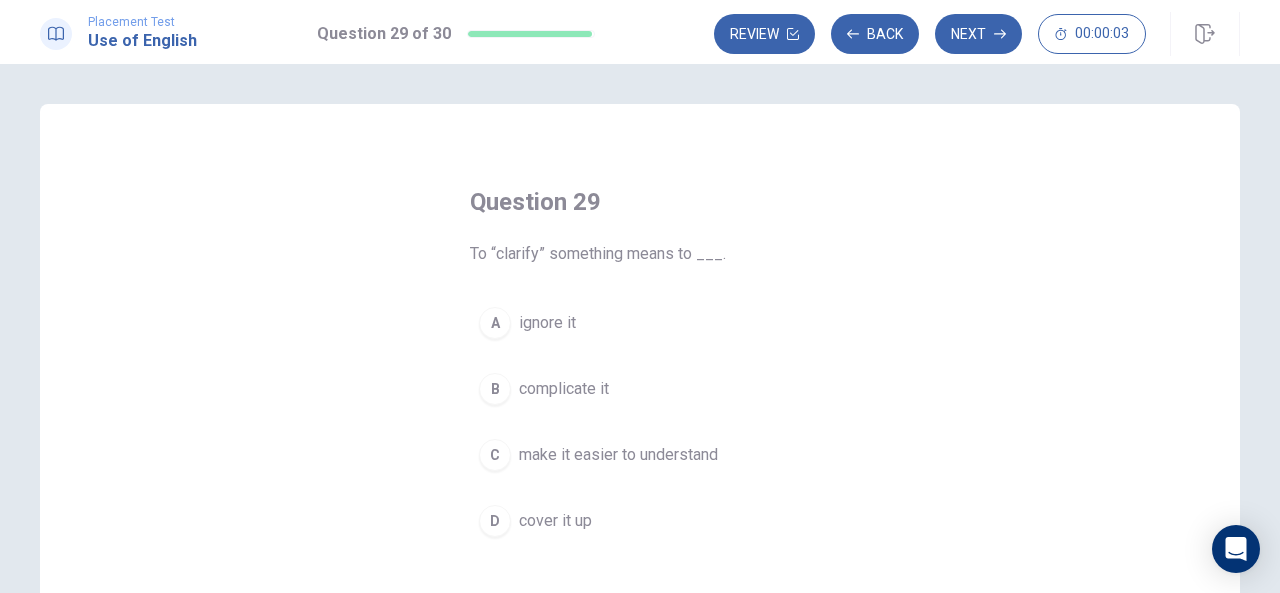 click on "make it easier to understand" at bounding box center [618, 455] 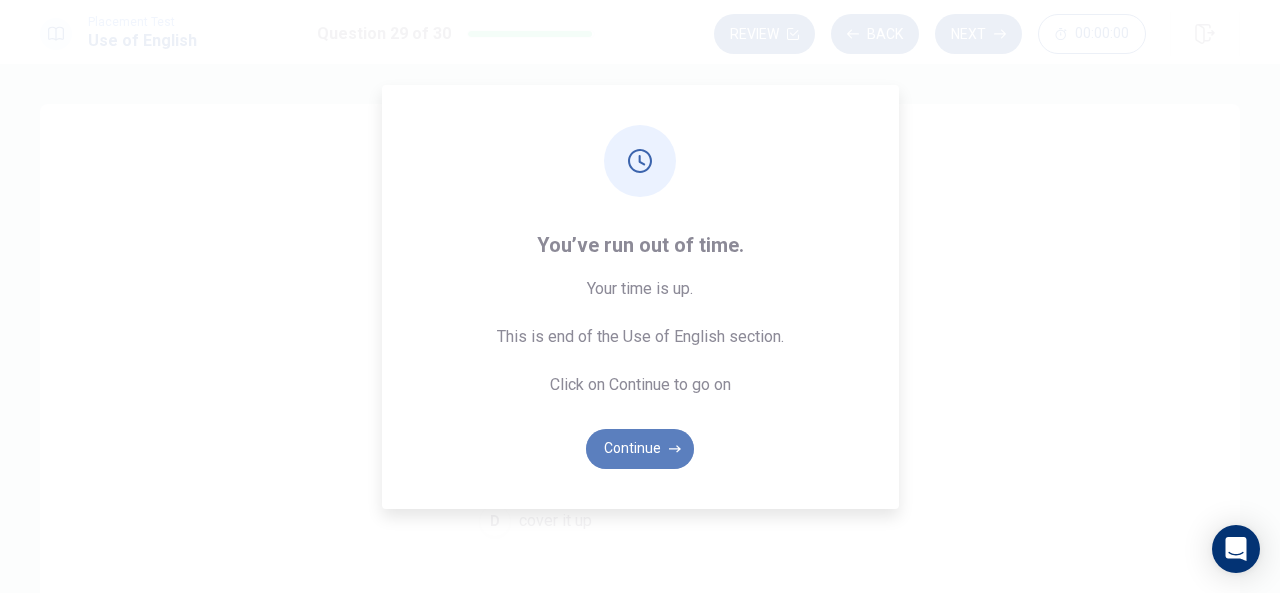 click on "Continue" at bounding box center (640, 449) 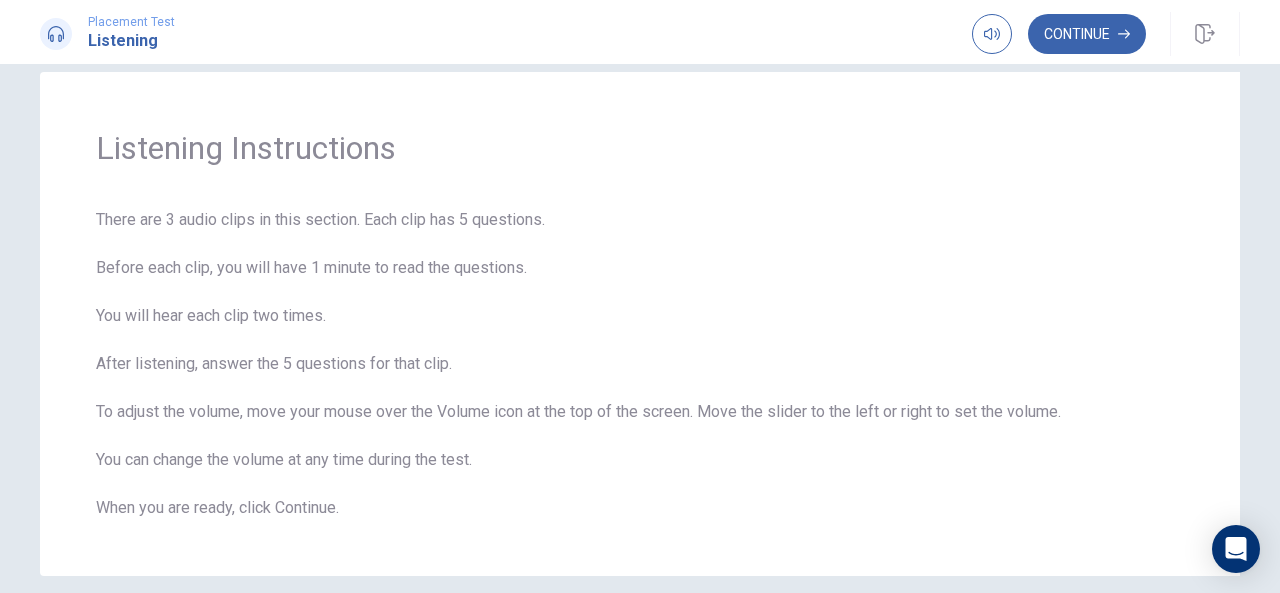 scroll, scrollTop: 0, scrollLeft: 0, axis: both 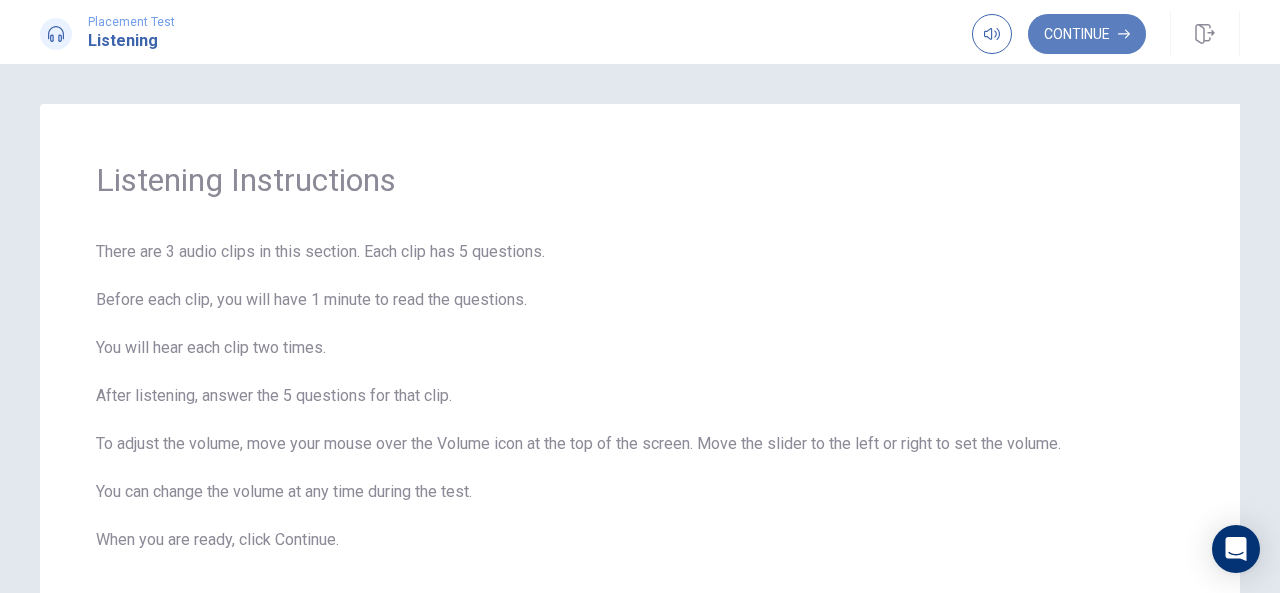click on "Continue" at bounding box center (1087, 34) 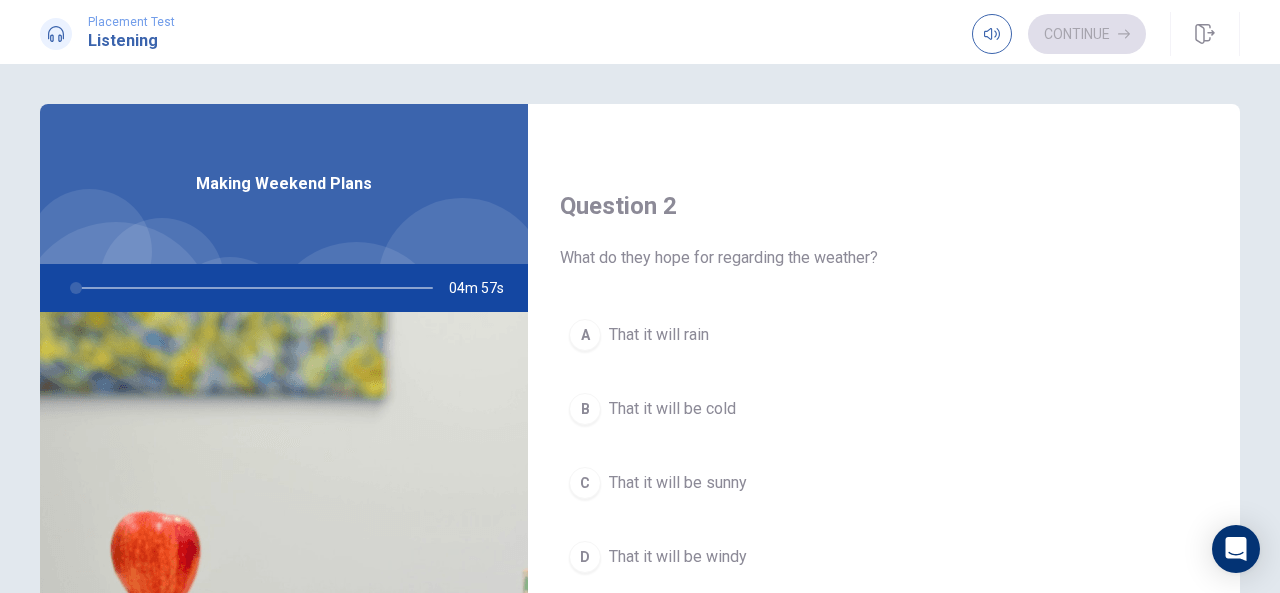 scroll, scrollTop: 0, scrollLeft: 0, axis: both 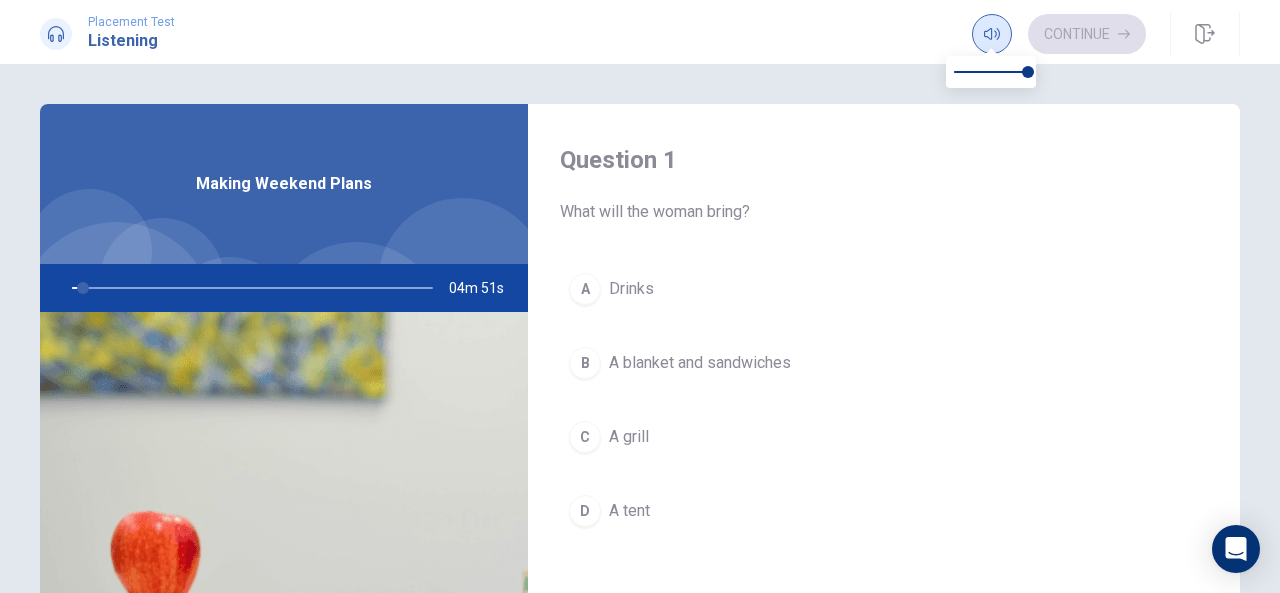 click at bounding box center [992, 34] 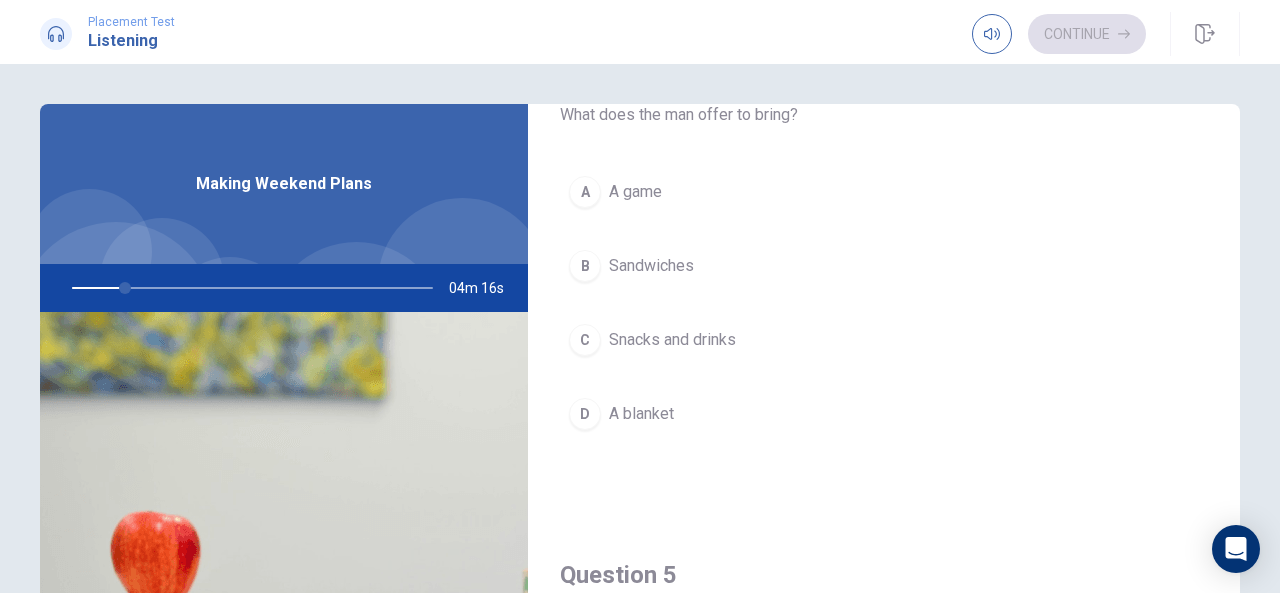 scroll, scrollTop: 1851, scrollLeft: 0, axis: vertical 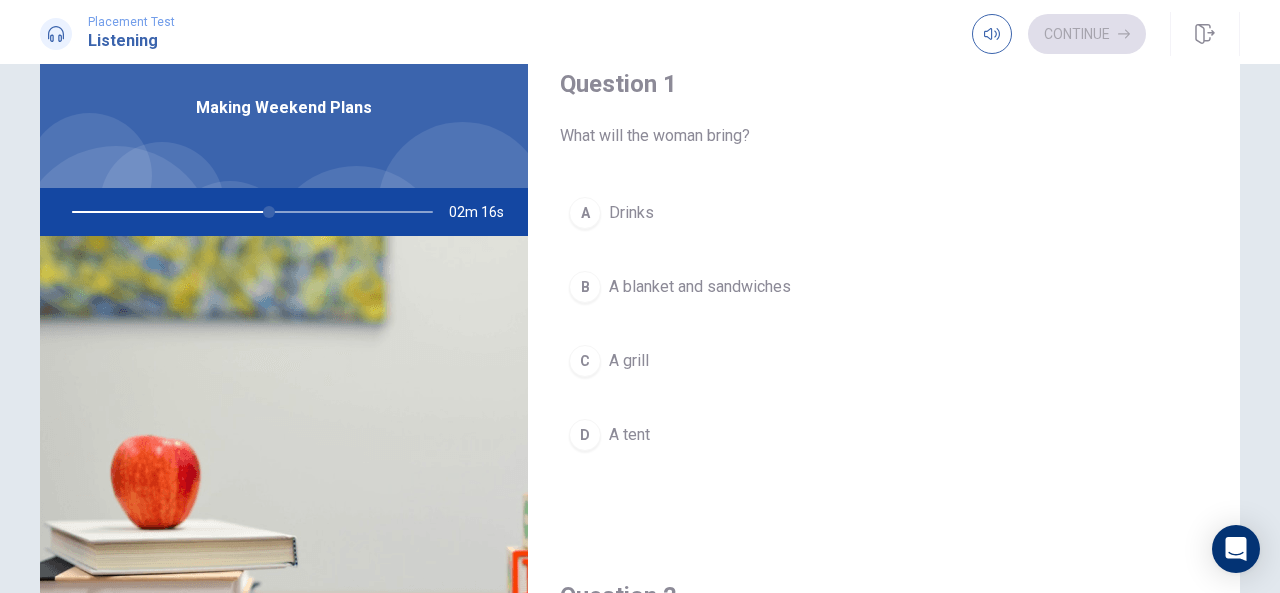 click on "A blanket and sandwiches" at bounding box center (700, 287) 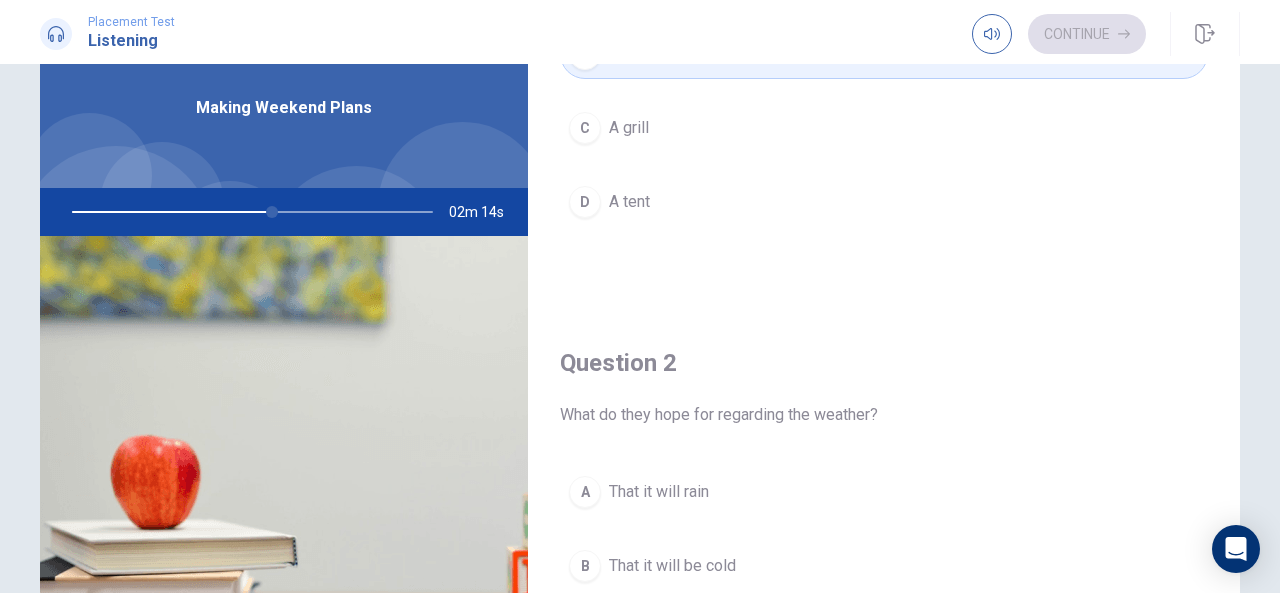 scroll, scrollTop: 466, scrollLeft: 0, axis: vertical 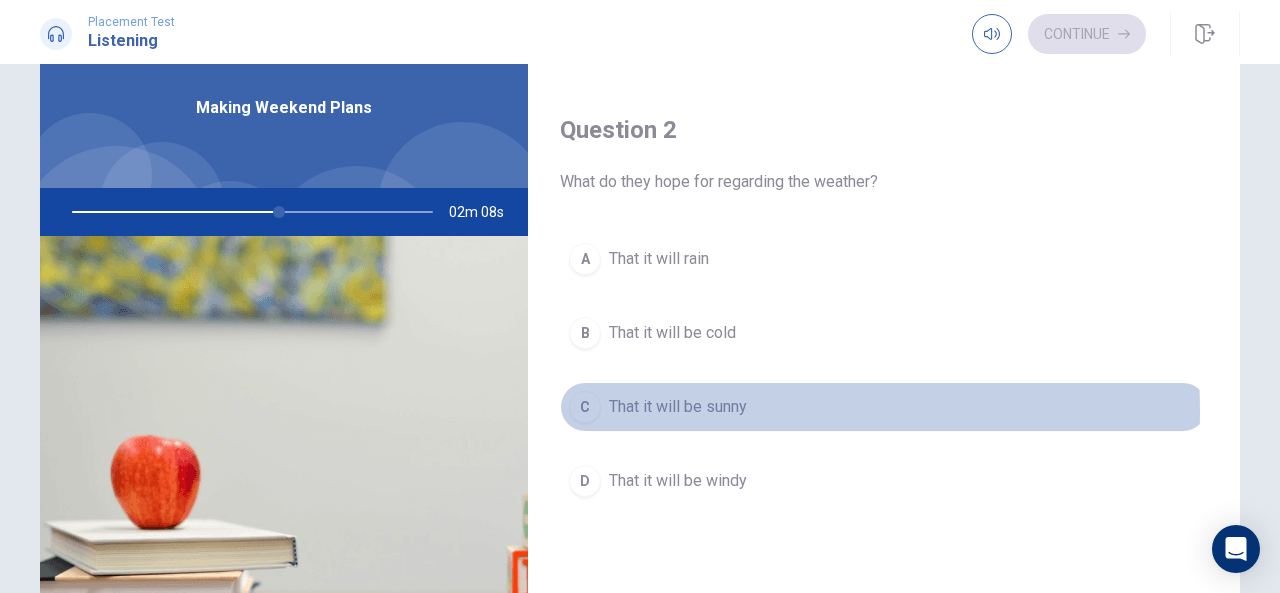 click on "That it will be sunny" at bounding box center [678, 407] 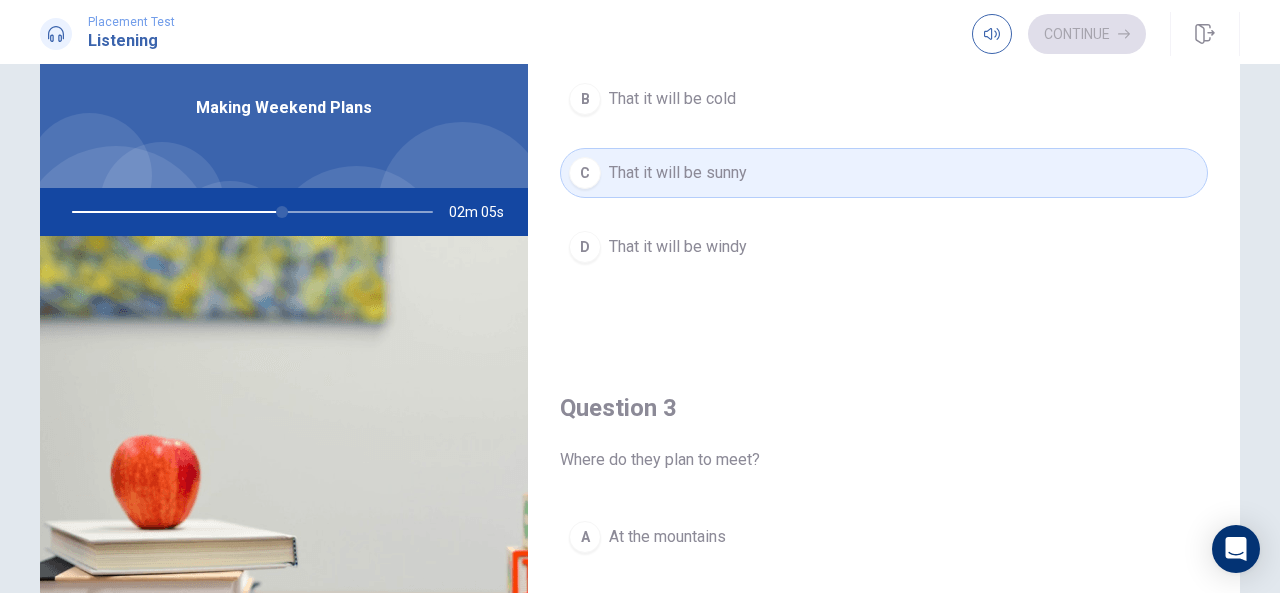 scroll, scrollTop: 933, scrollLeft: 0, axis: vertical 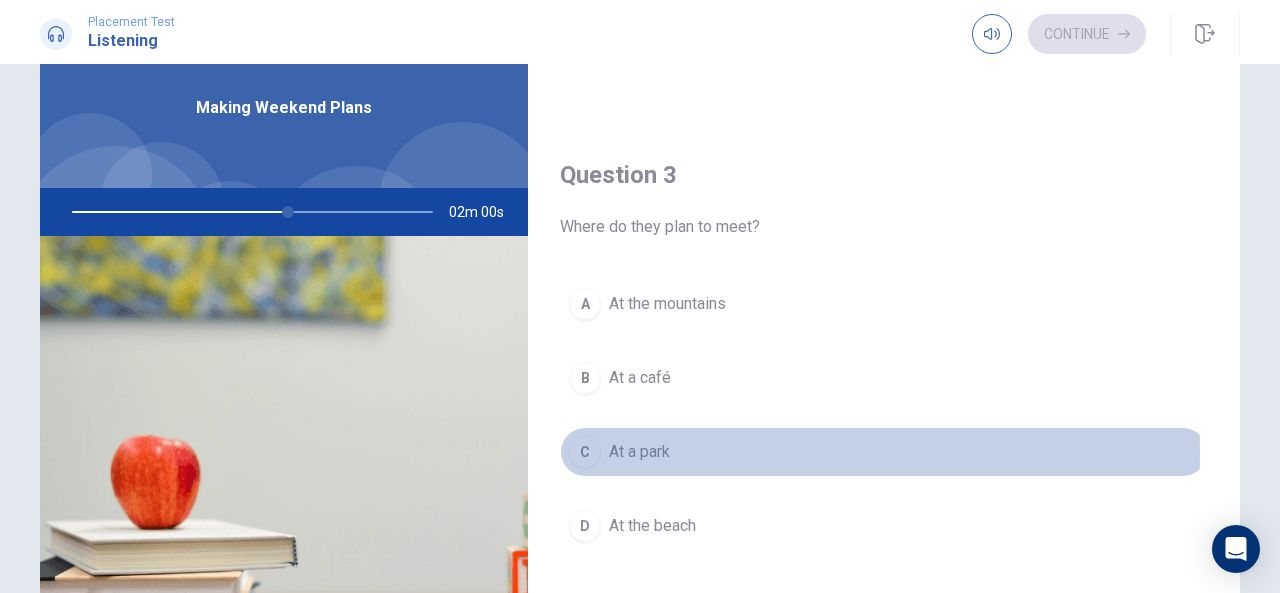 click on "C At a park" at bounding box center [884, 452] 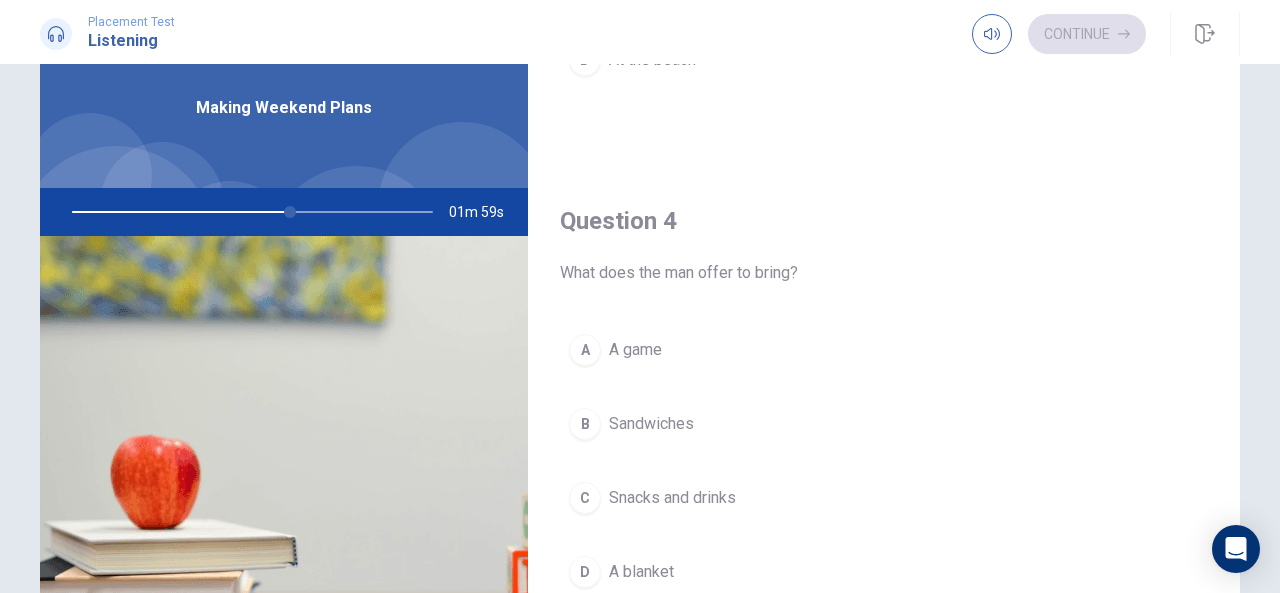 scroll, scrollTop: 1400, scrollLeft: 0, axis: vertical 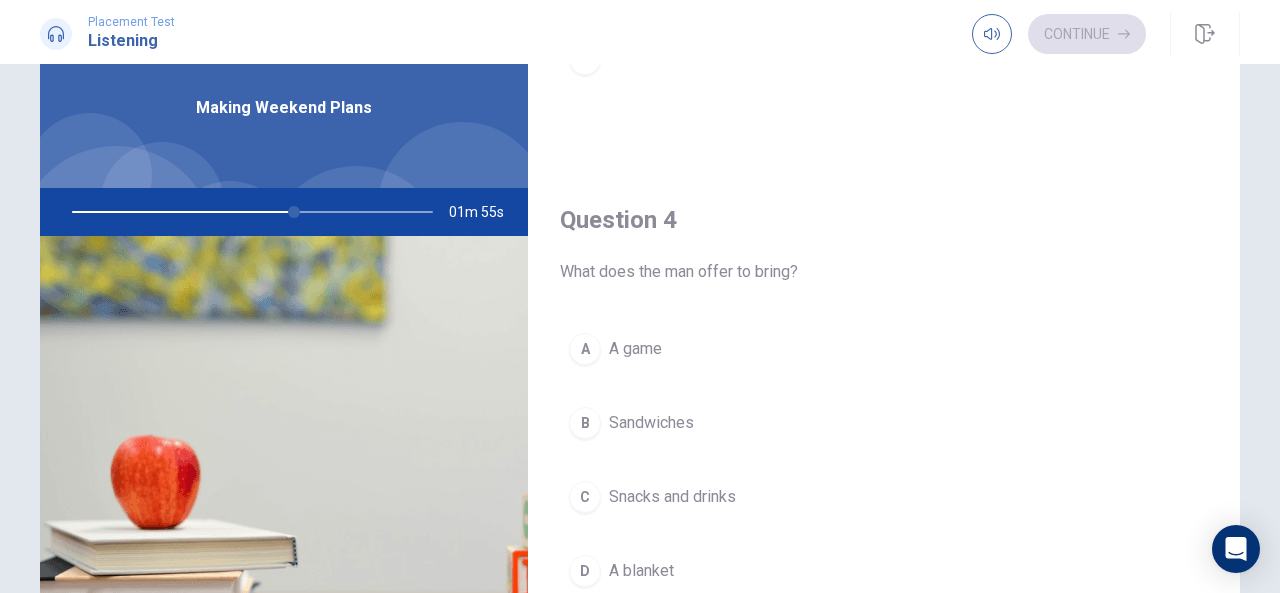 click on "A blanket" at bounding box center (641, 571) 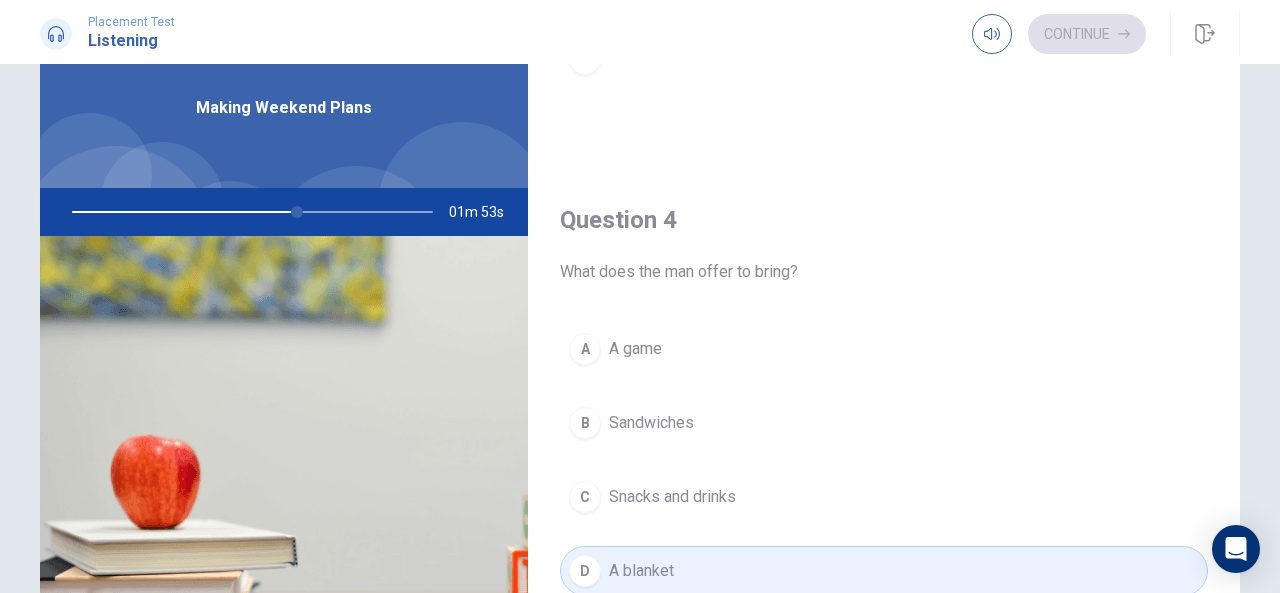 scroll, scrollTop: 1851, scrollLeft: 0, axis: vertical 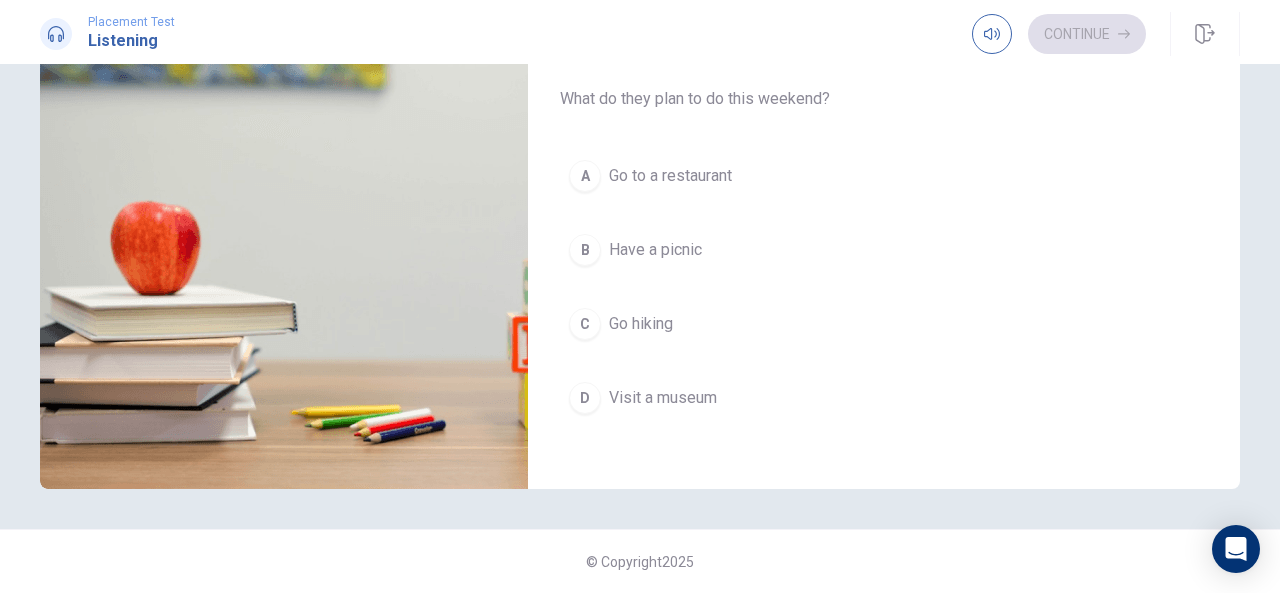 click on "Have a picnic" at bounding box center (655, 250) 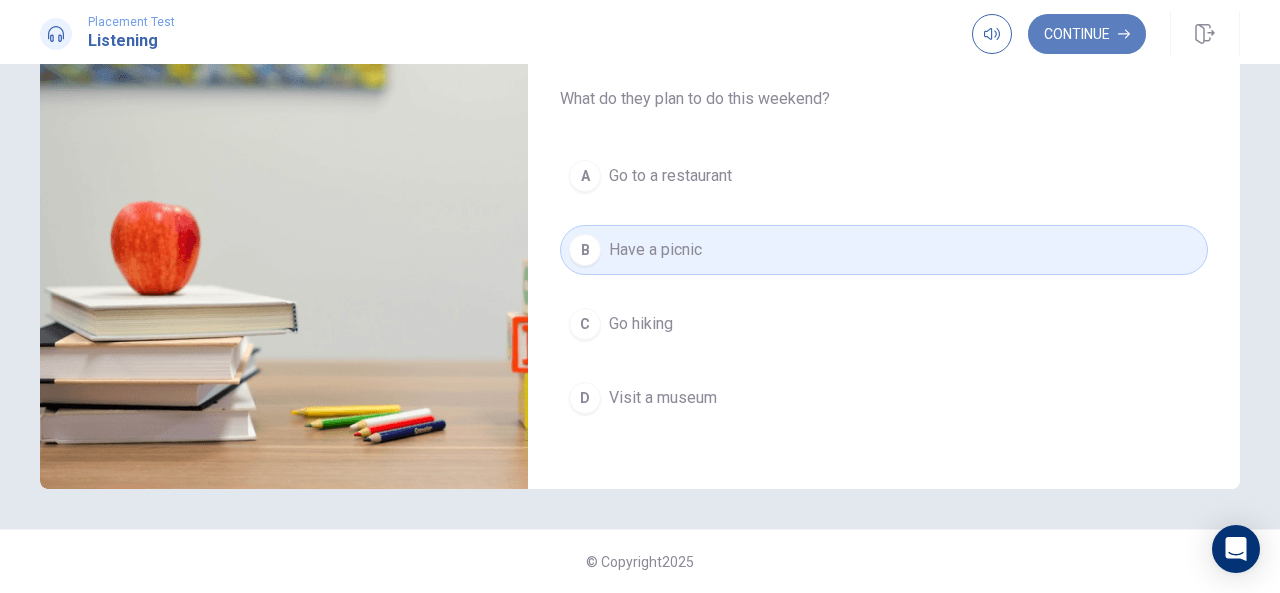 click on "Continue" at bounding box center [1087, 34] 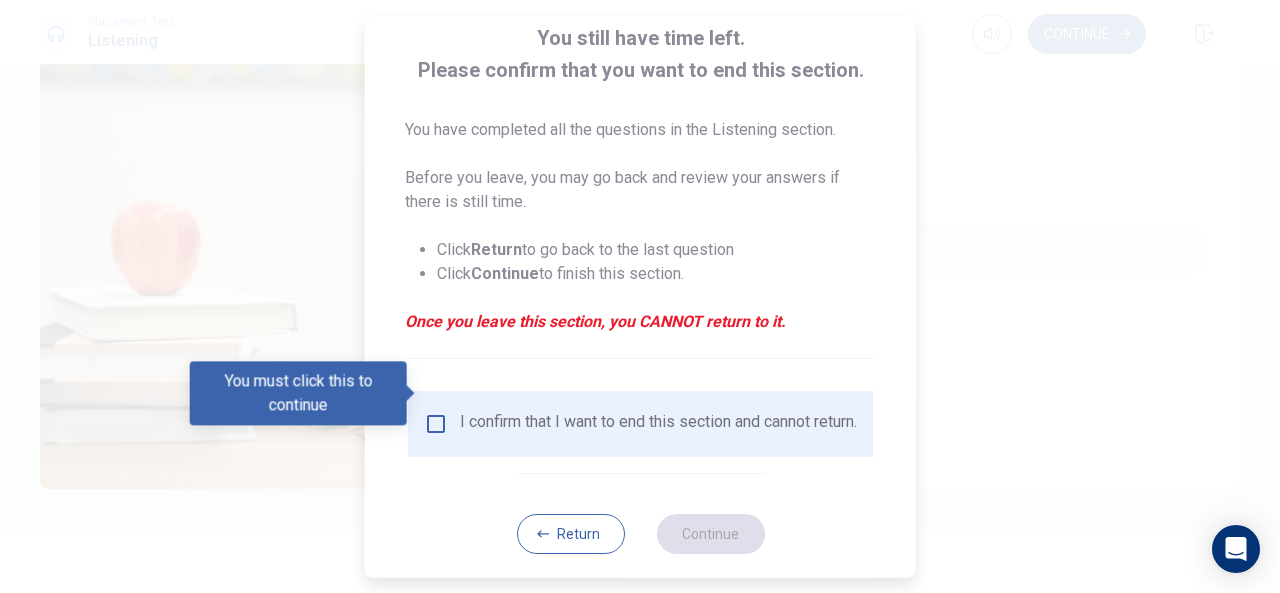 scroll, scrollTop: 152, scrollLeft: 0, axis: vertical 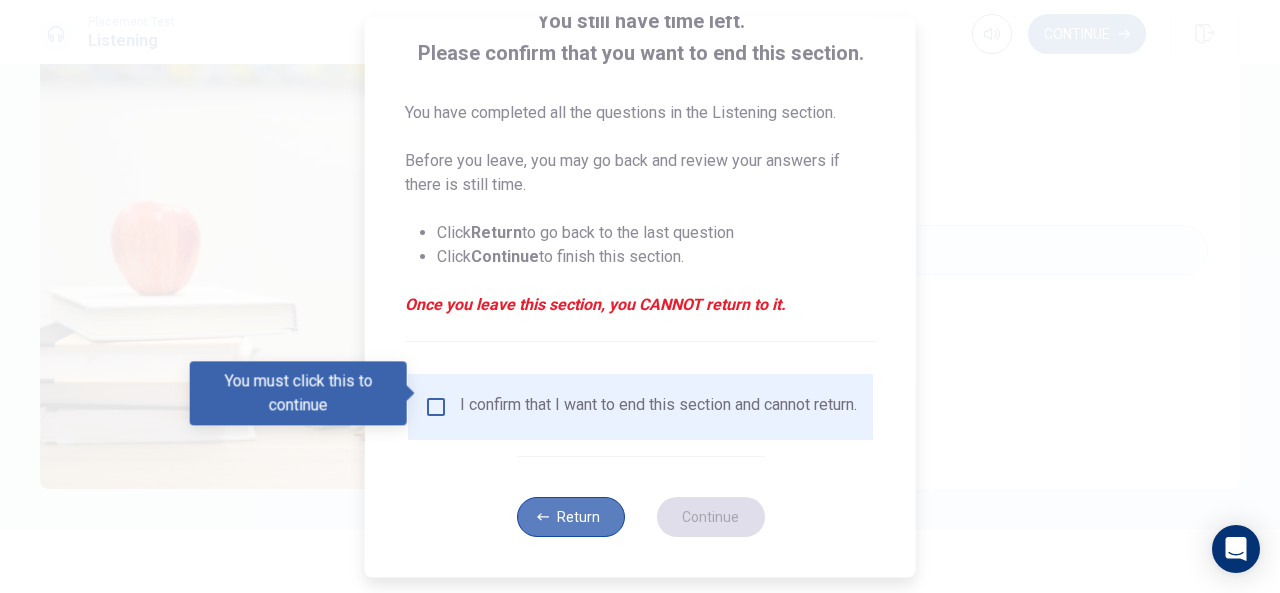 click on "Return" at bounding box center [570, 517] 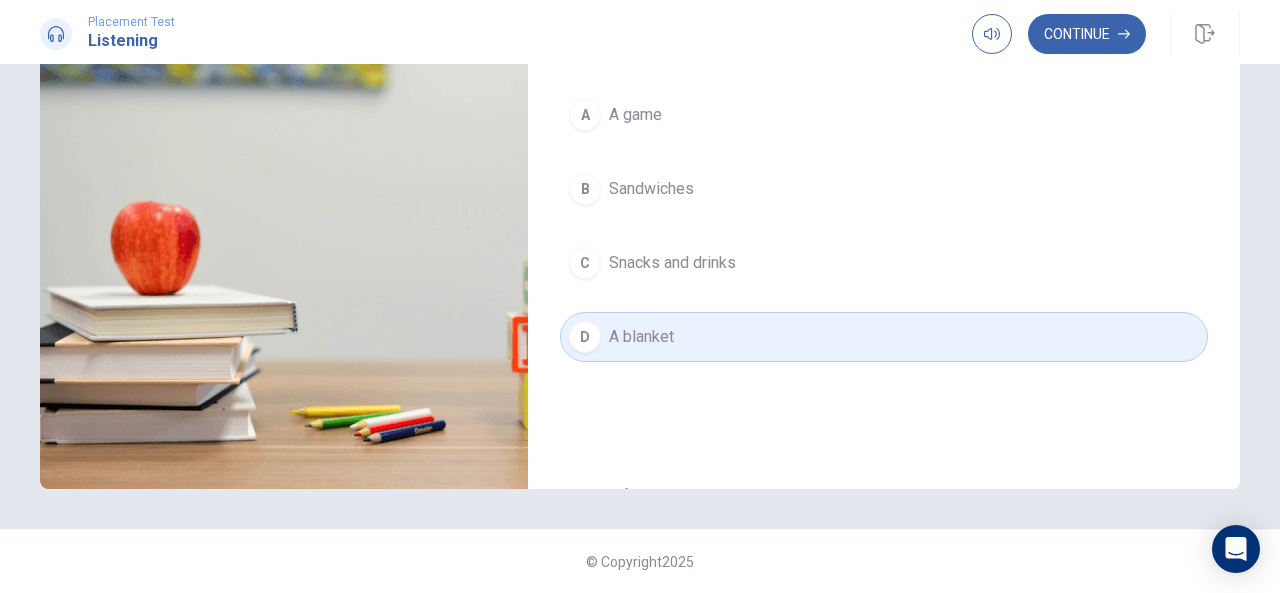 scroll, scrollTop: 1851, scrollLeft: 0, axis: vertical 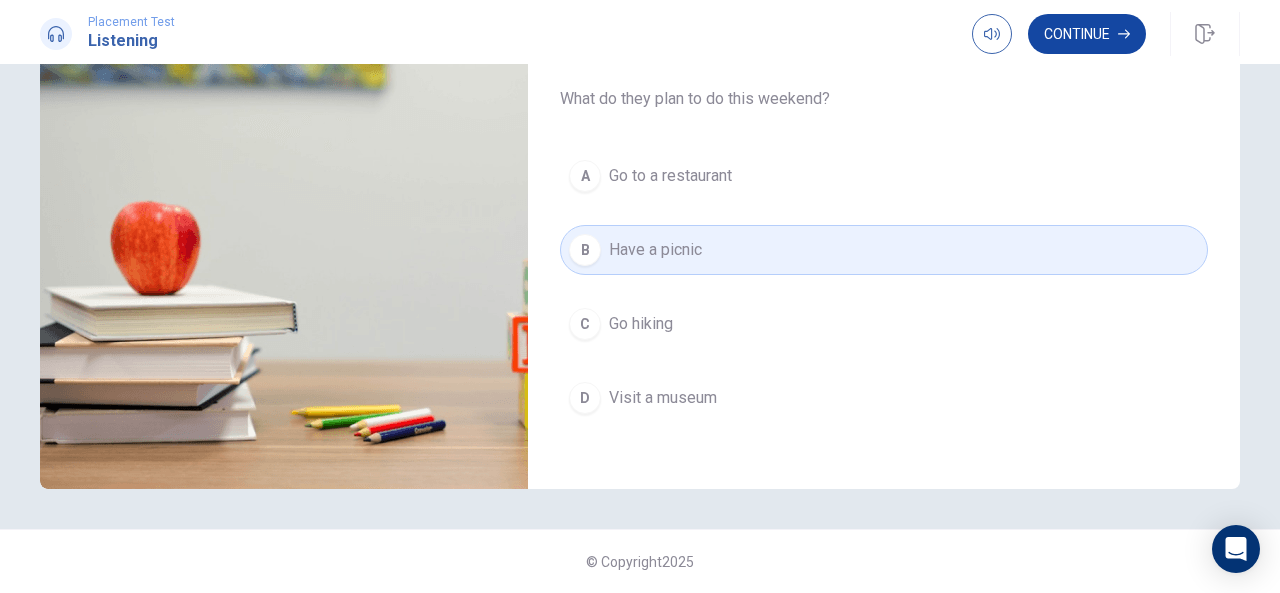 click on "Continue" at bounding box center (1087, 34) 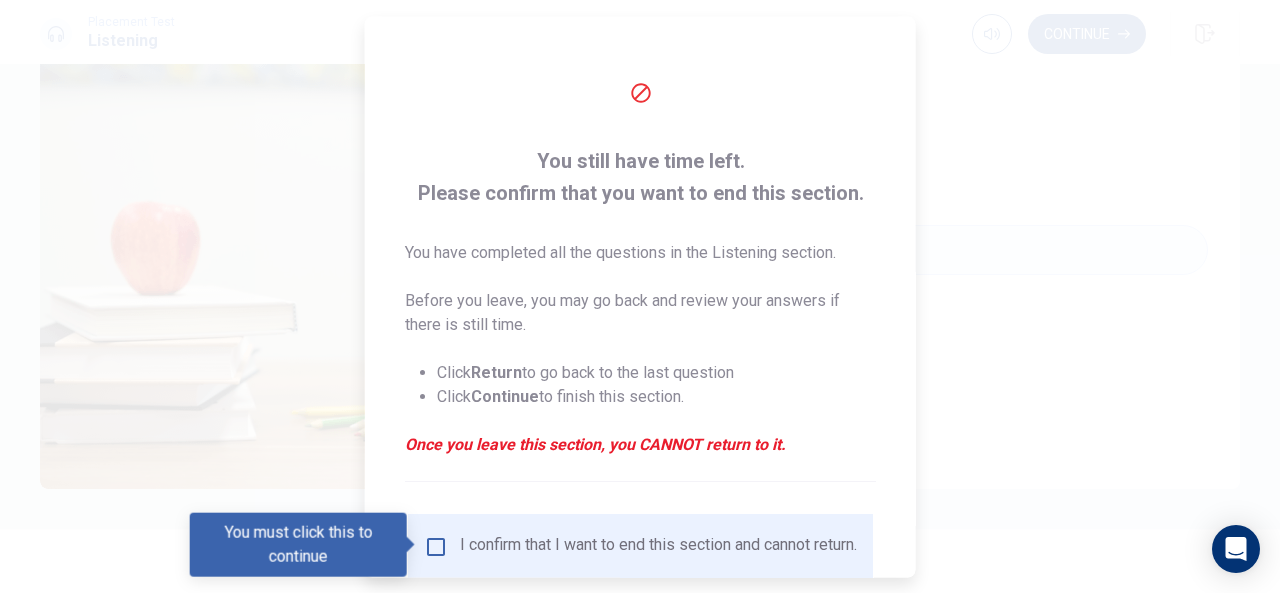 scroll, scrollTop: 152, scrollLeft: 0, axis: vertical 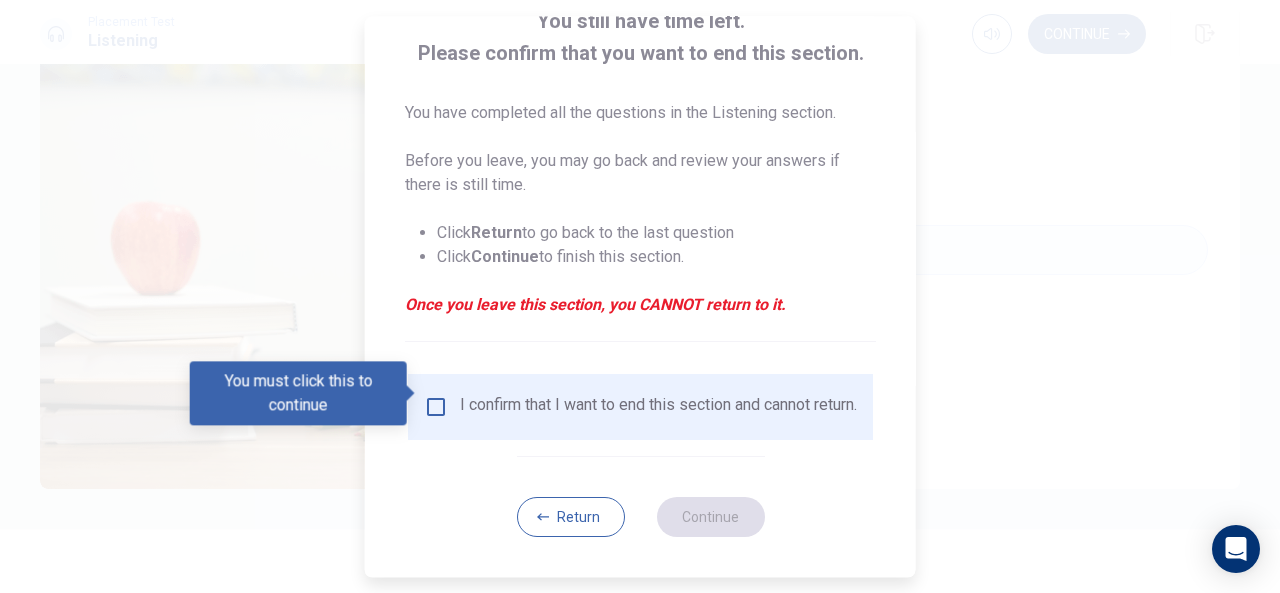 click on "You still have time left.   Please confirm that you want to end this section. You have completed all the questions in the Listening section. Before you leave, you may go back and review your answers if there is still time. Click  Return  to go back to the last question Click  Continue  to finish this section. Once you leave this section, you CANNOT return to it. I confirm that I want to end this section and cannot return. Return Continue" at bounding box center [640, 227] 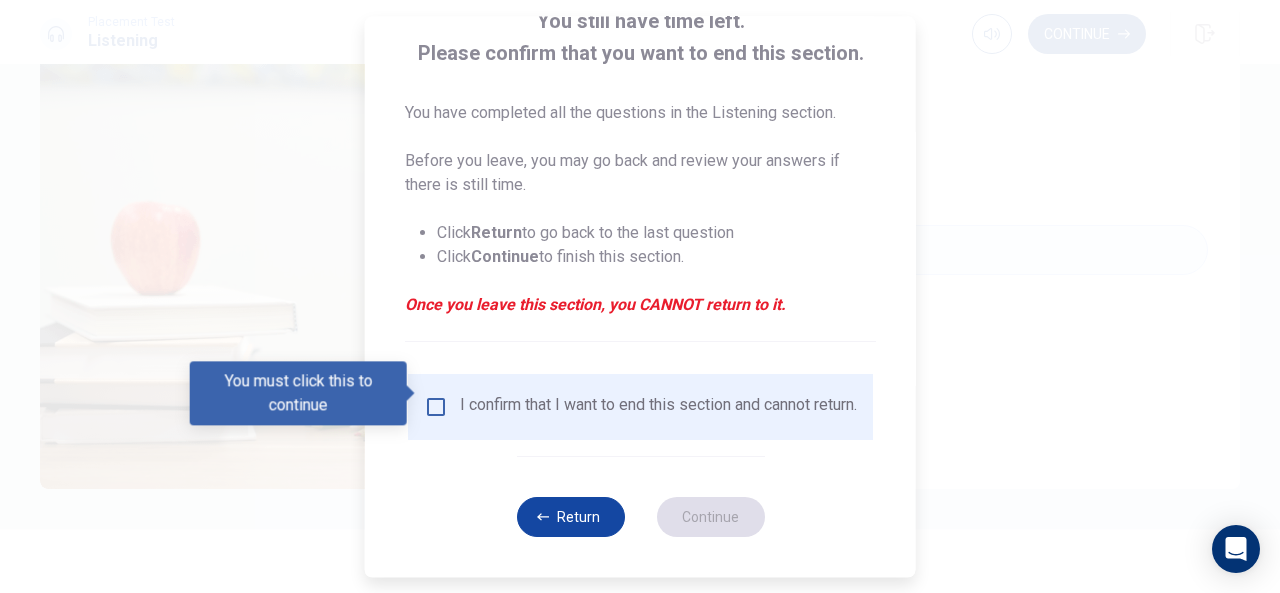 click on "Return" at bounding box center (570, 517) 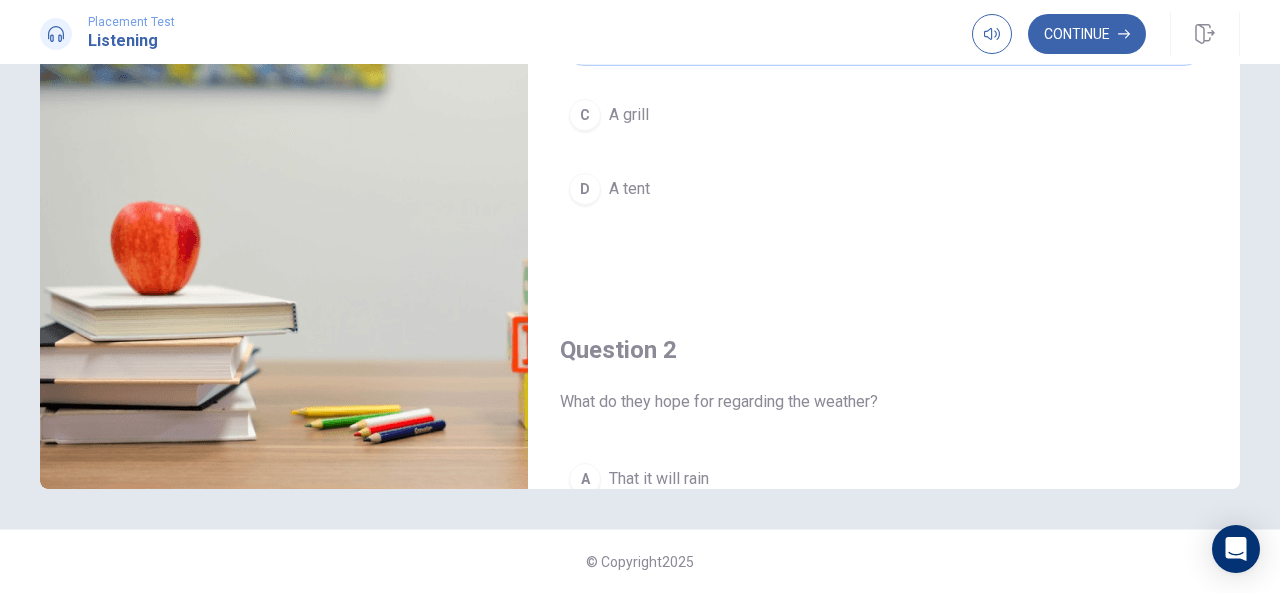 scroll, scrollTop: 0, scrollLeft: 0, axis: both 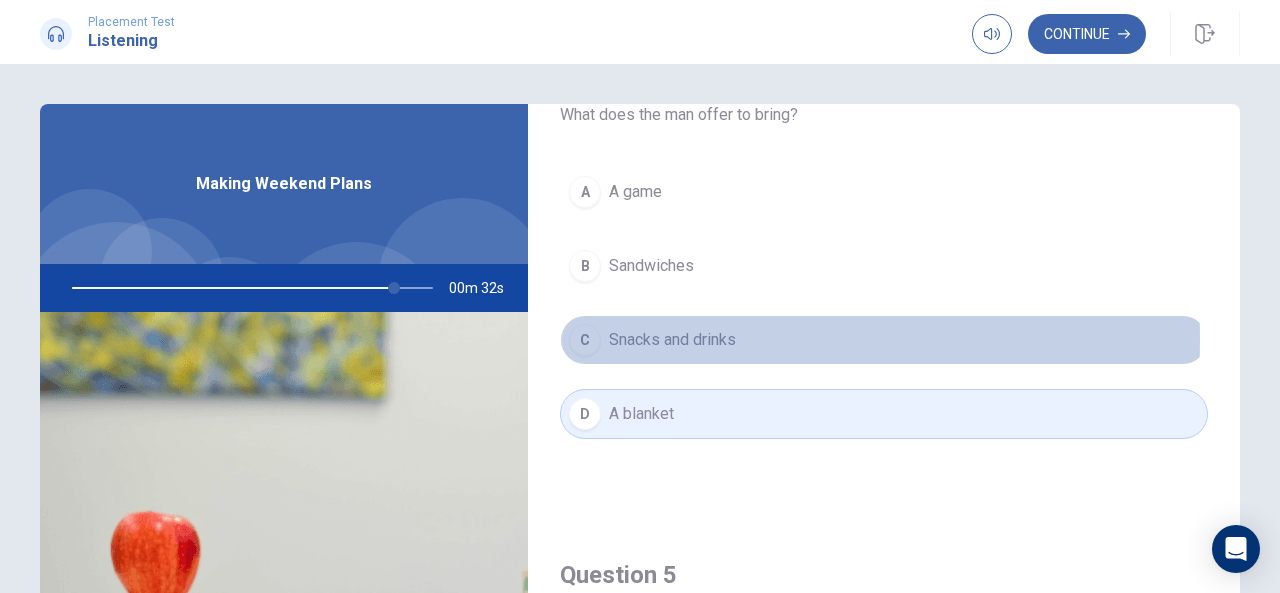 click on "Snacks and drinks" at bounding box center (672, 340) 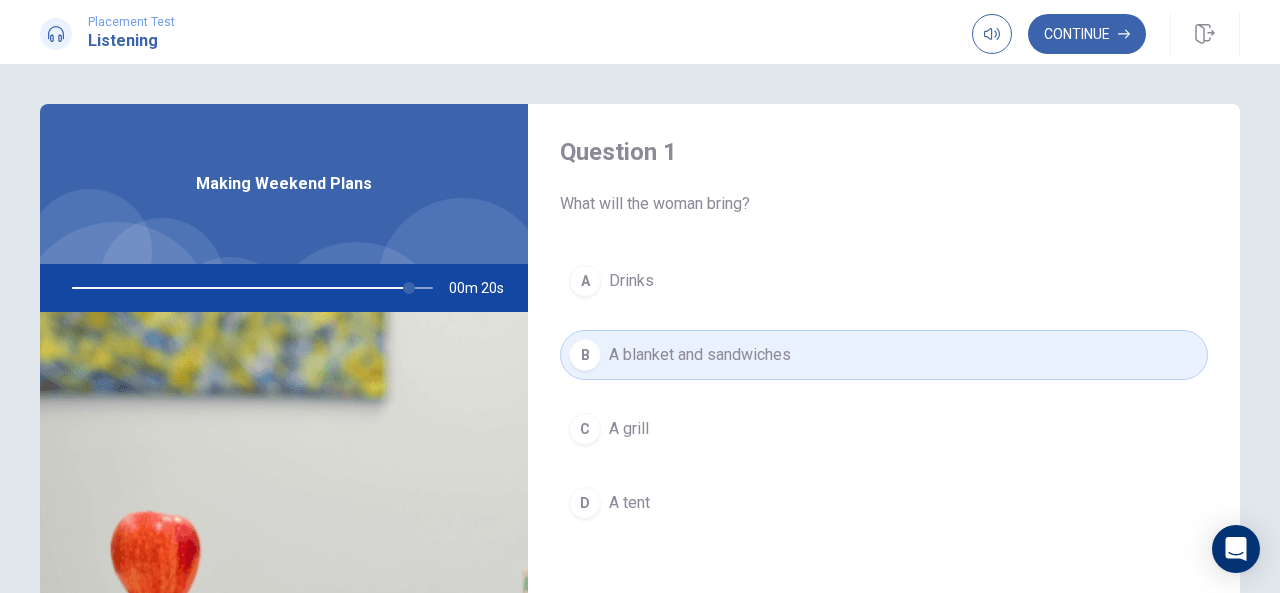 scroll, scrollTop: 0, scrollLeft: 0, axis: both 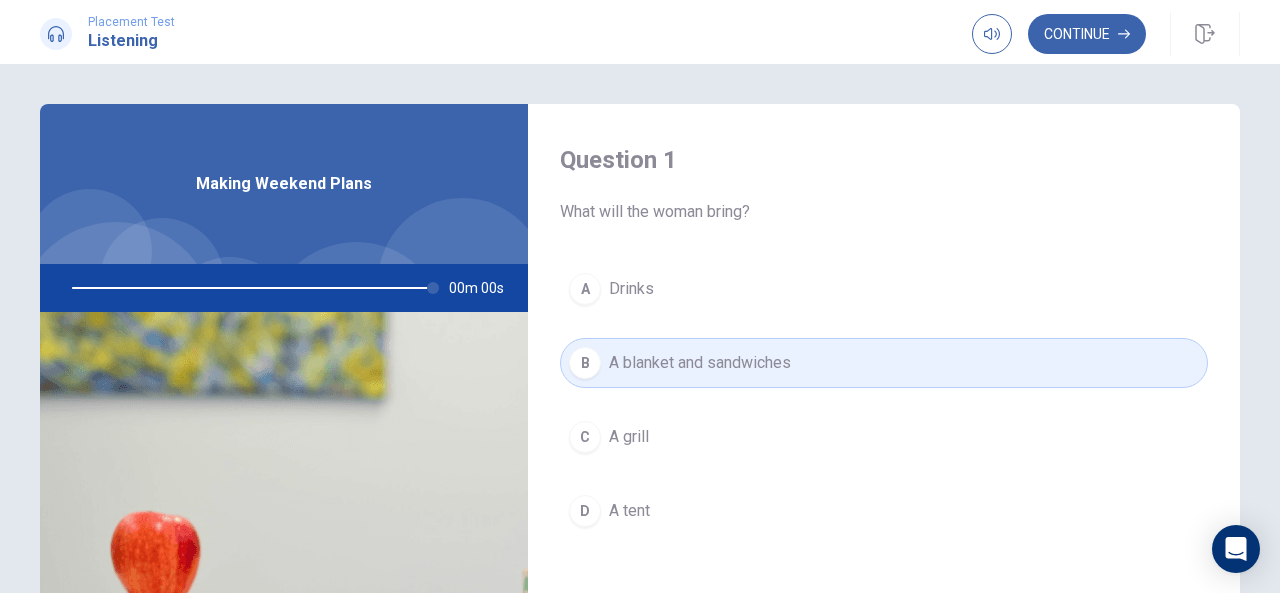 type on "0" 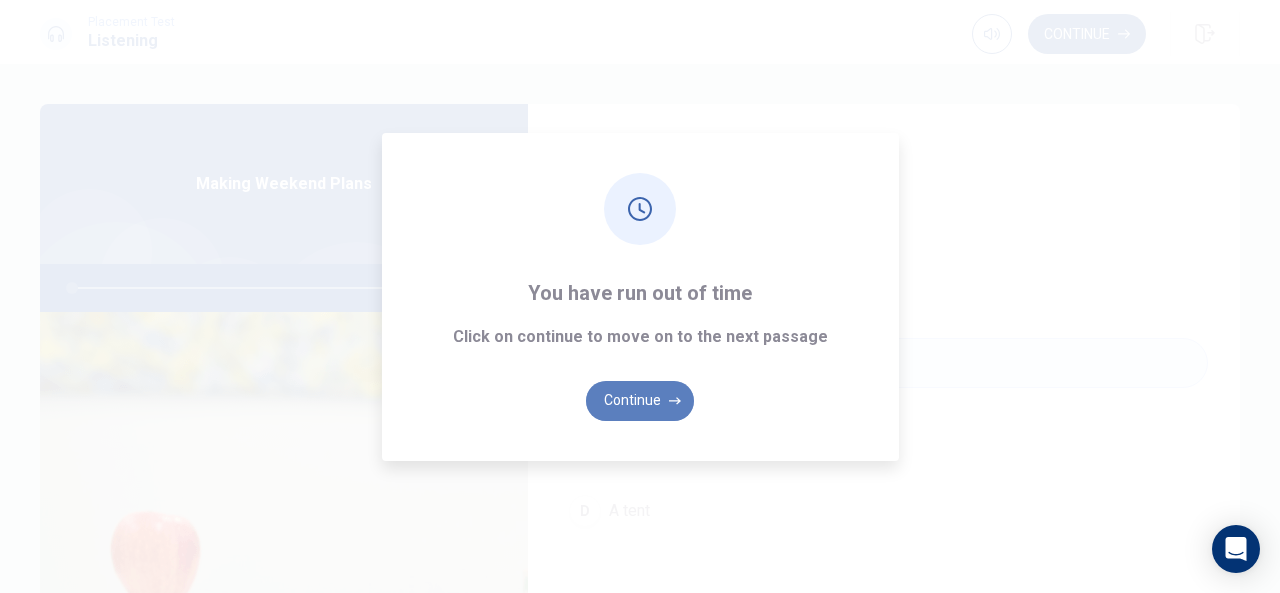click on "Continue" at bounding box center (640, 401) 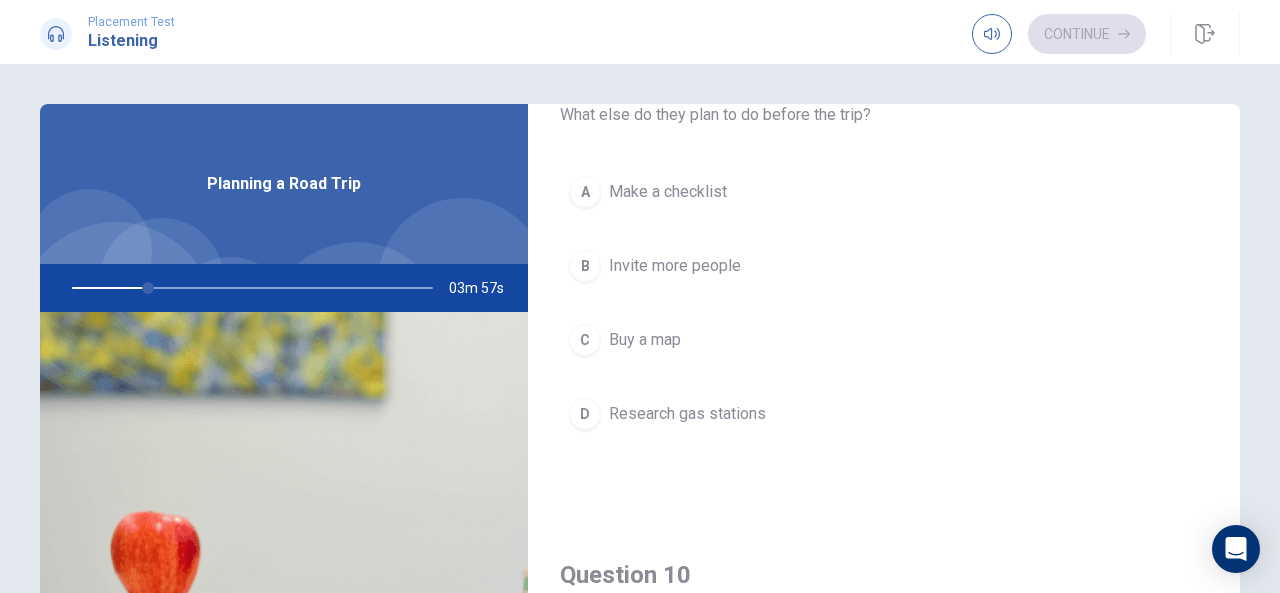 scroll, scrollTop: 1851, scrollLeft: 0, axis: vertical 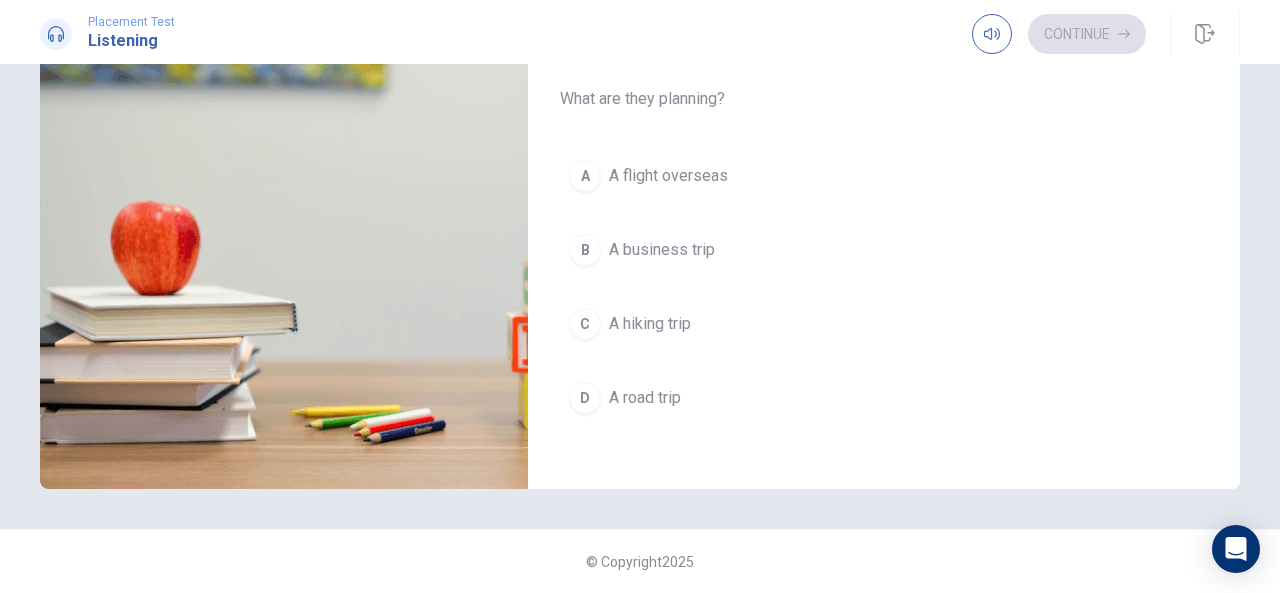 click on "A road trip" at bounding box center [645, 398] 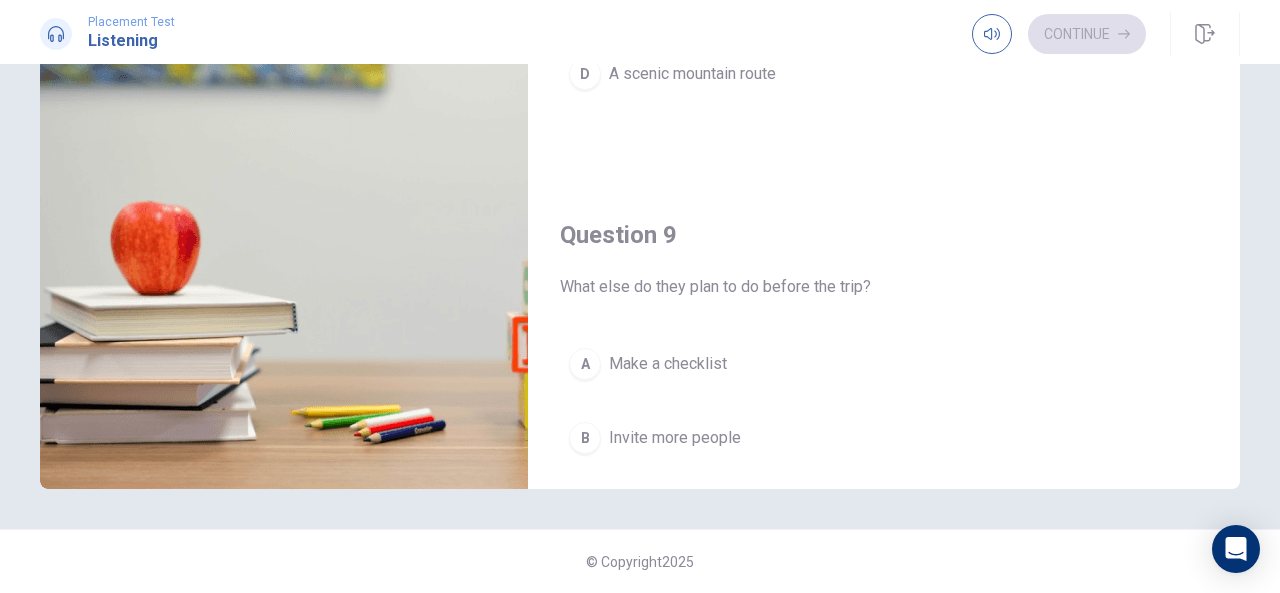 scroll, scrollTop: 1384, scrollLeft: 0, axis: vertical 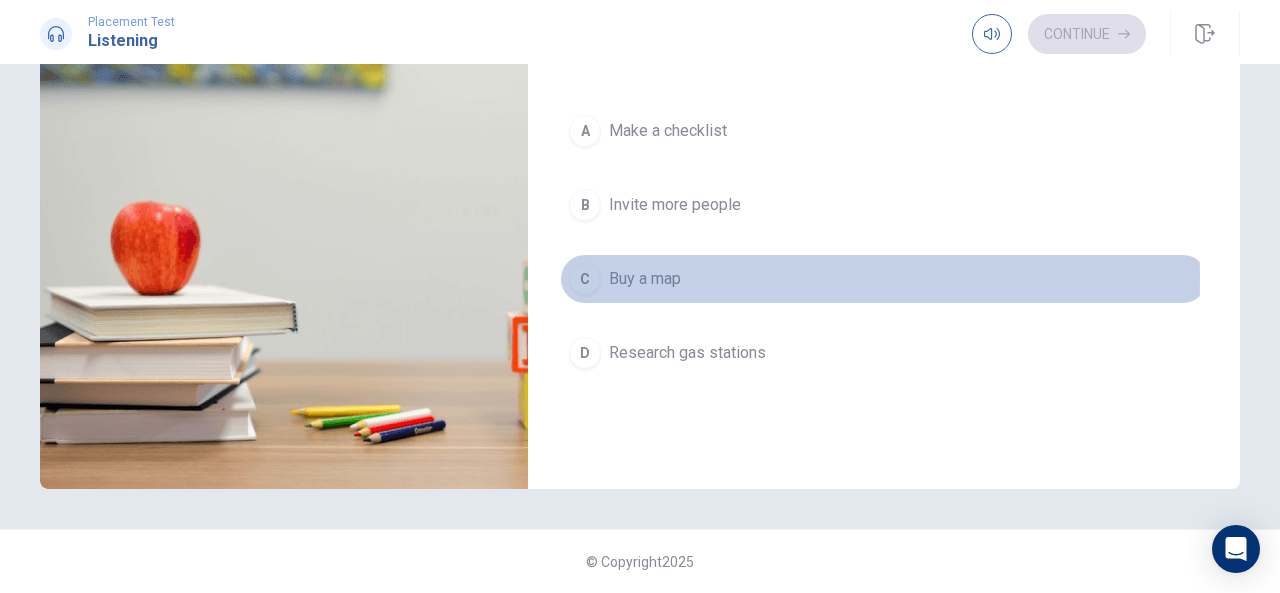 click on "Buy a map" at bounding box center [645, 279] 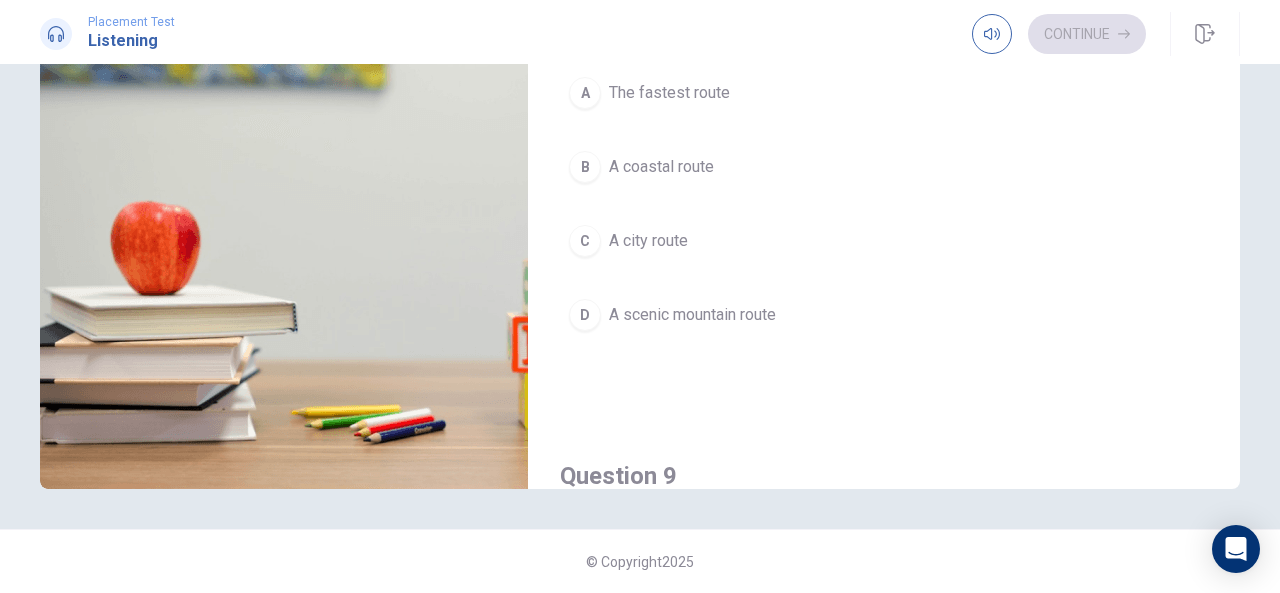 scroll, scrollTop: 918, scrollLeft: 0, axis: vertical 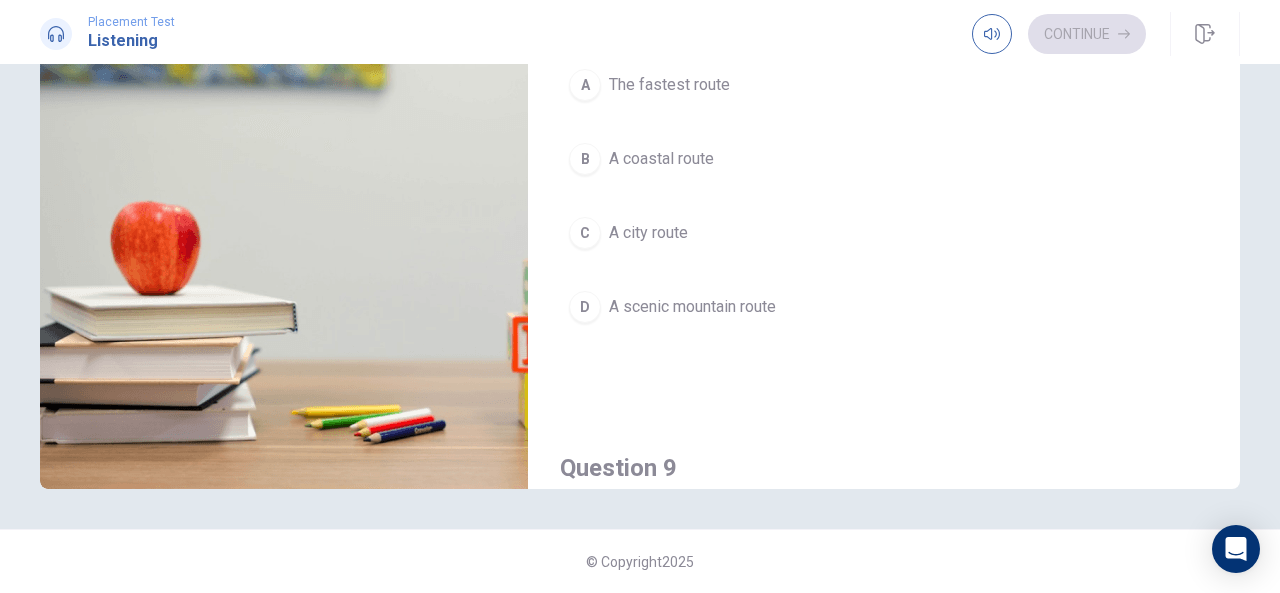 click on "A scenic mountain route" at bounding box center (692, 307) 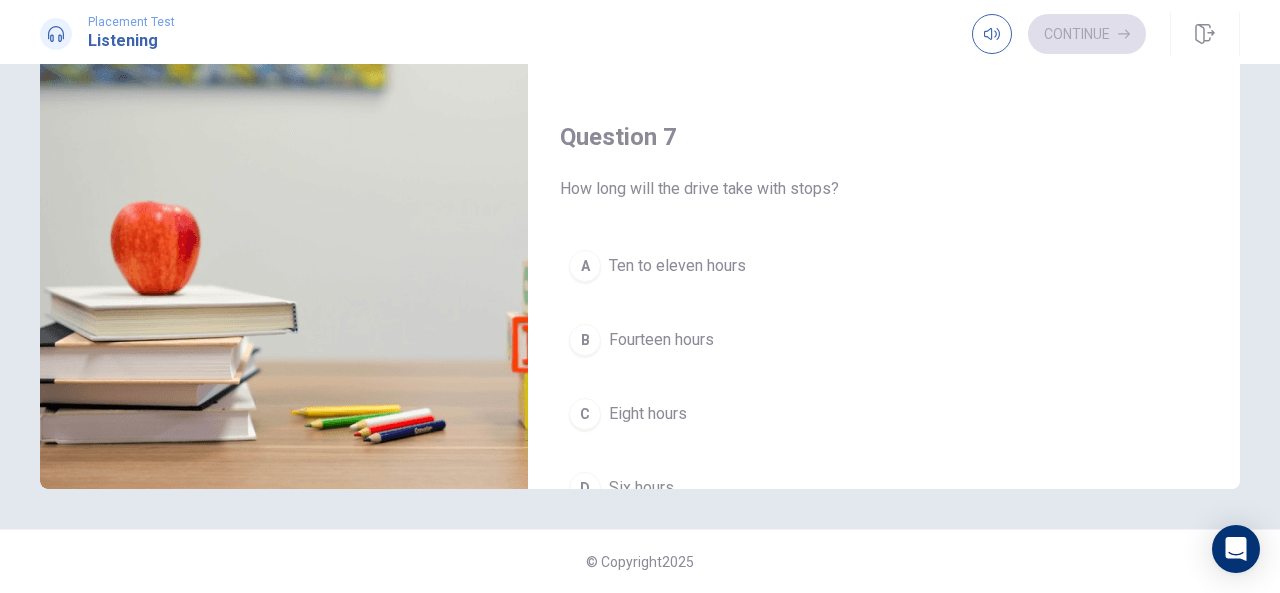 scroll, scrollTop: 218, scrollLeft: 0, axis: vertical 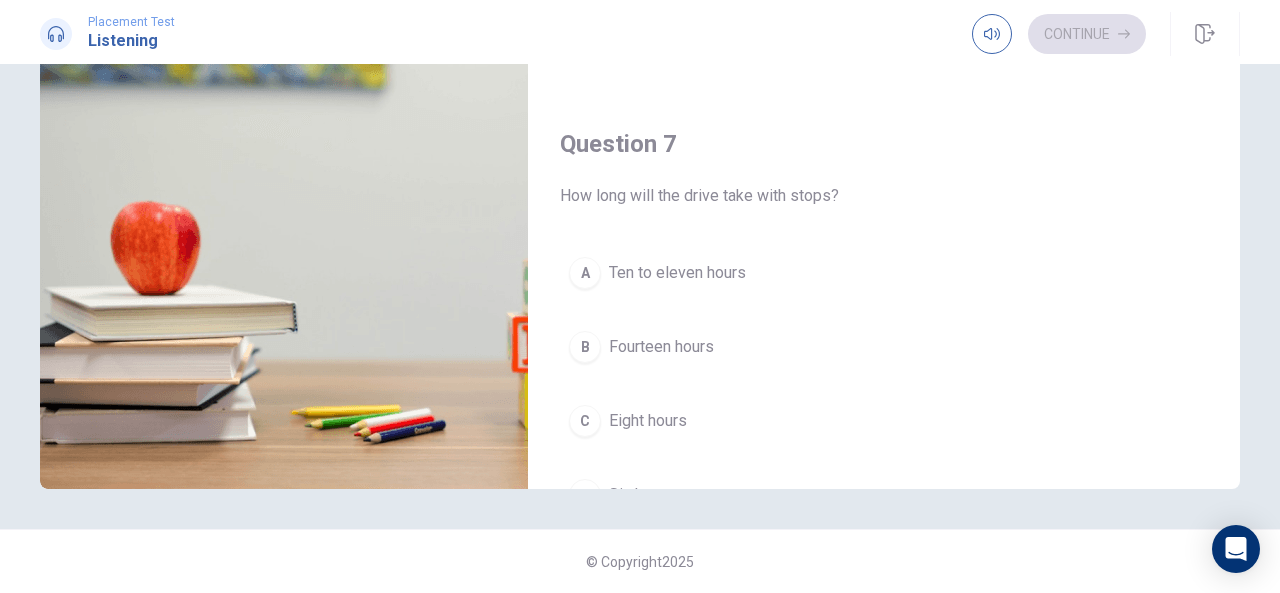 click on "Ten to eleven hours" at bounding box center (677, 273) 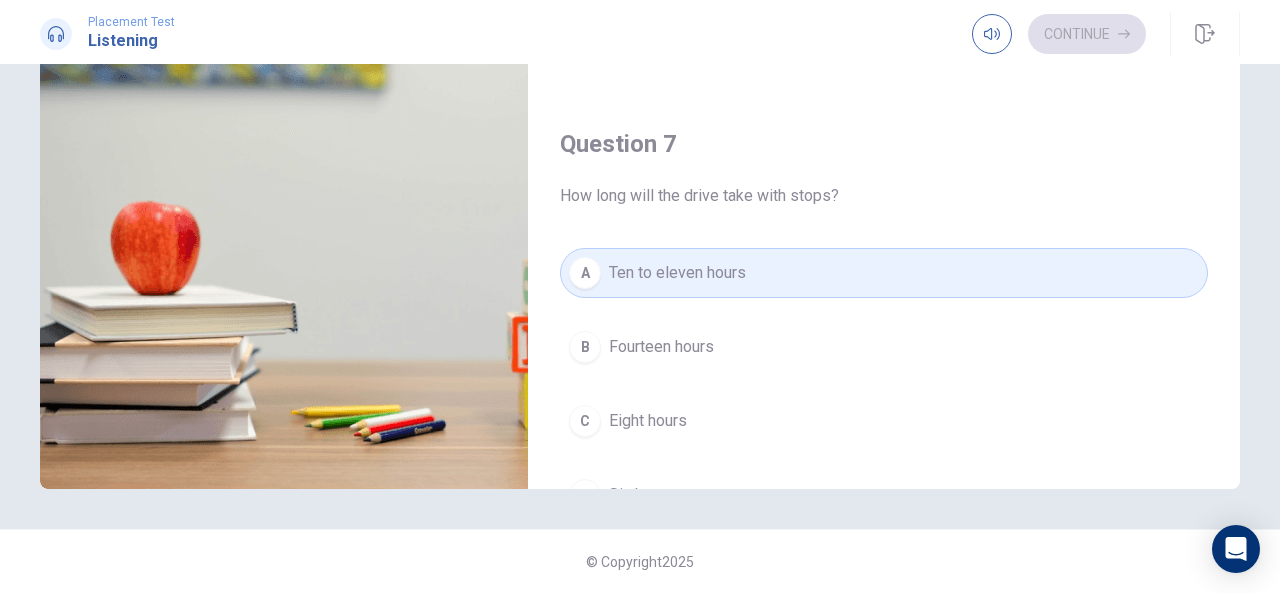 scroll, scrollTop: 0, scrollLeft: 0, axis: both 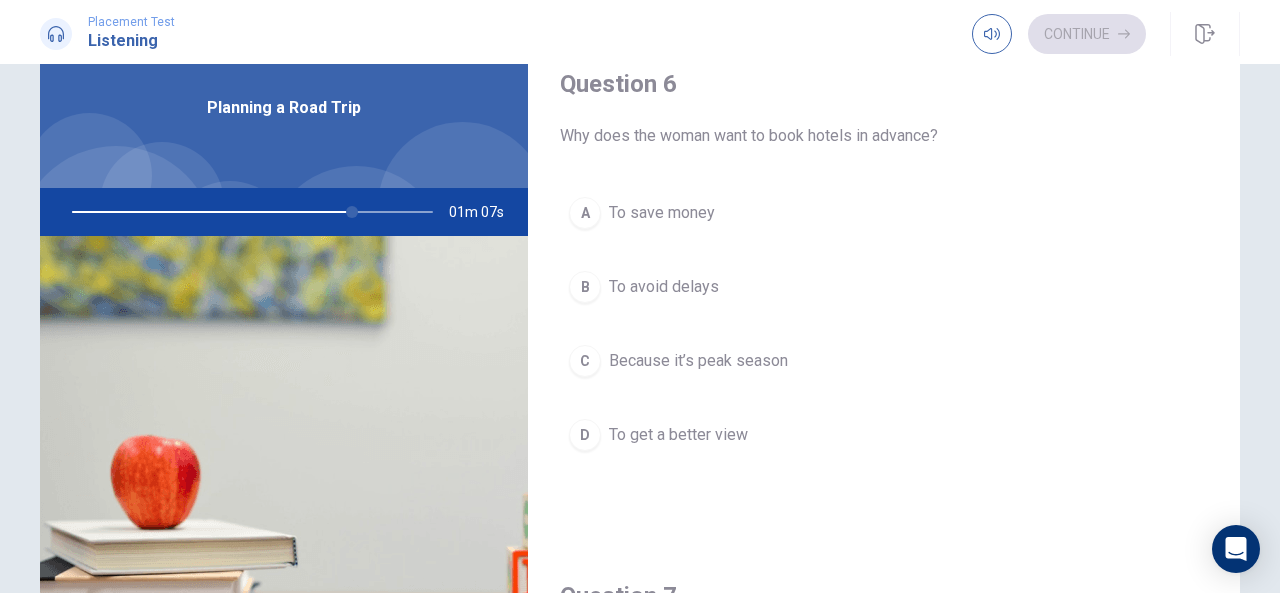 click on "Because it’s peak season" at bounding box center [698, 361] 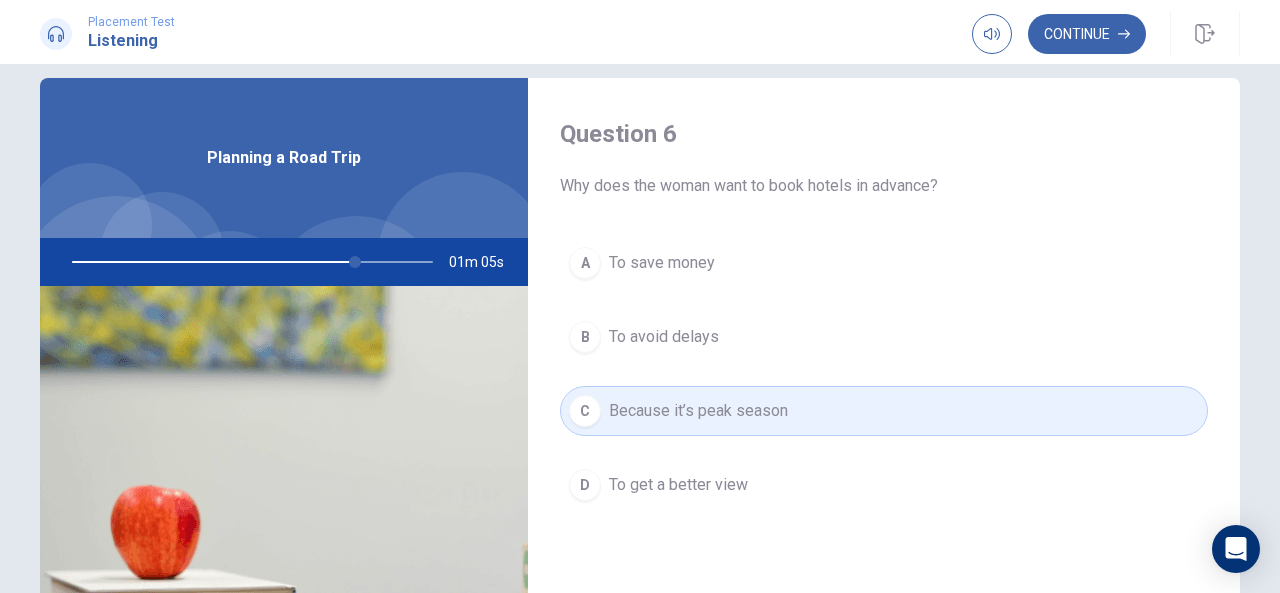 scroll, scrollTop: 0, scrollLeft: 0, axis: both 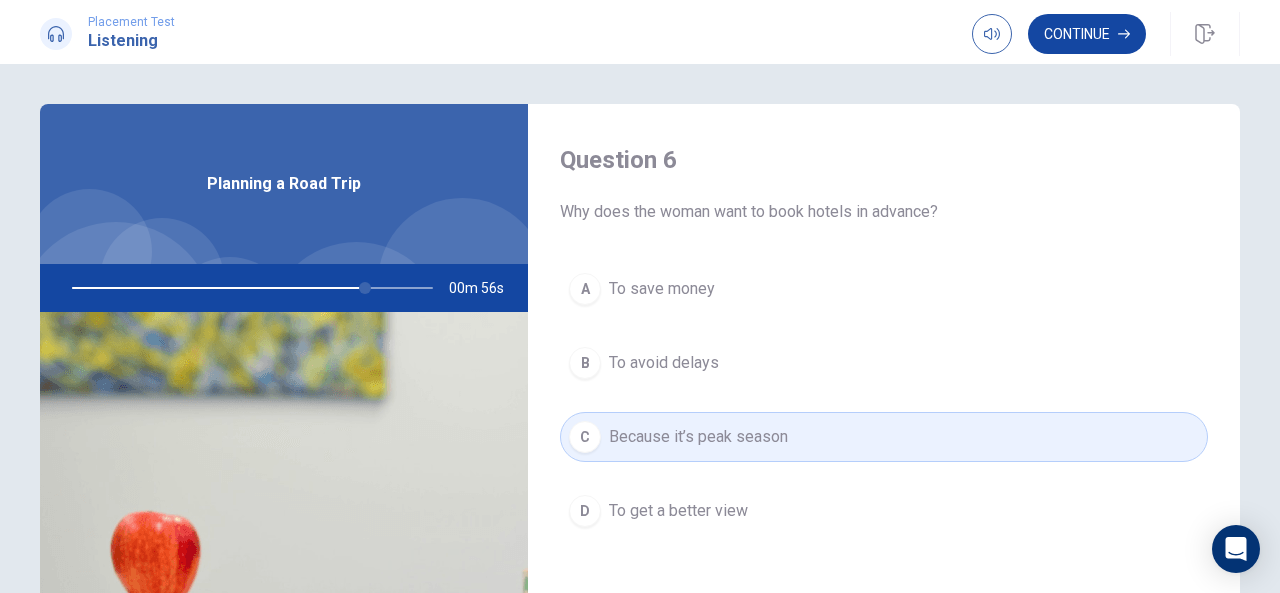 click on "Continue" at bounding box center (1087, 34) 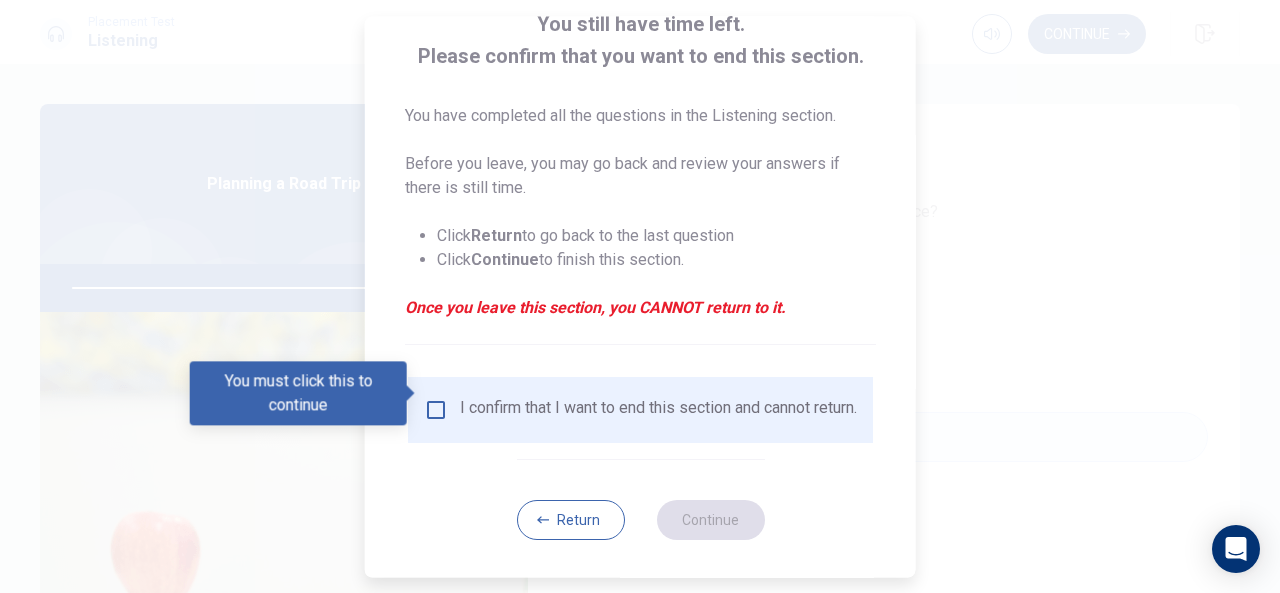 scroll, scrollTop: 152, scrollLeft: 0, axis: vertical 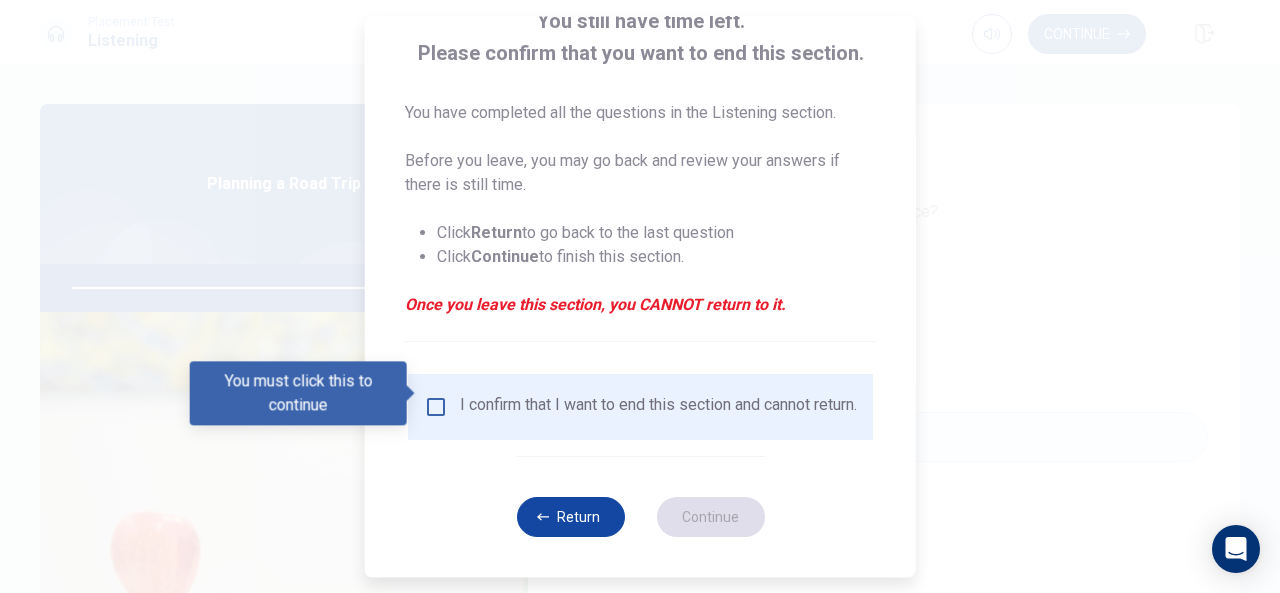 click on "Return" at bounding box center [570, 517] 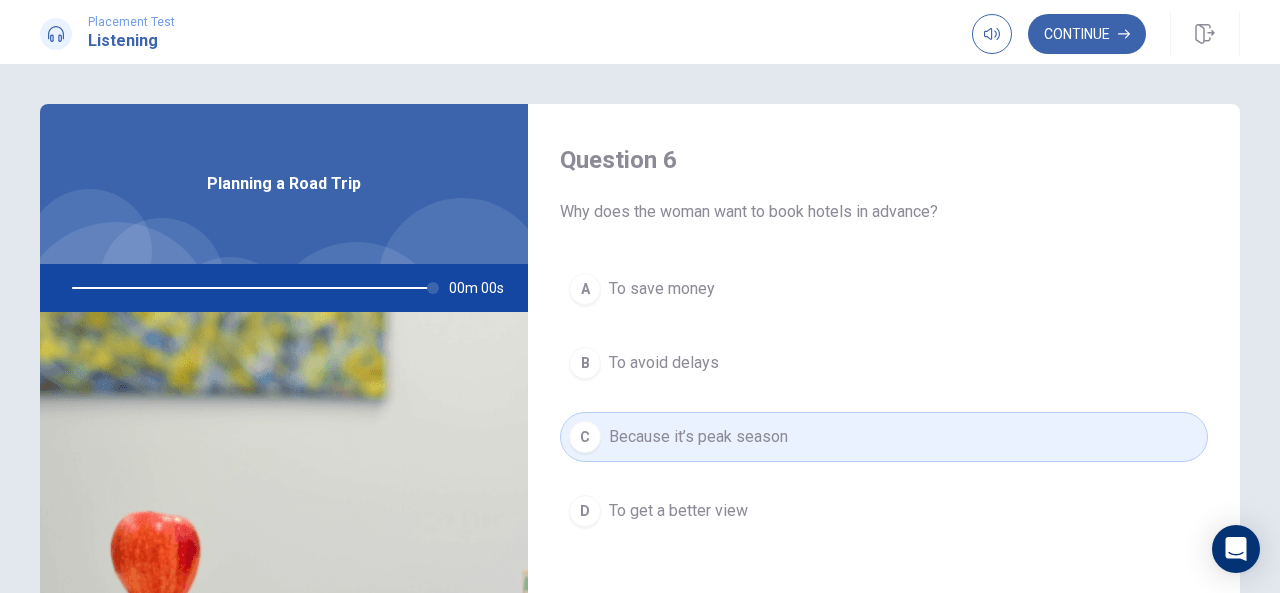 type on "0" 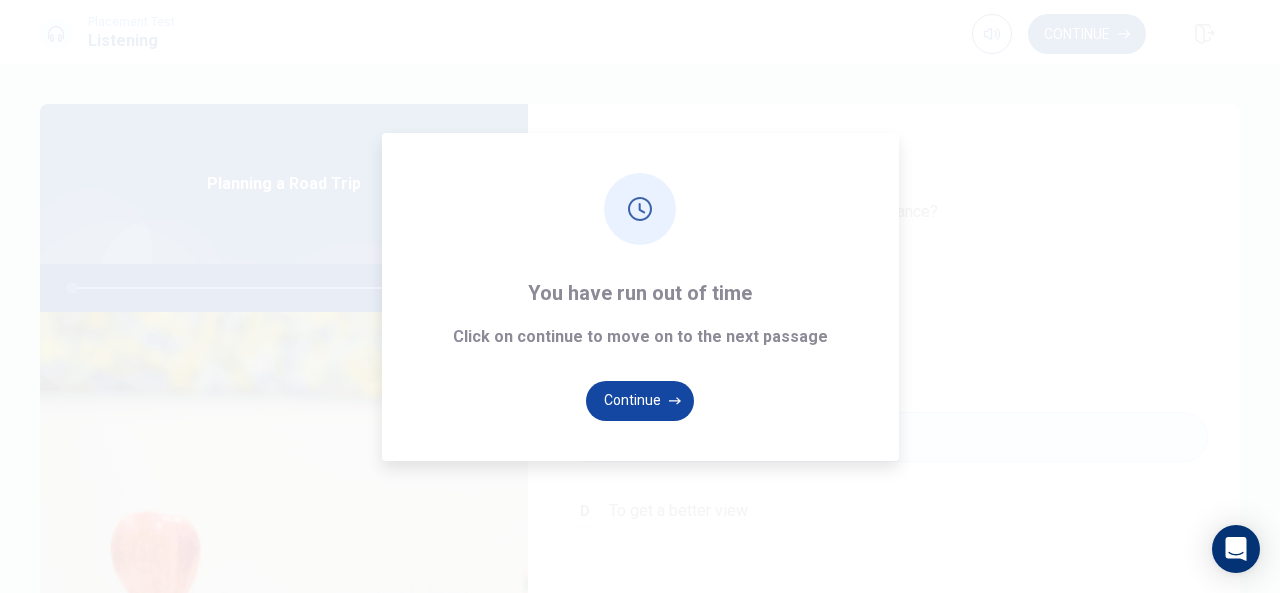 click on "Continue" at bounding box center [640, 401] 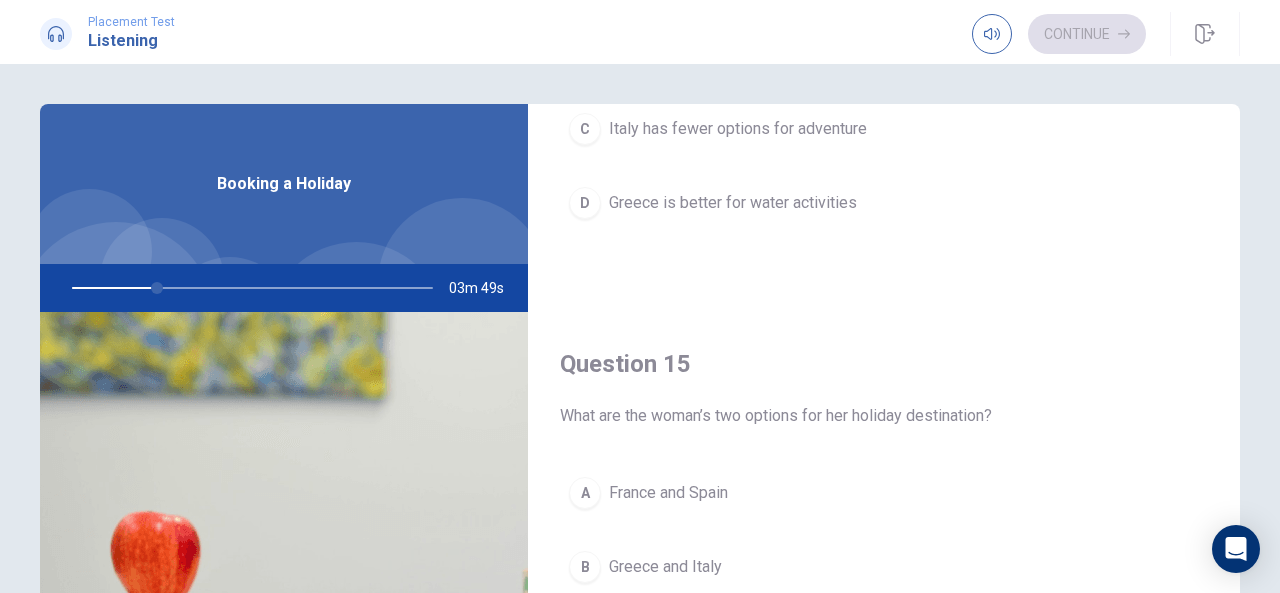 scroll, scrollTop: 1851, scrollLeft: 0, axis: vertical 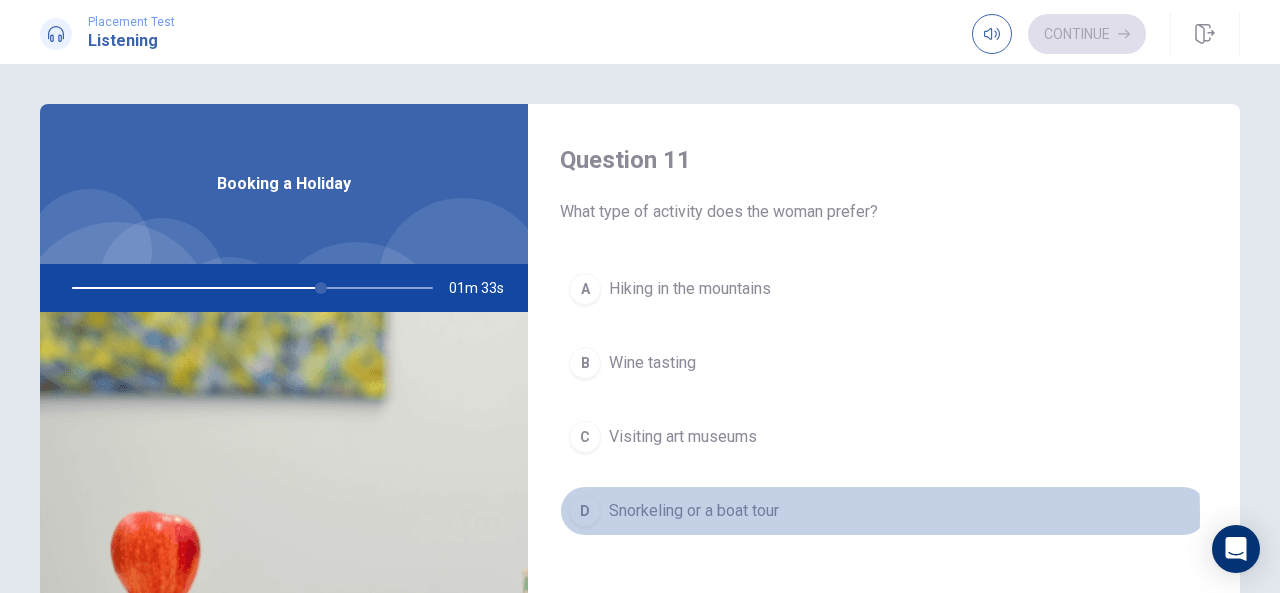 click on "Snorkeling or a boat tour" at bounding box center [694, 511] 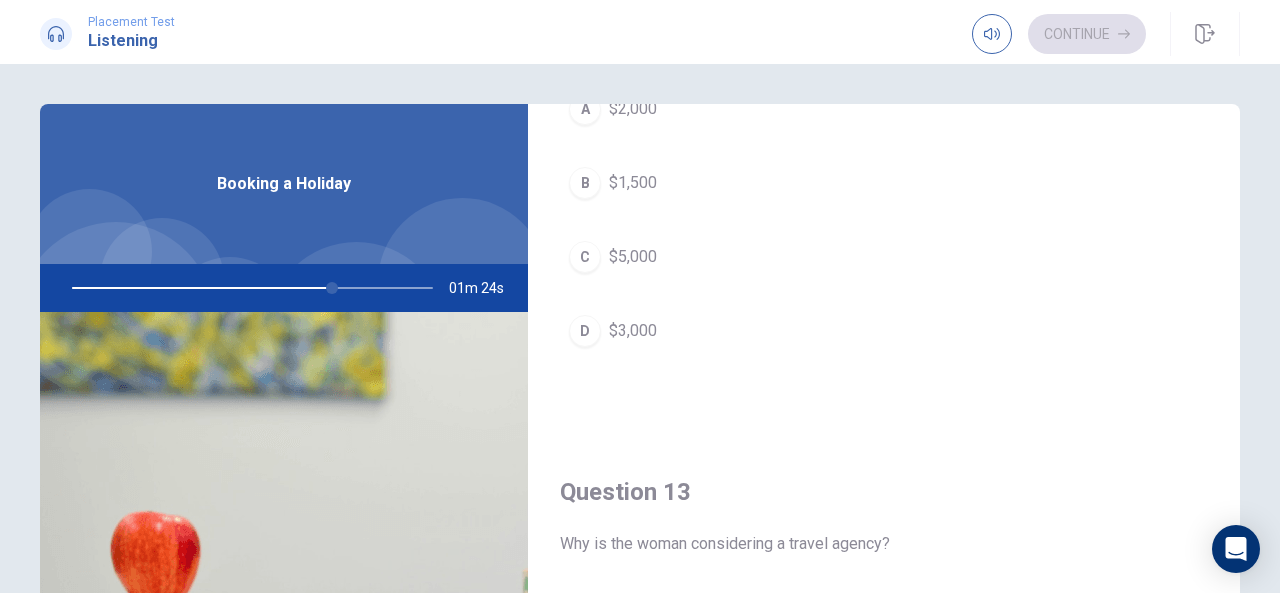 scroll, scrollTop: 700, scrollLeft: 0, axis: vertical 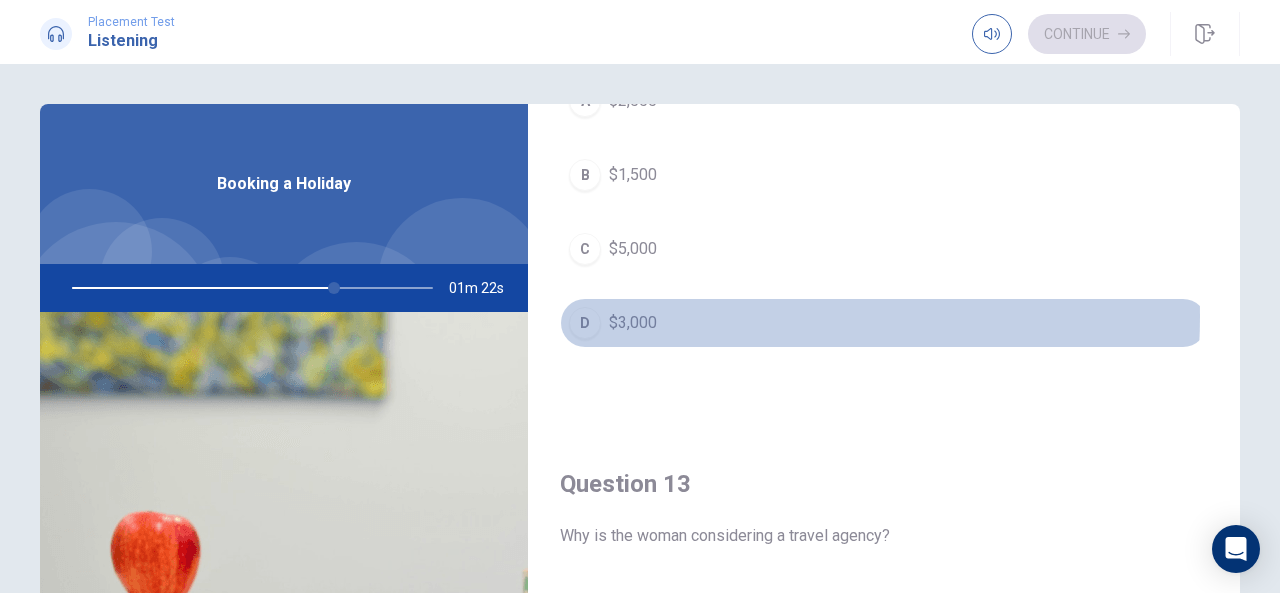 click on "$3,000" at bounding box center [633, 323] 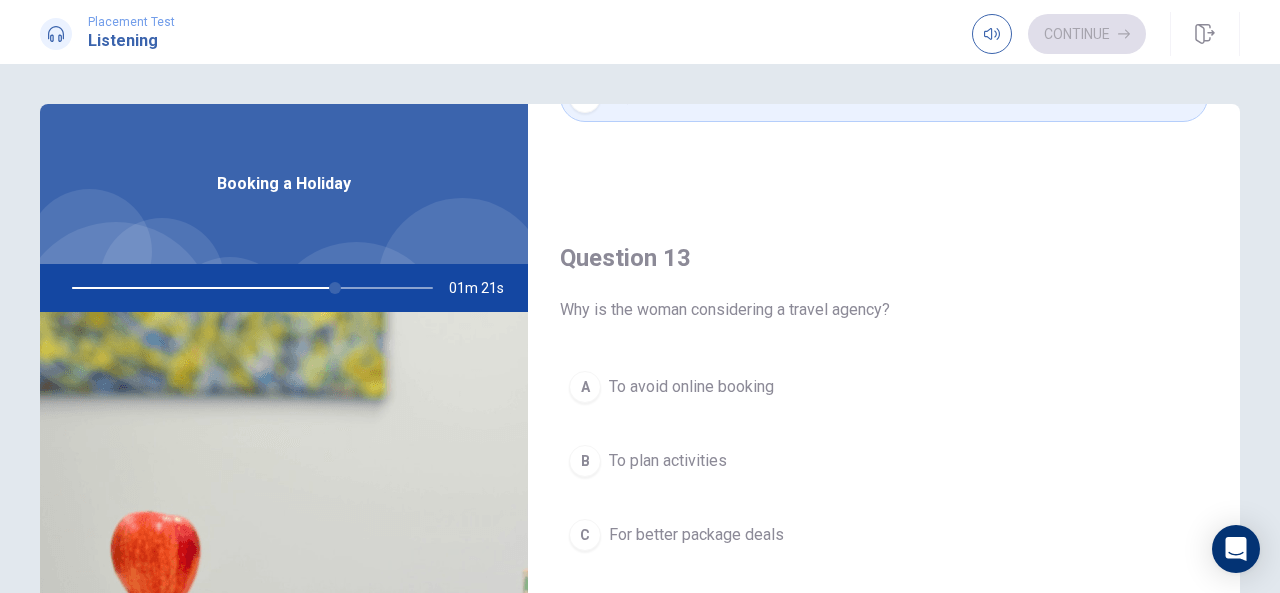 scroll, scrollTop: 933, scrollLeft: 0, axis: vertical 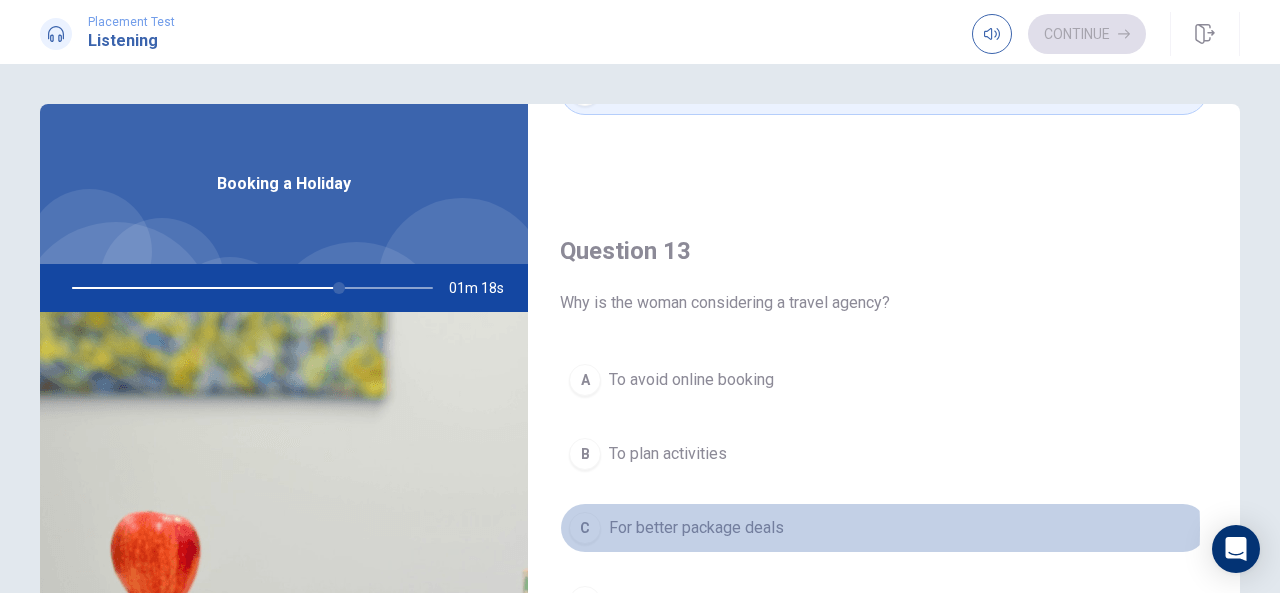 click on "For better package deals" at bounding box center (696, 528) 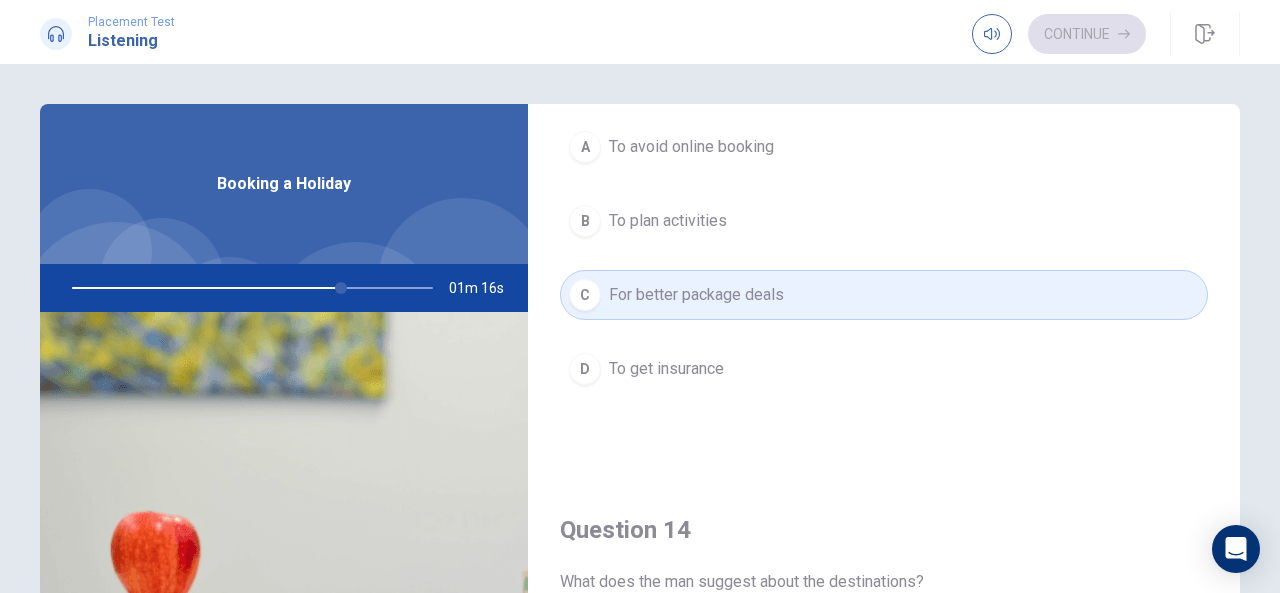 scroll, scrollTop: 1633, scrollLeft: 0, axis: vertical 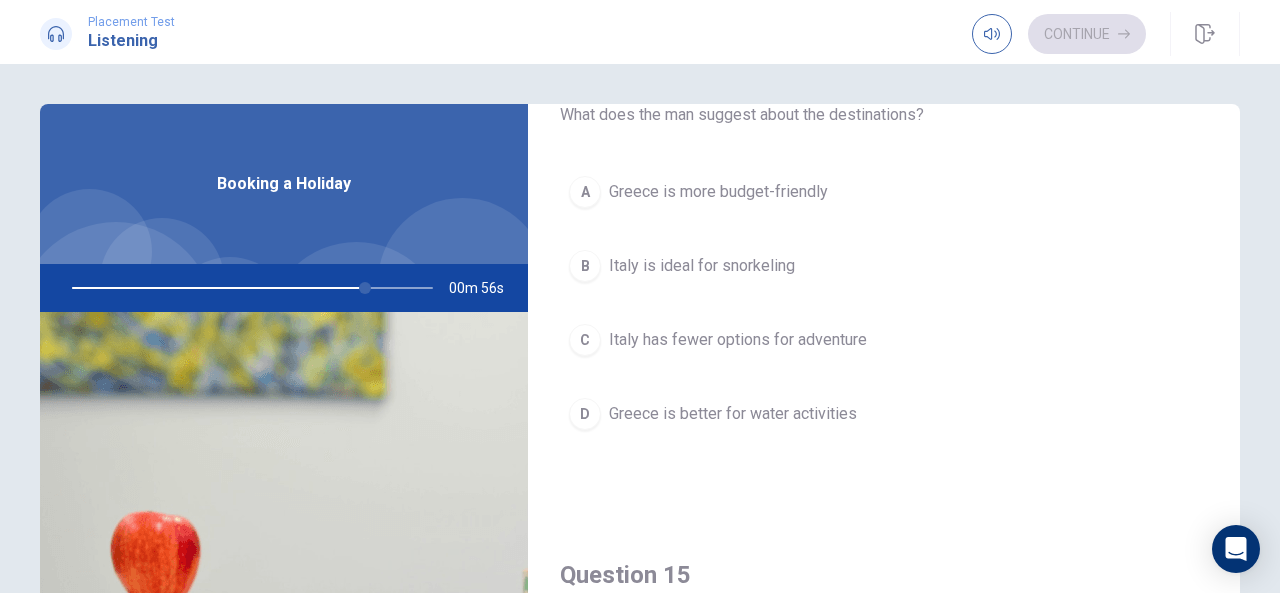click on "Italy has fewer options for adventure" at bounding box center [738, 340] 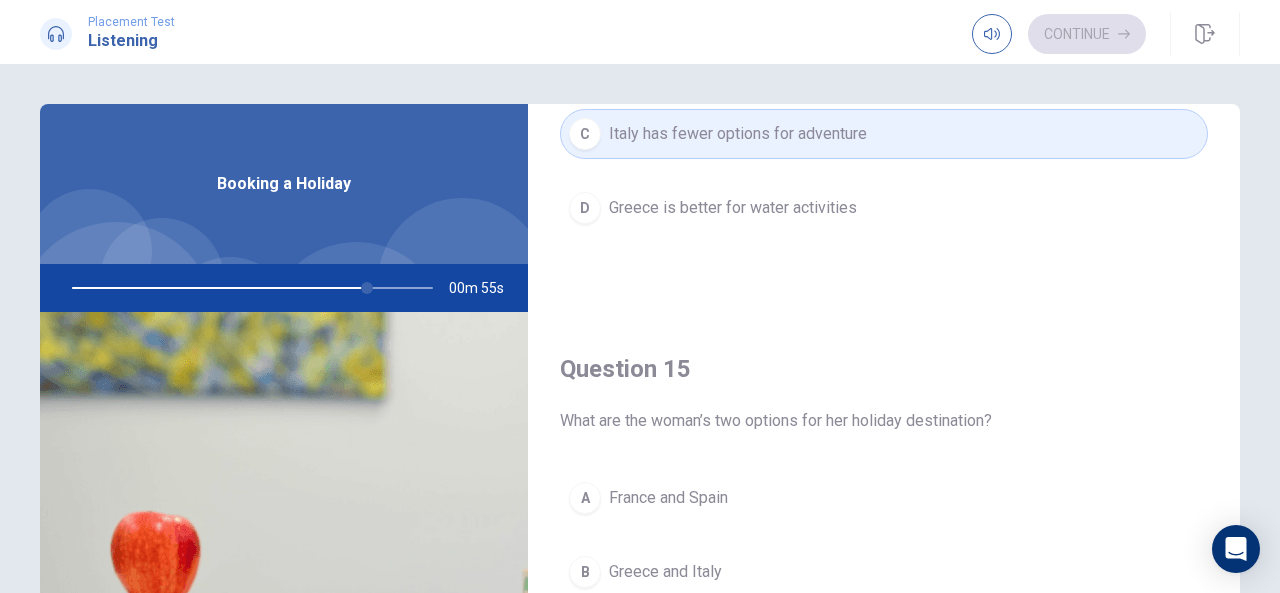 scroll, scrollTop: 1851, scrollLeft: 0, axis: vertical 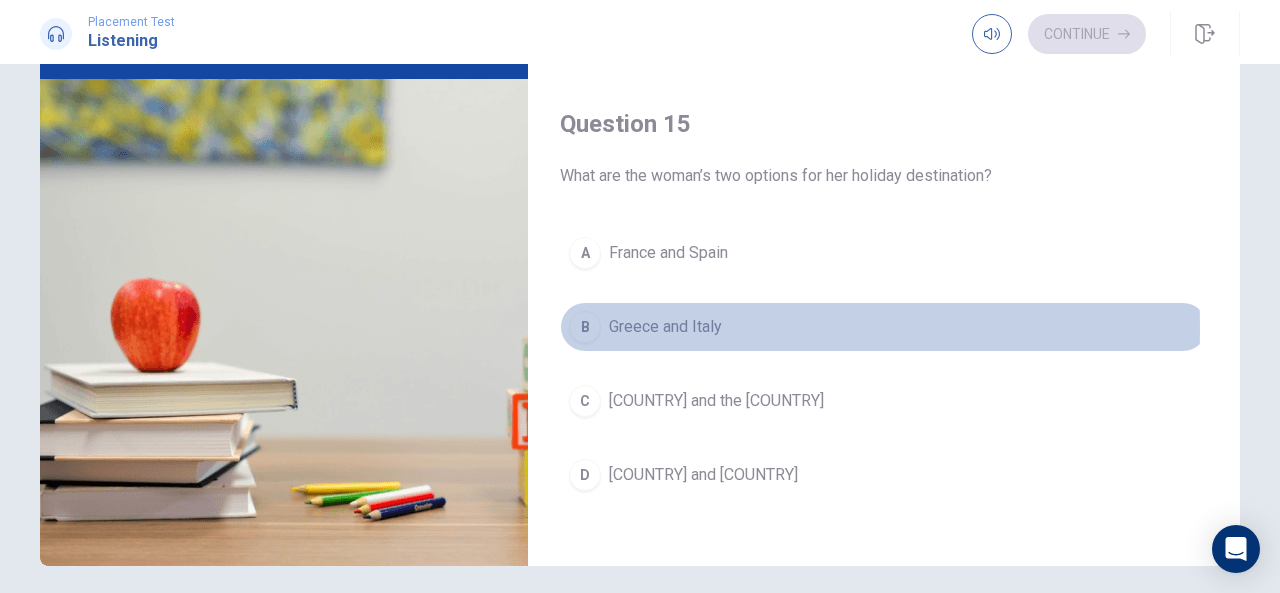 click on "Greece and Italy" at bounding box center (665, 327) 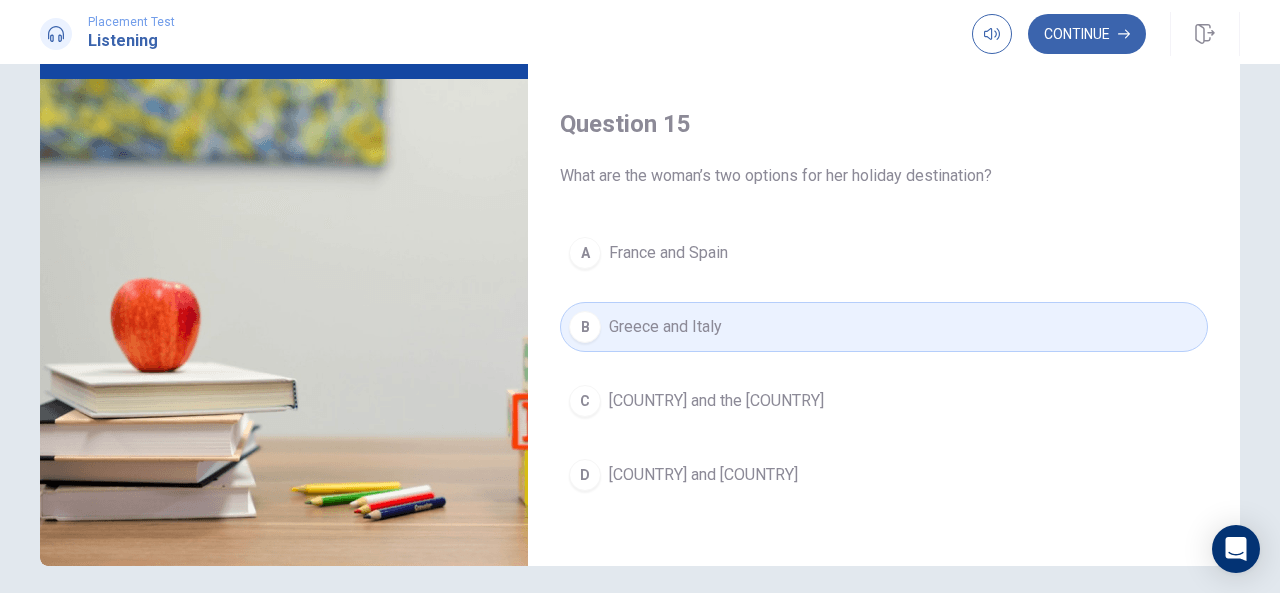 scroll, scrollTop: 310, scrollLeft: 0, axis: vertical 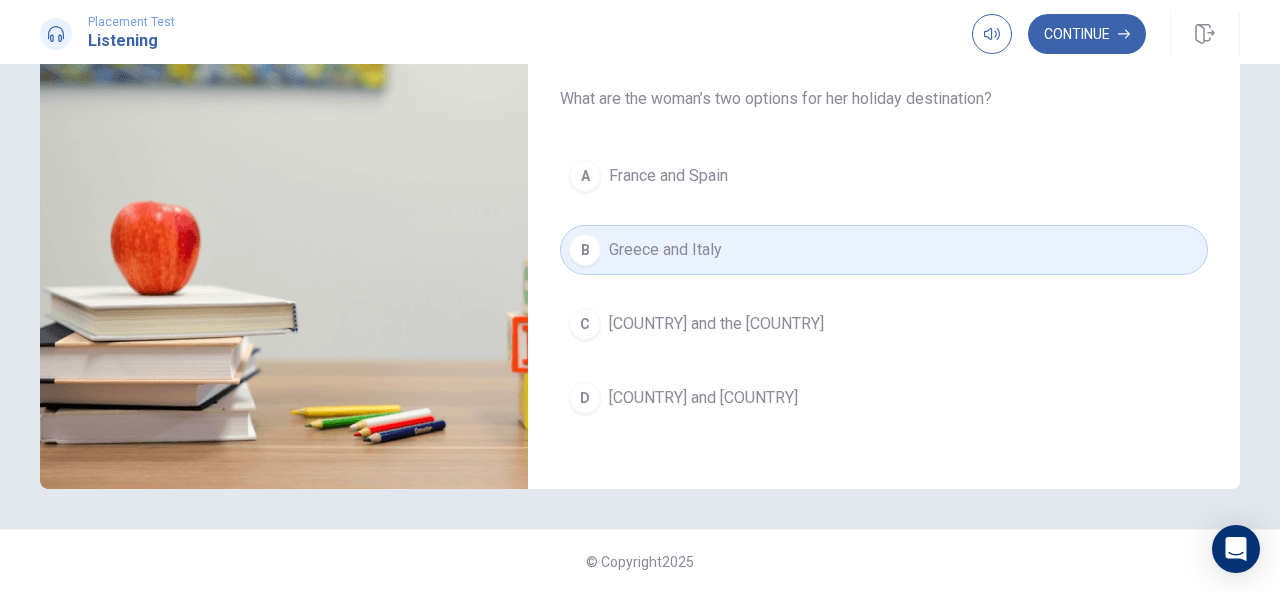 type on "0" 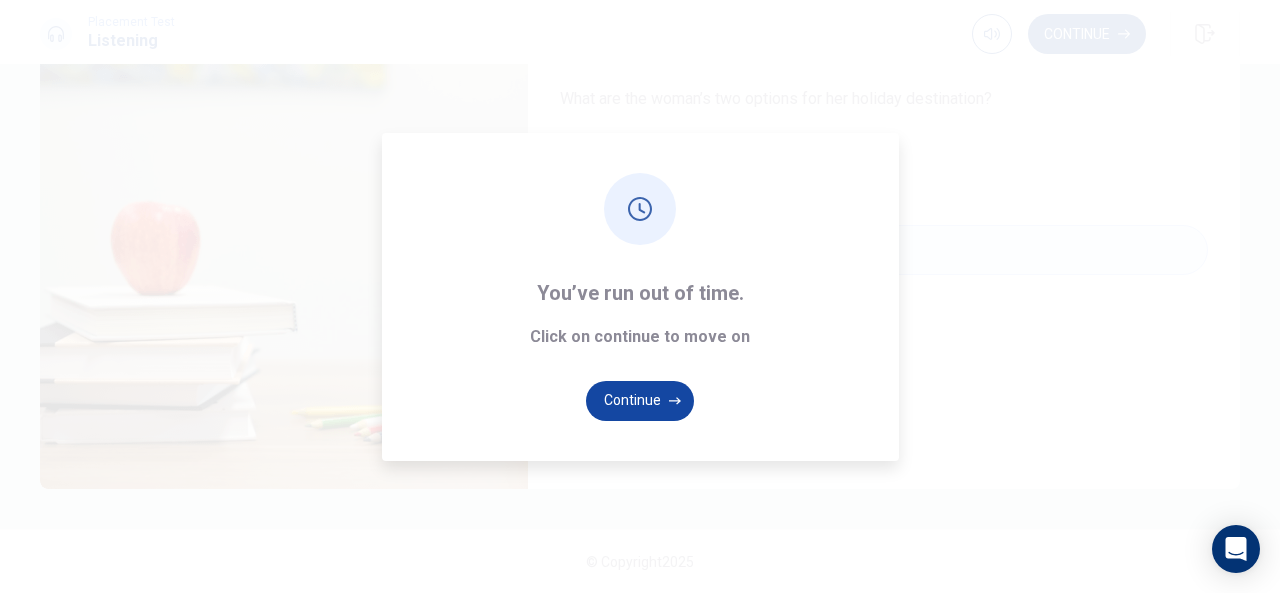click on "Continue" at bounding box center (640, 401) 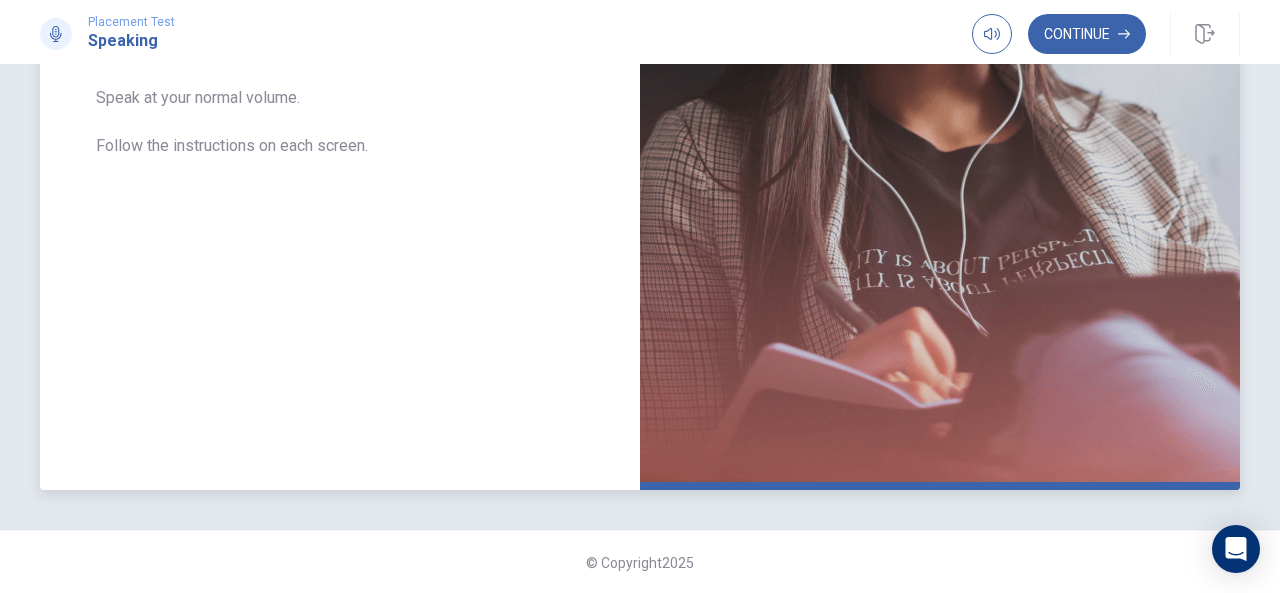 scroll, scrollTop: 20, scrollLeft: 0, axis: vertical 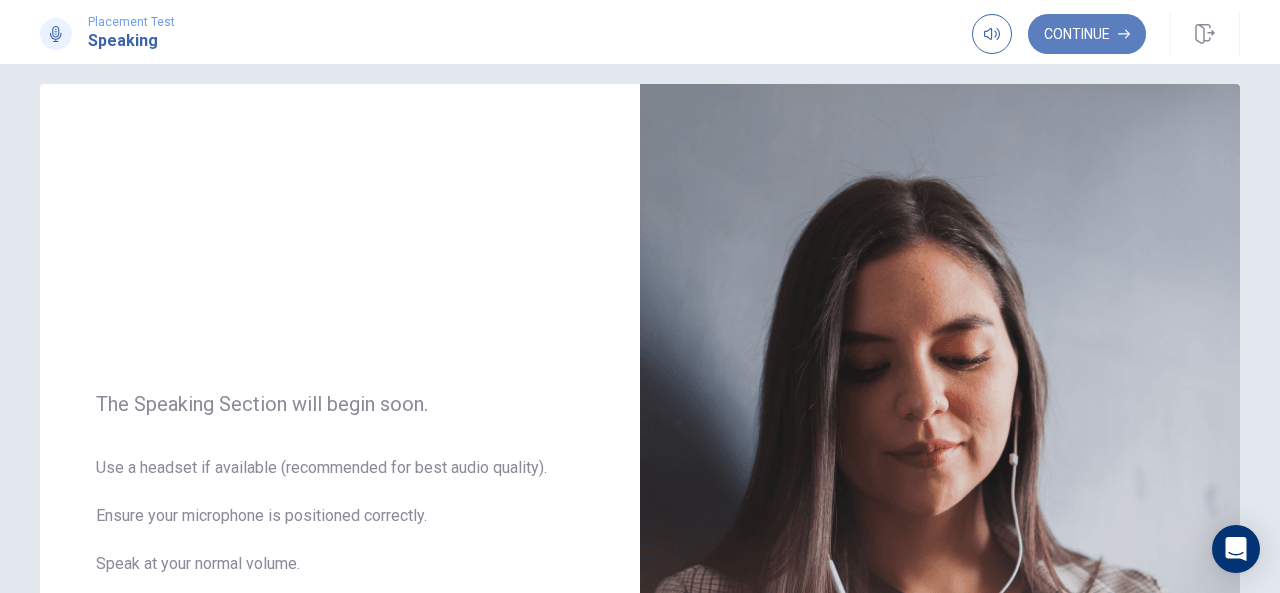 click on "Continue" at bounding box center (1087, 34) 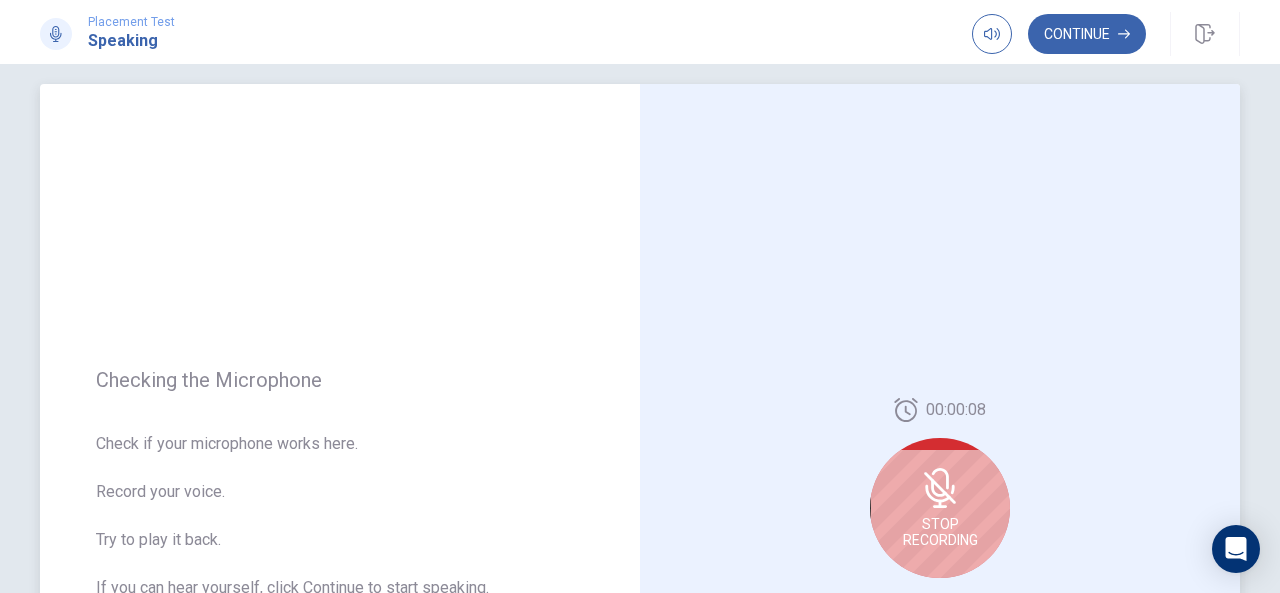 click 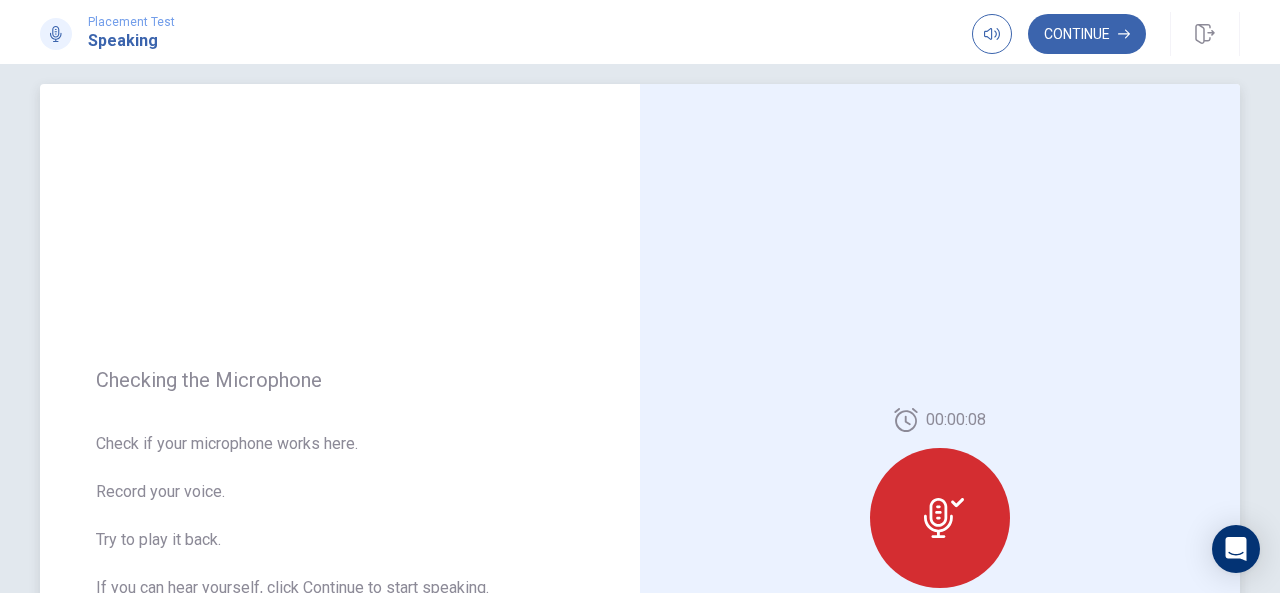 click at bounding box center [940, 518] 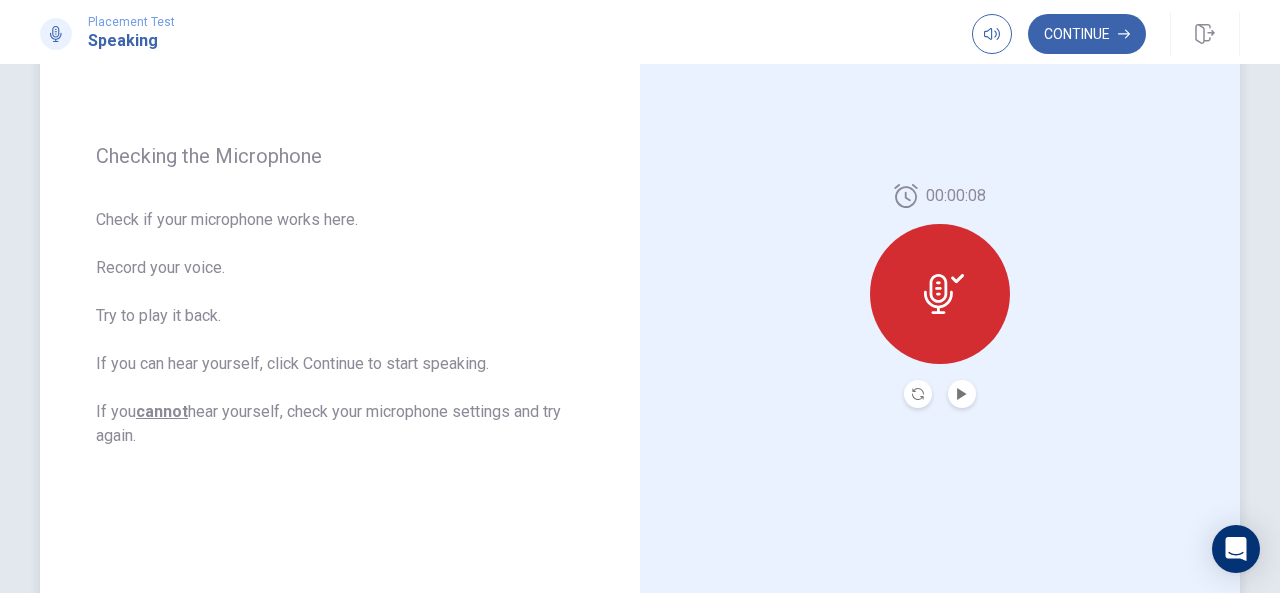 scroll, scrollTop: 253, scrollLeft: 0, axis: vertical 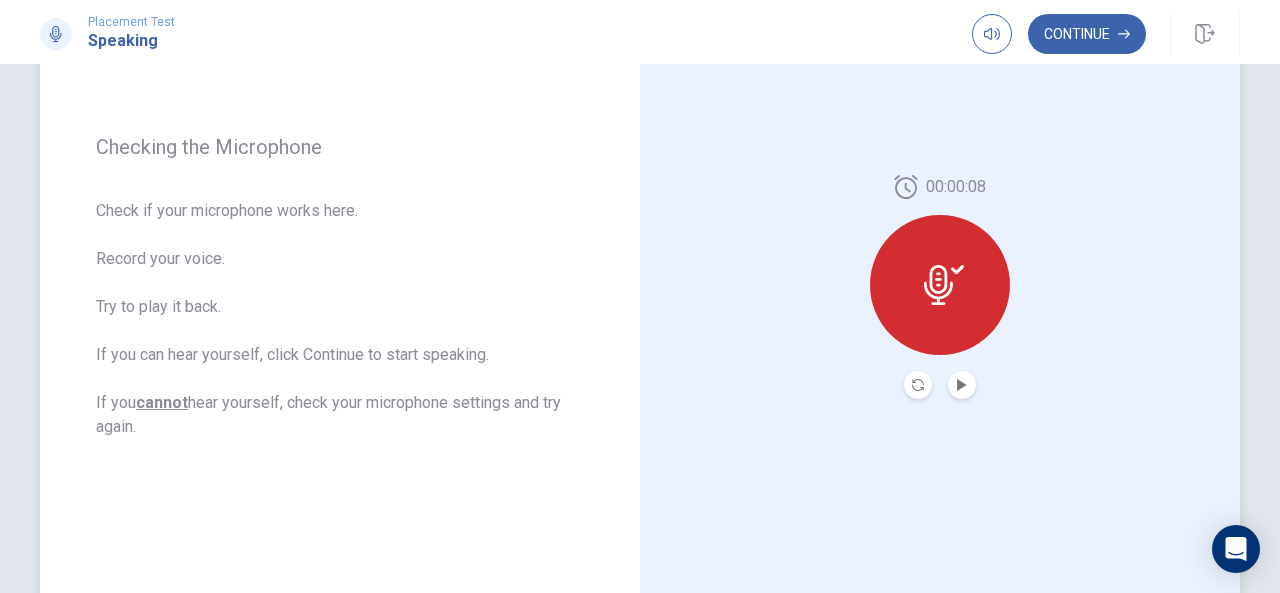 click at bounding box center [918, 385] 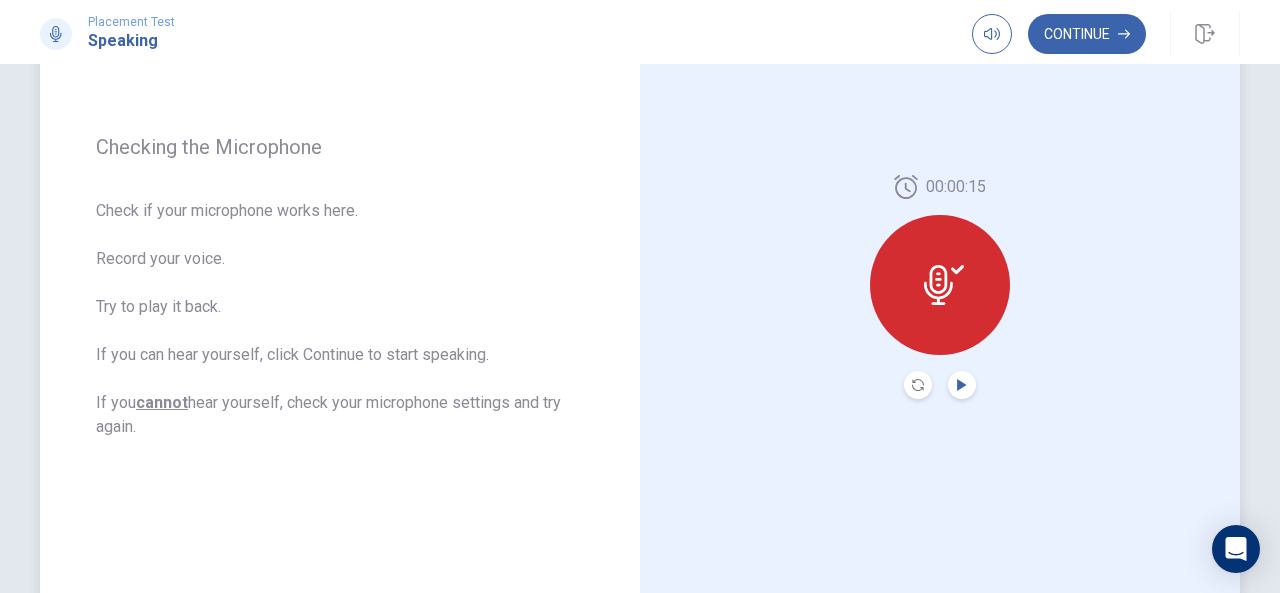click 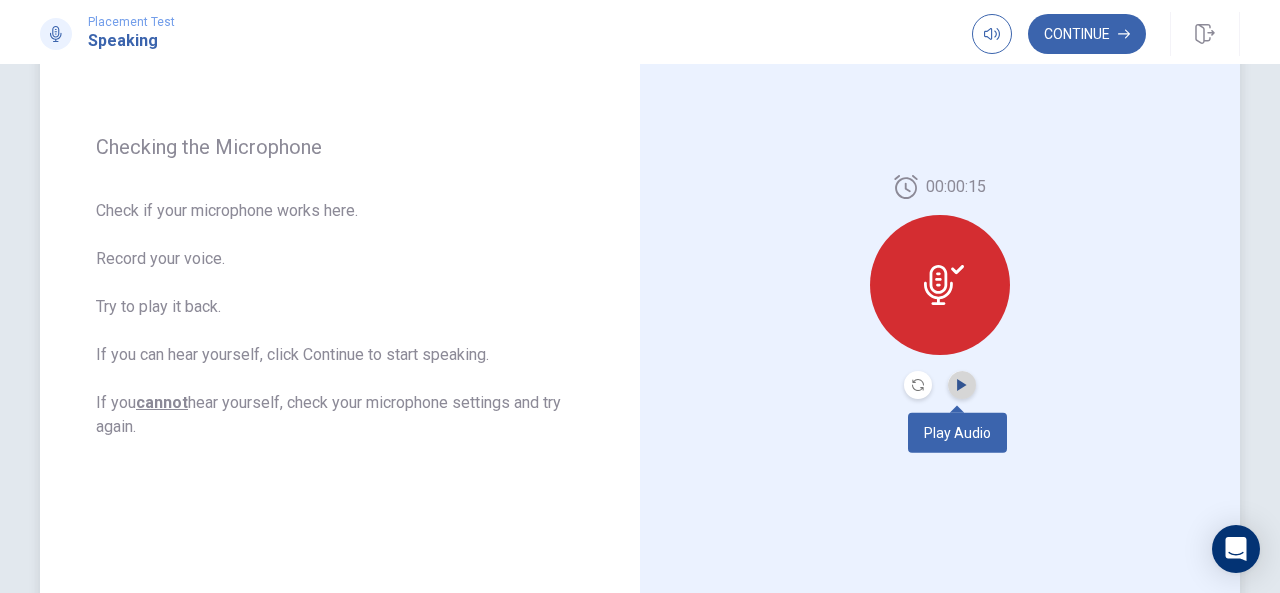 click 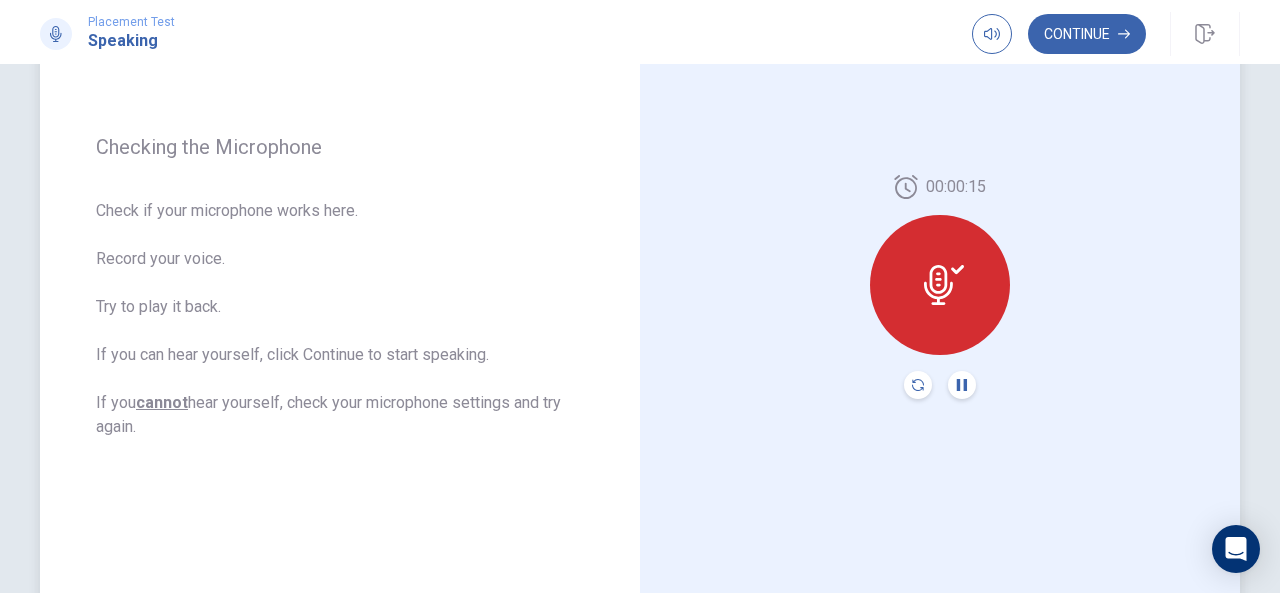 click 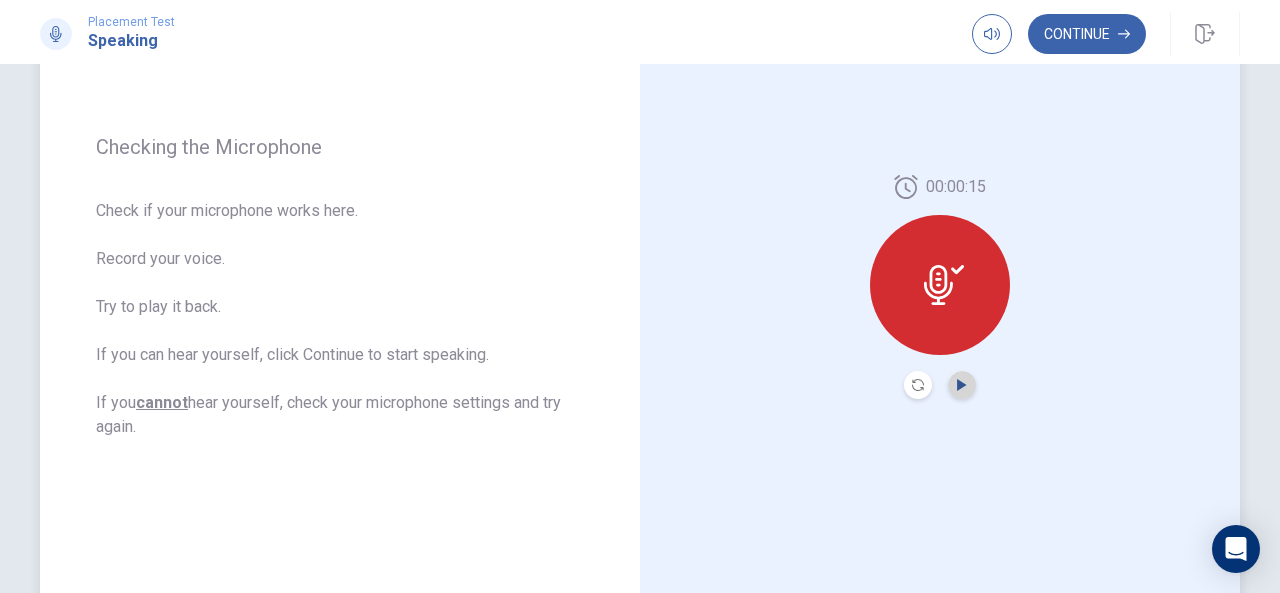 click 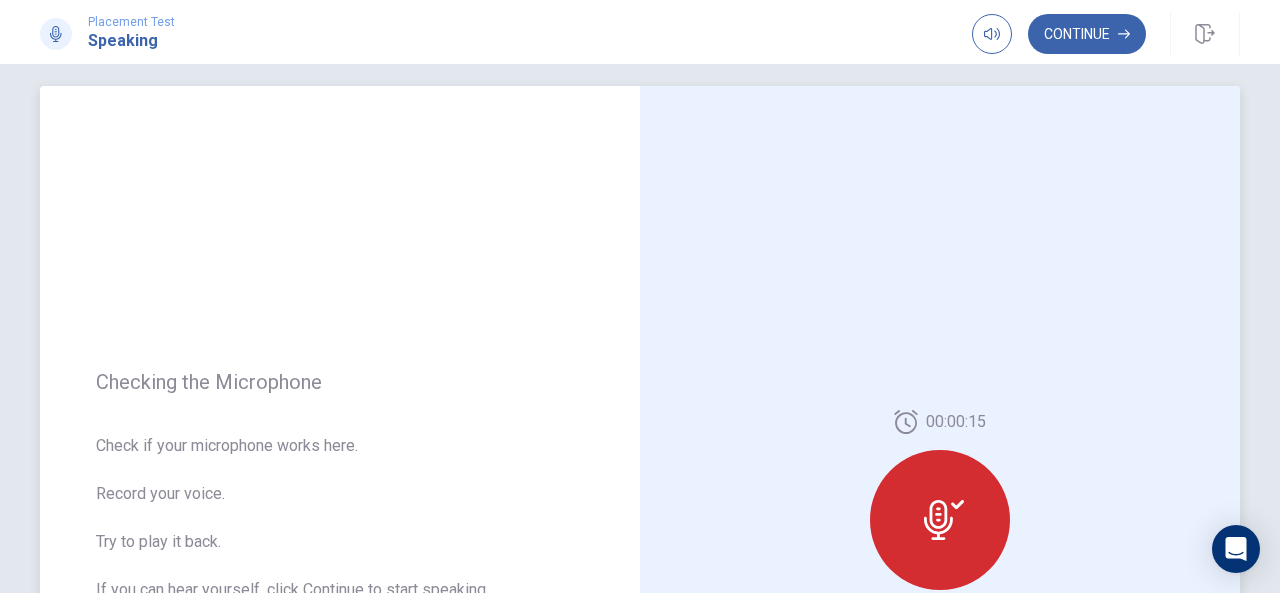 scroll, scrollTop: 0, scrollLeft: 0, axis: both 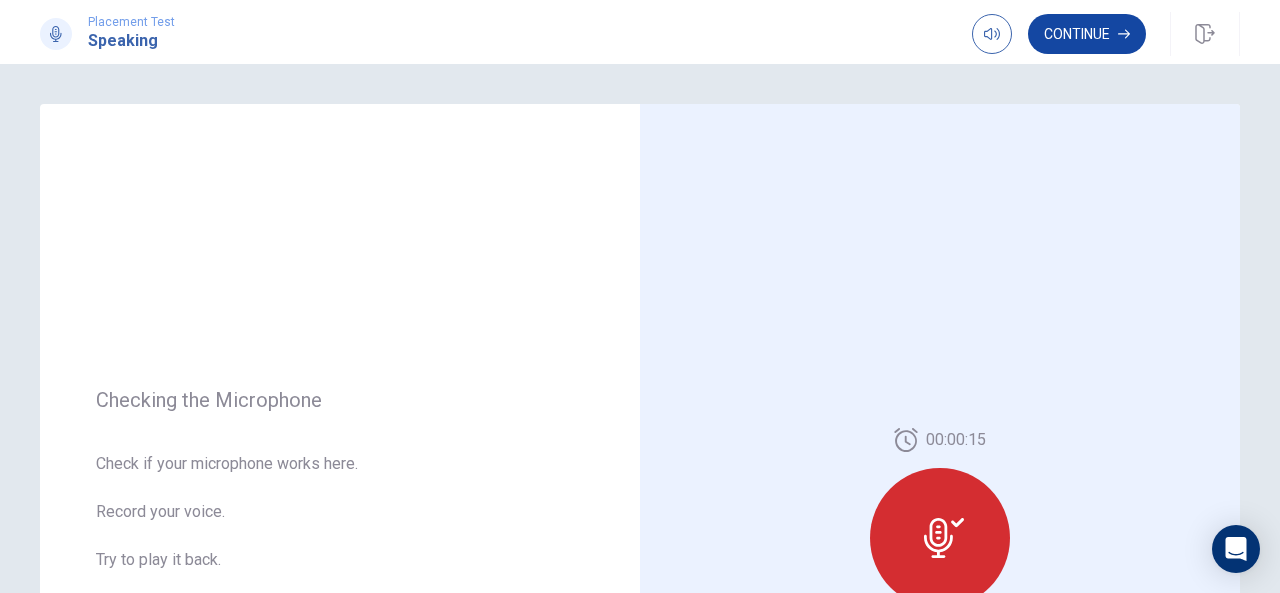 click on "Continue" at bounding box center (1087, 34) 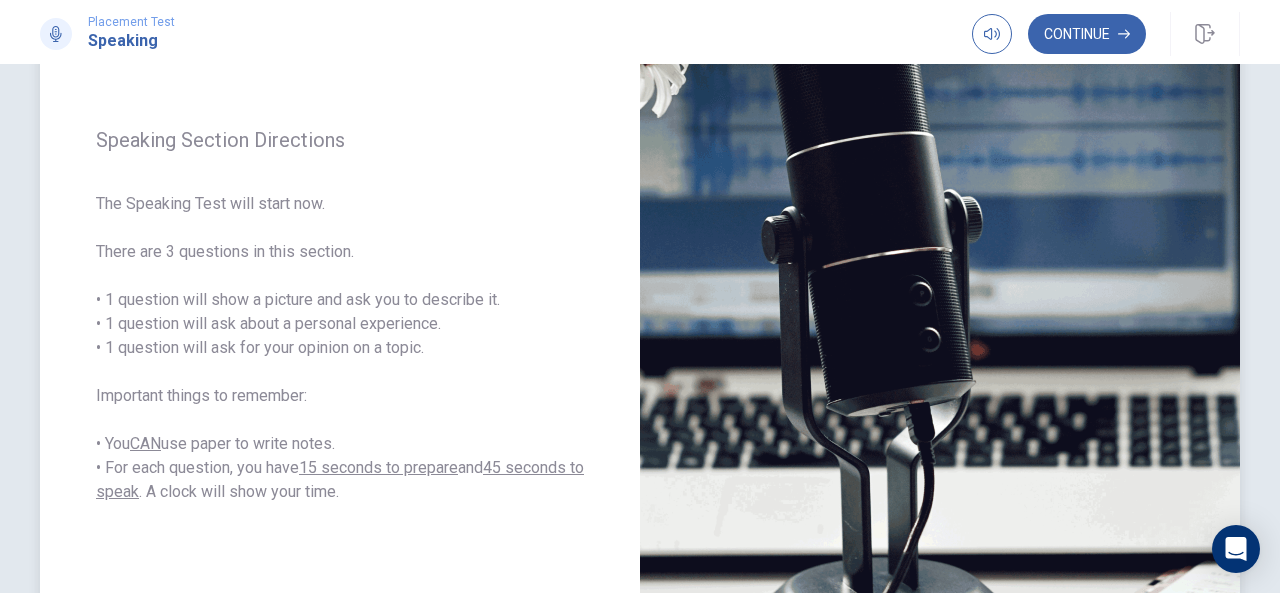 scroll, scrollTop: 233, scrollLeft: 0, axis: vertical 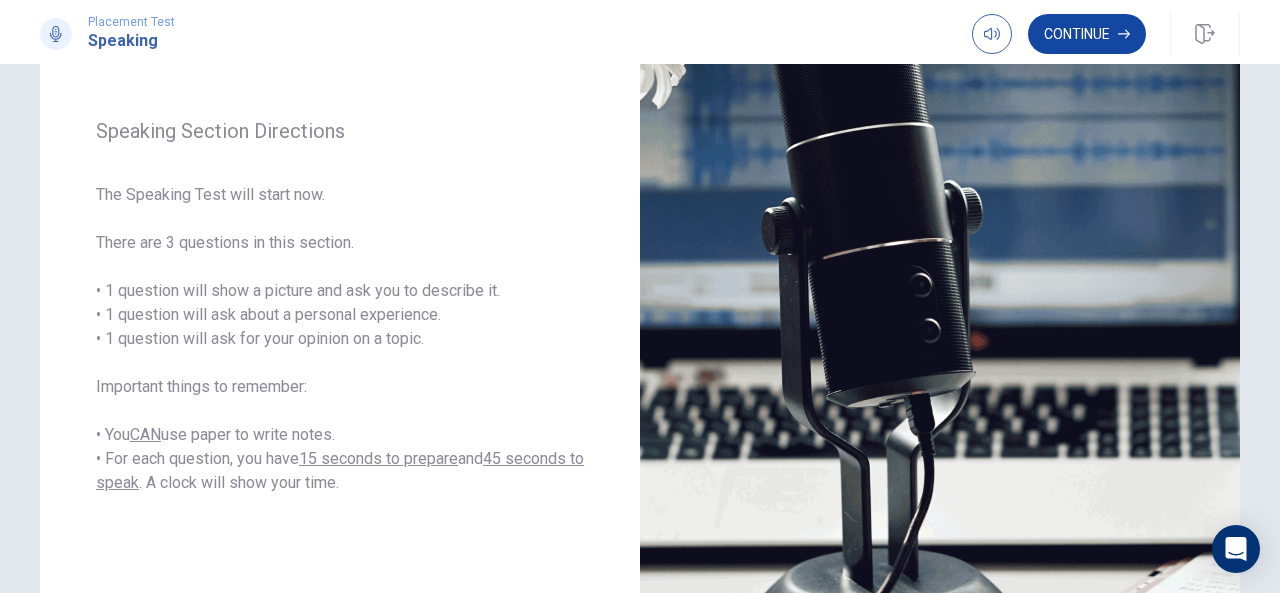 click on "Continue" at bounding box center [1087, 34] 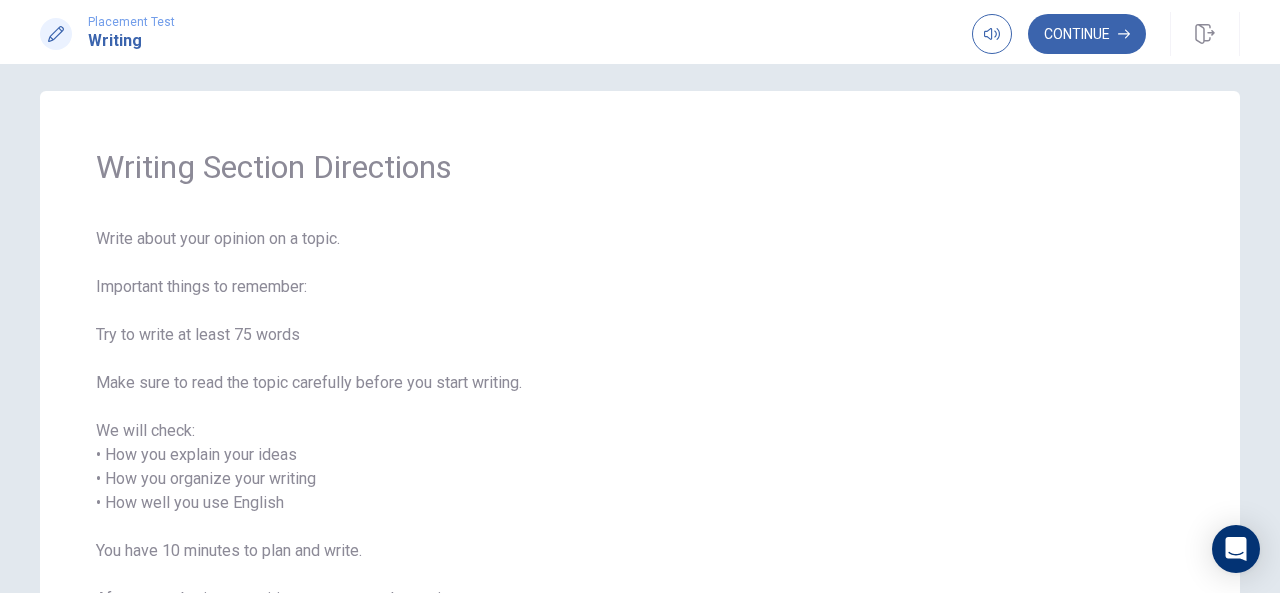 scroll, scrollTop: 0, scrollLeft: 0, axis: both 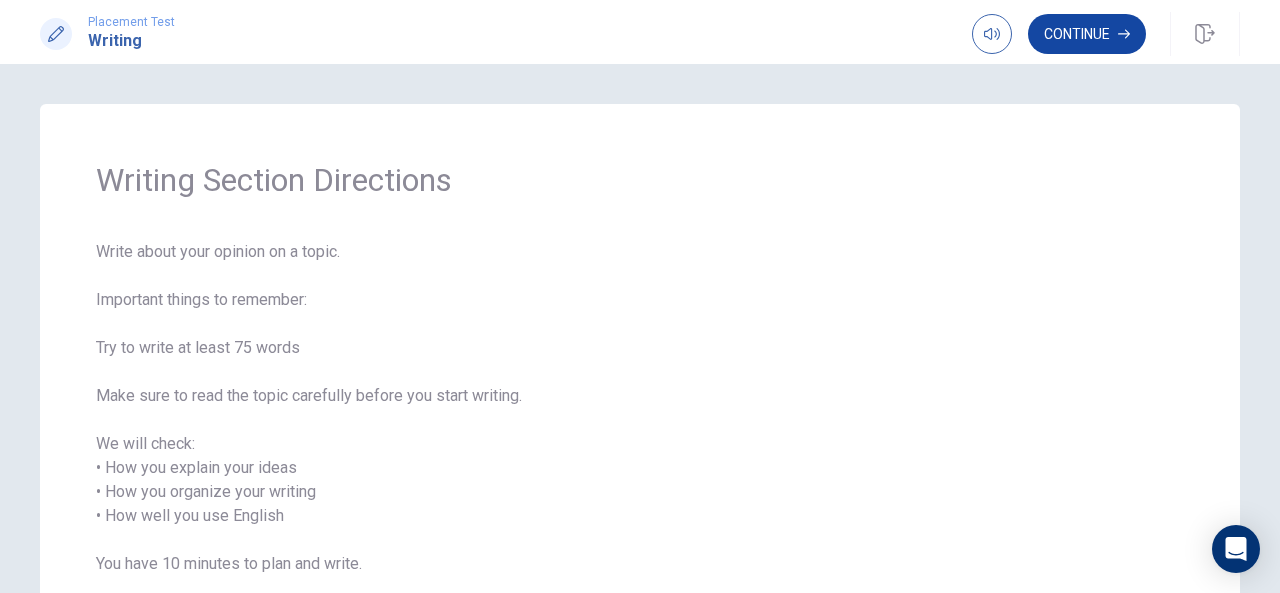 click on "Continue" at bounding box center (1087, 34) 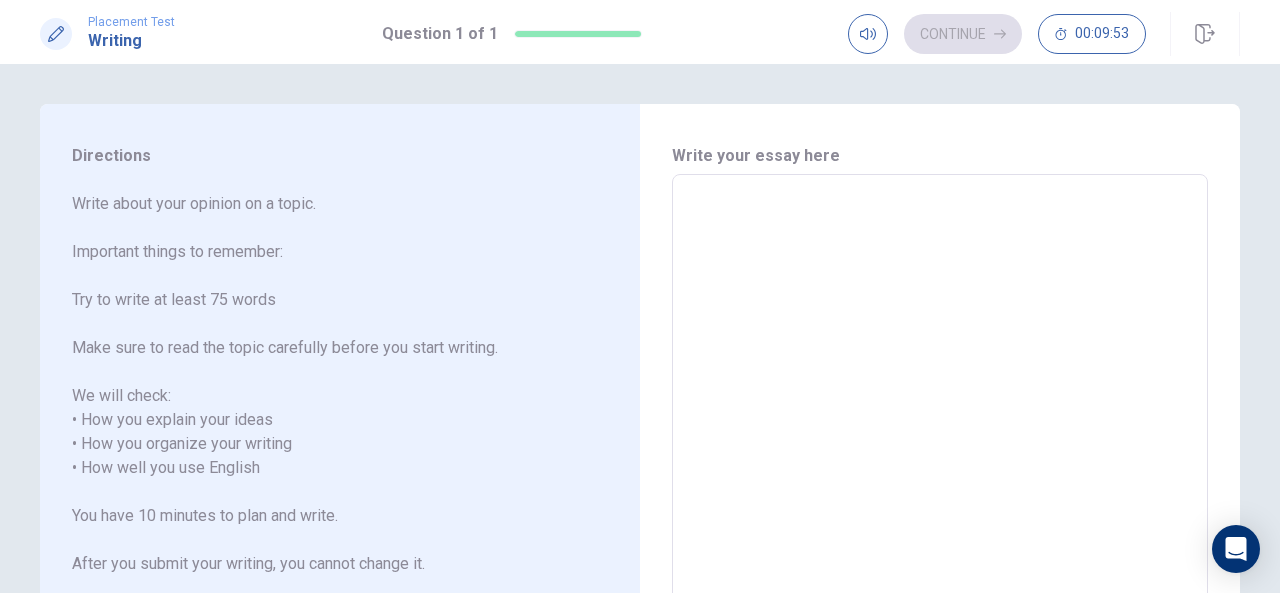 click at bounding box center [940, 468] 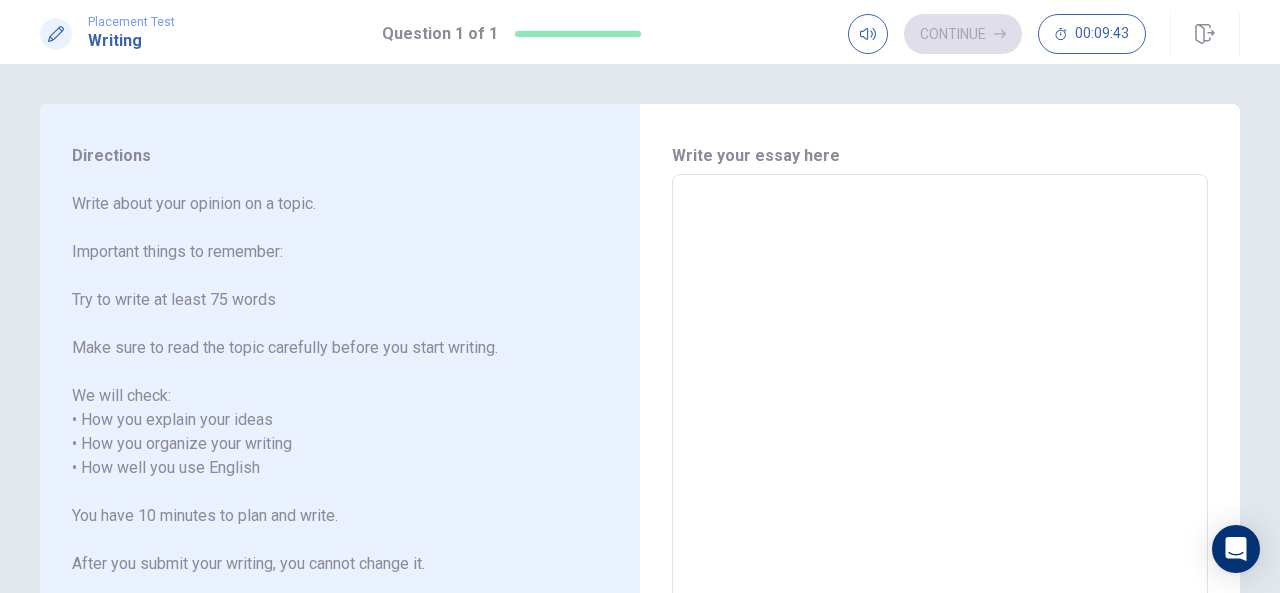 type on "m" 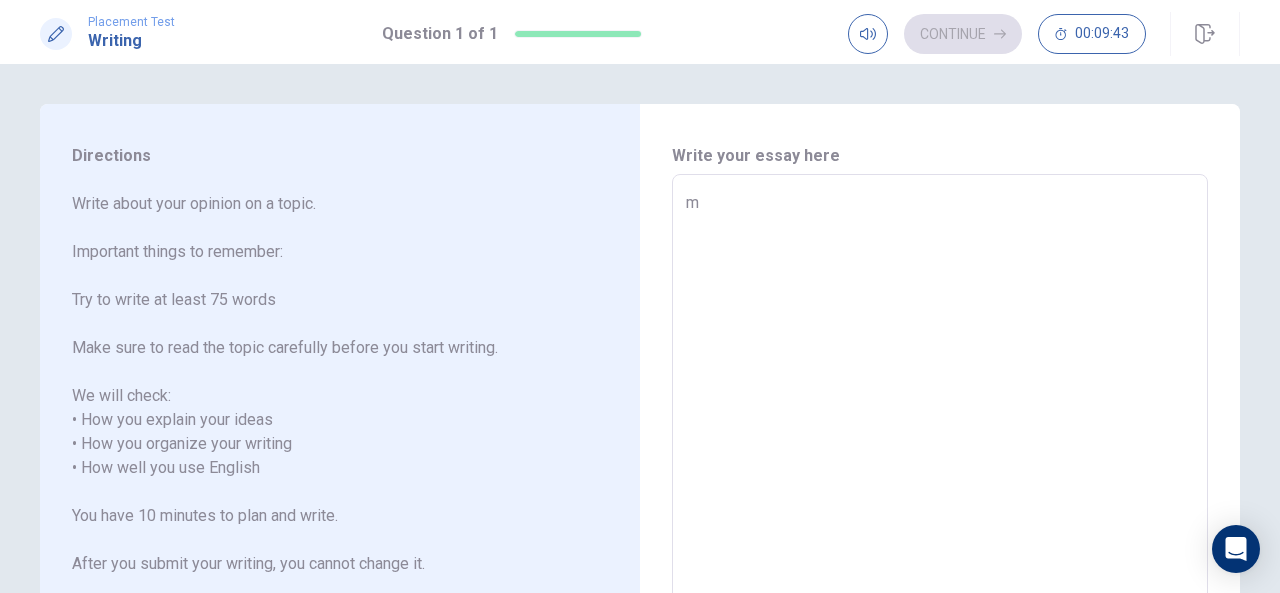 type on "x" 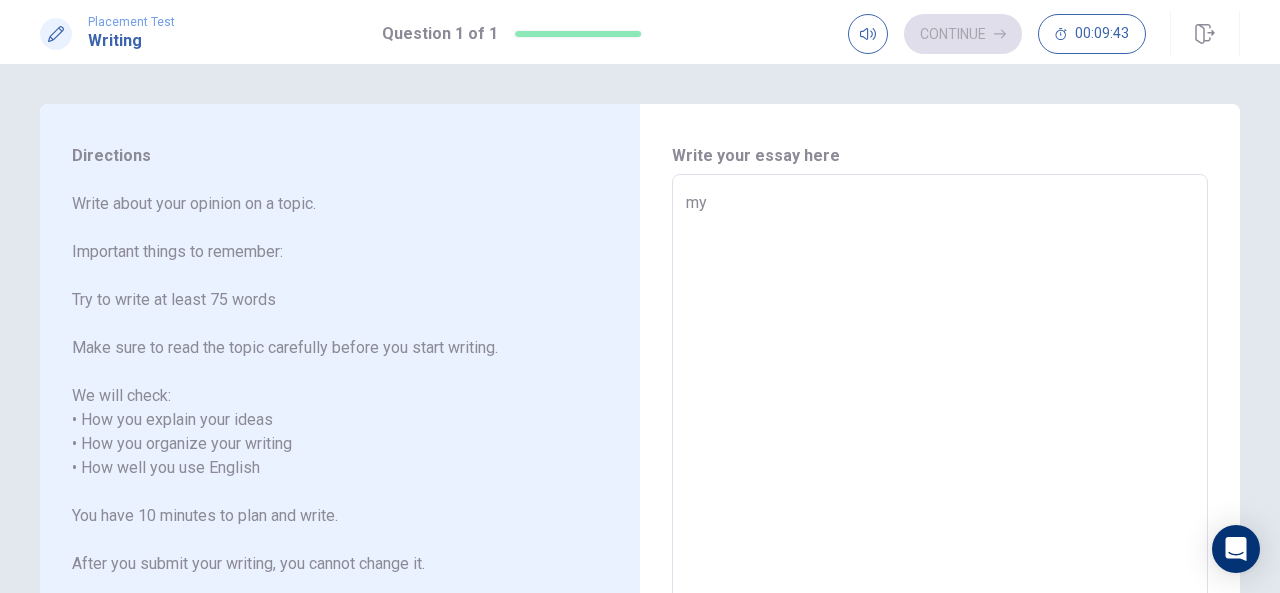 type on "x" 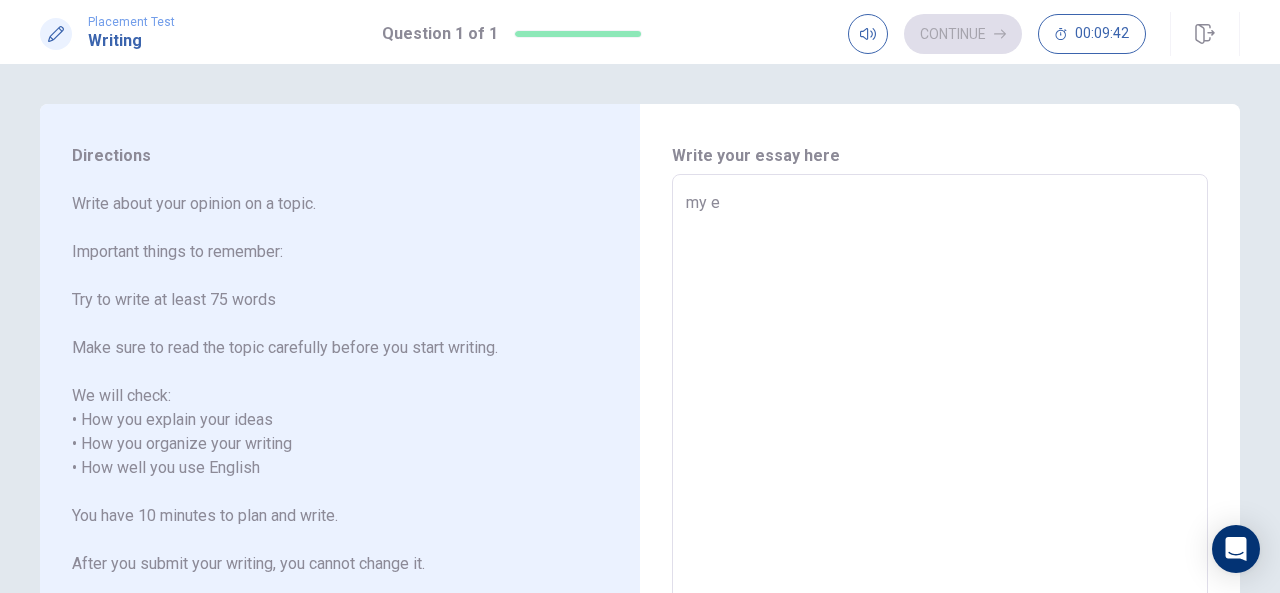 type on "my es" 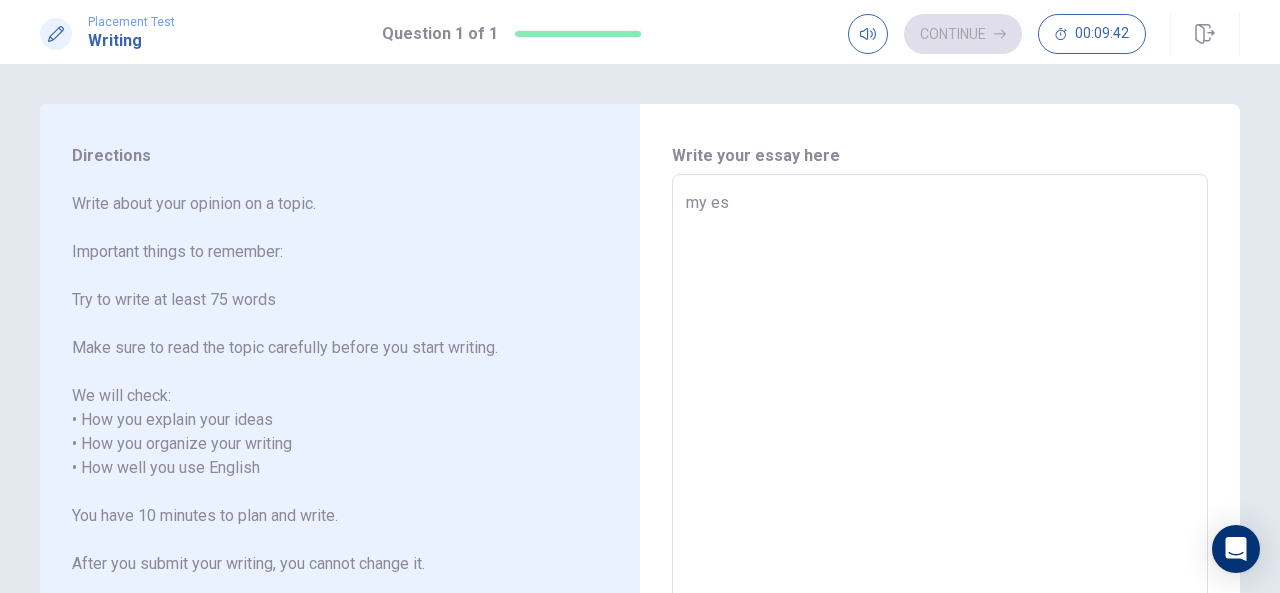 type on "x" 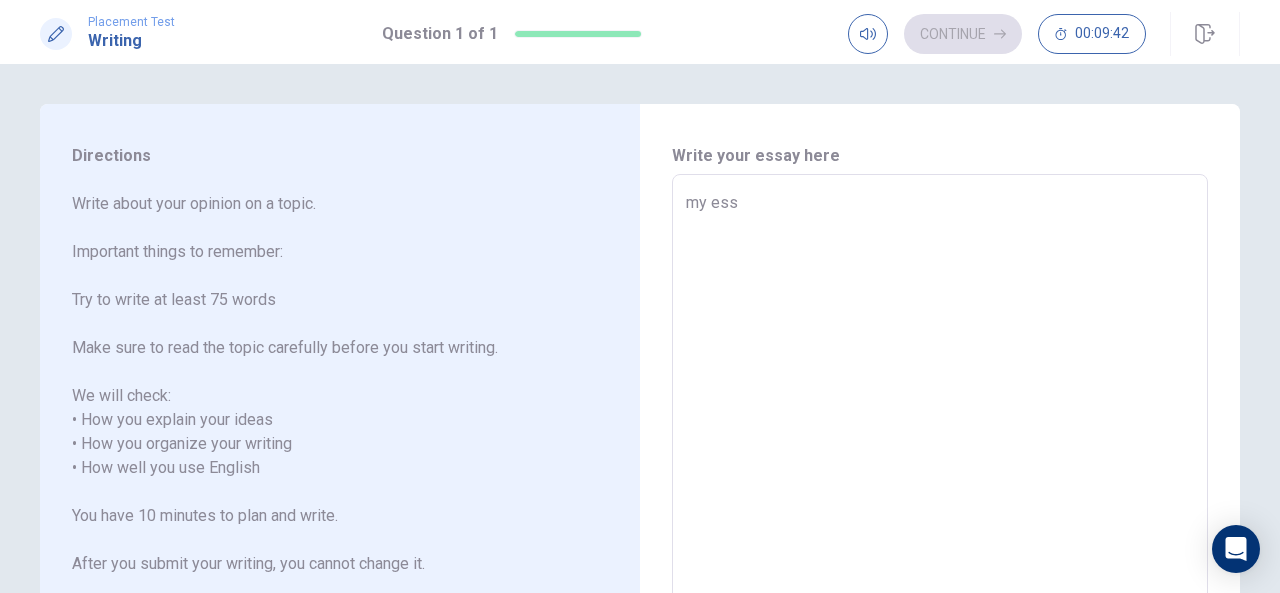 type on "x" 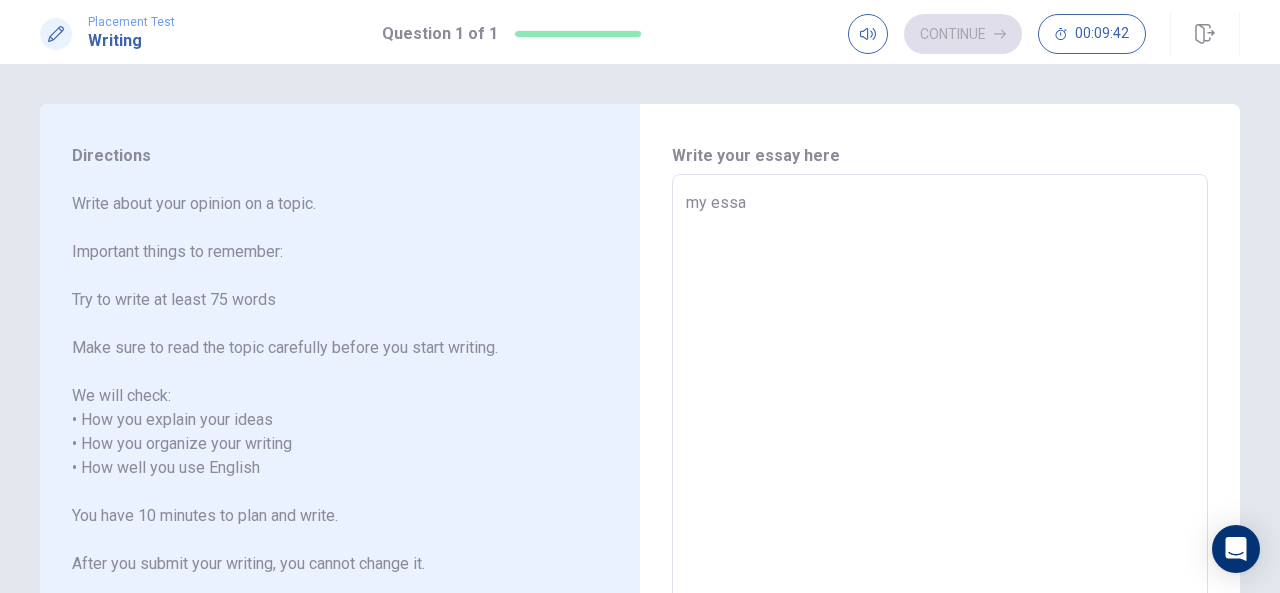 type on "x" 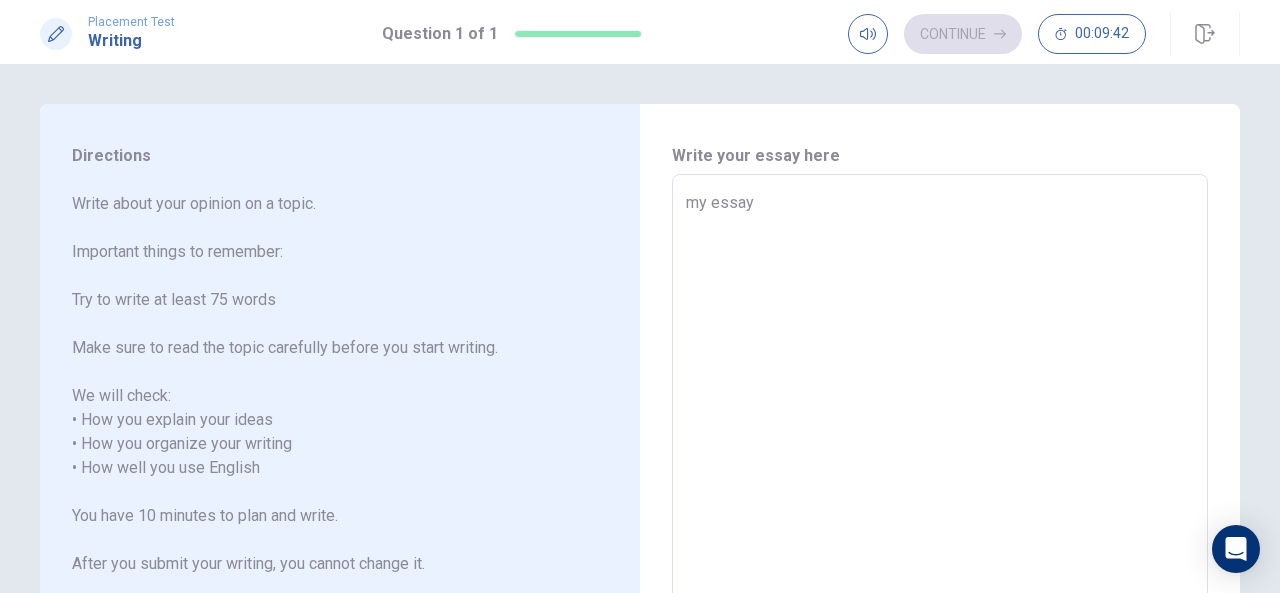 type on "x" 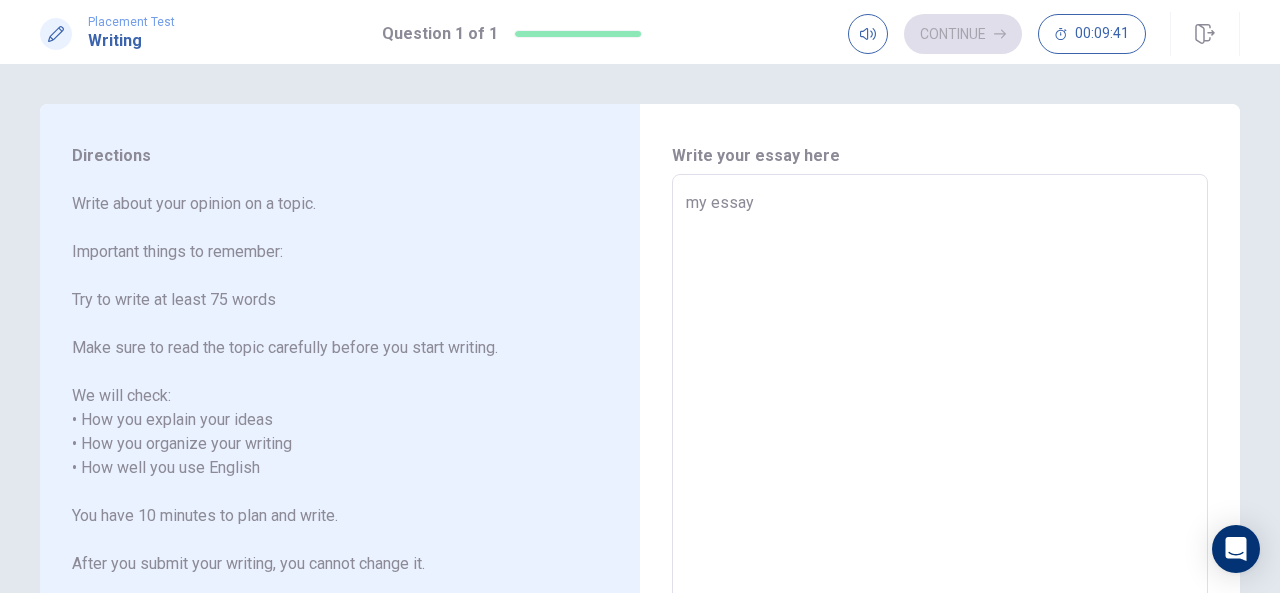 type on "x" 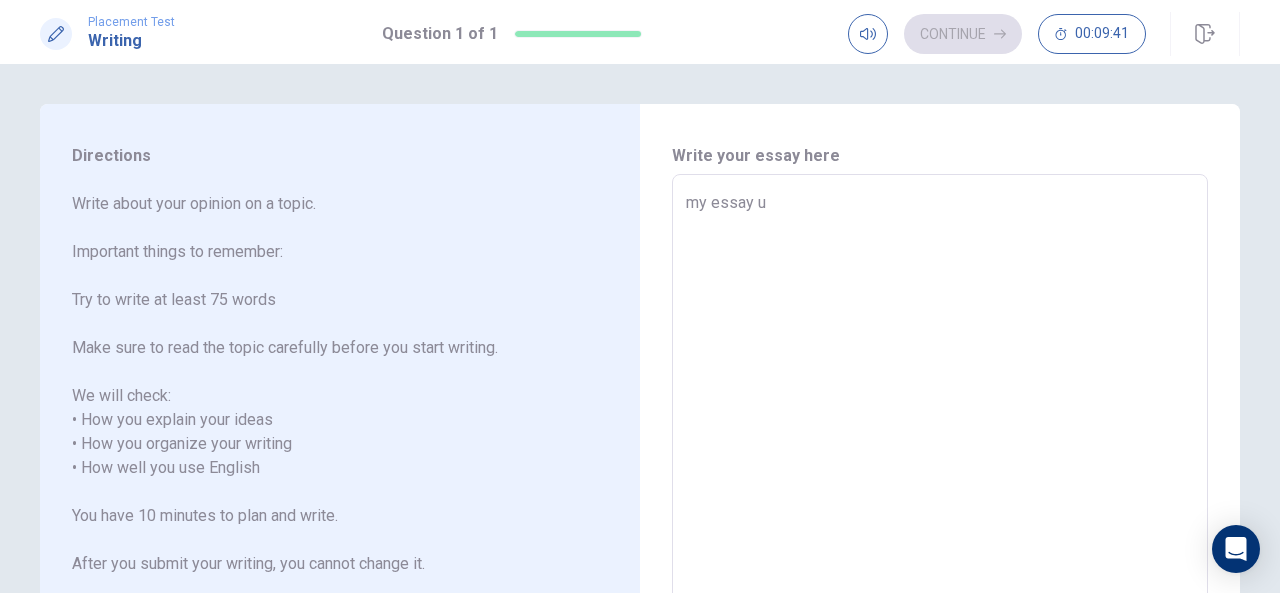 type on "x" 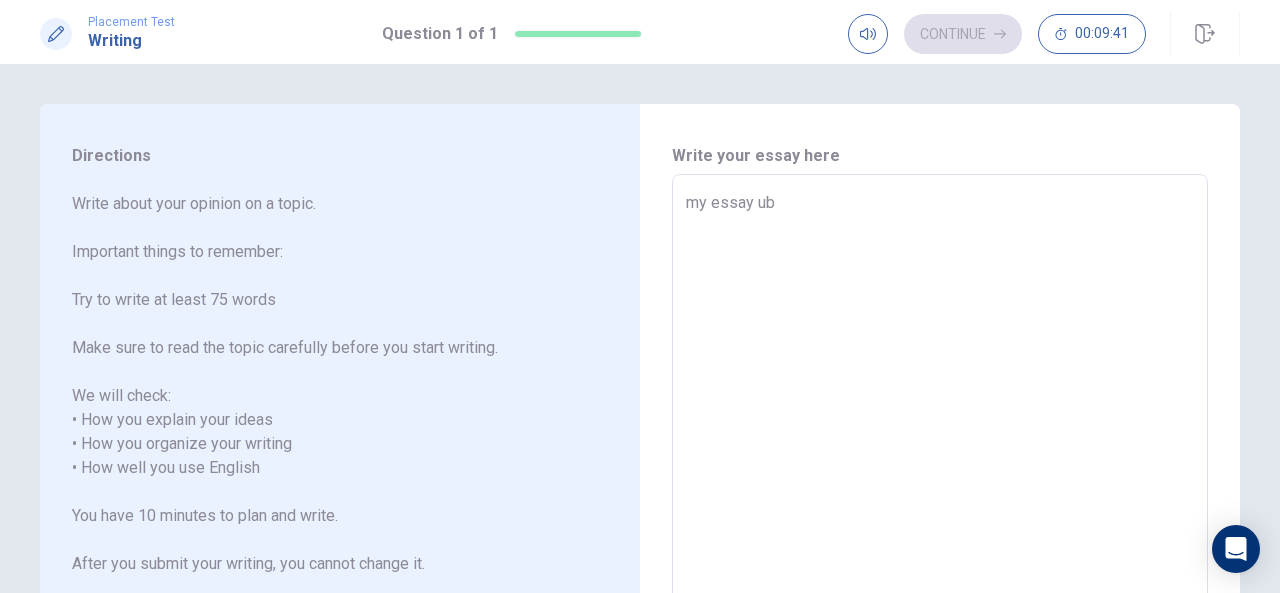 type on "x" 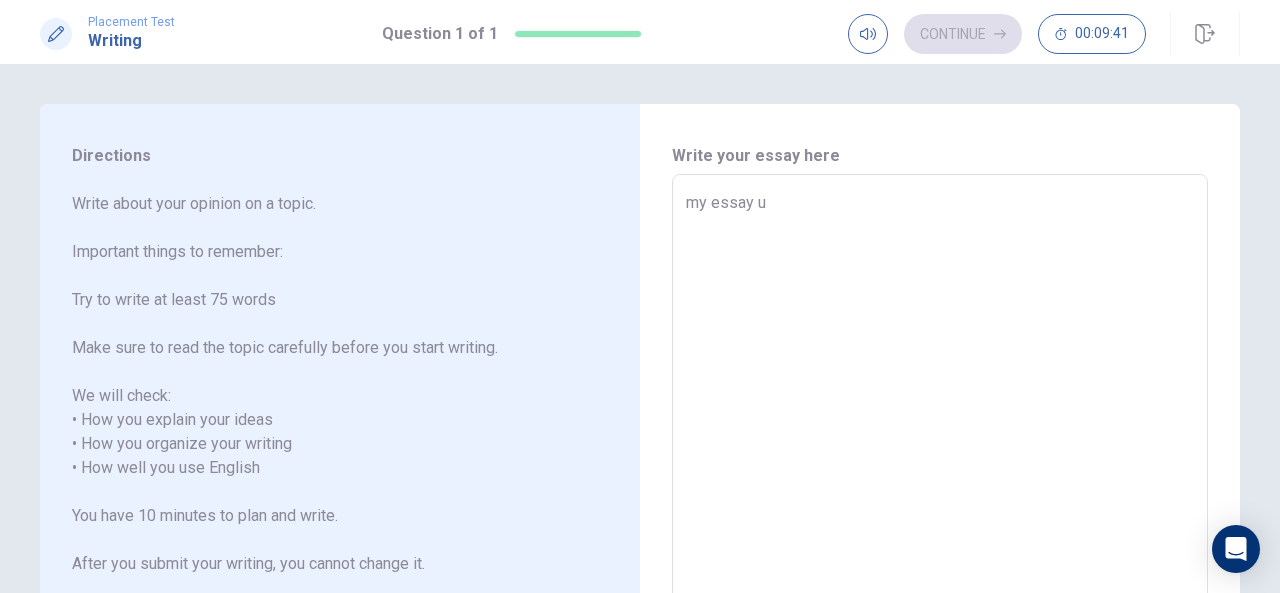 type on "x" 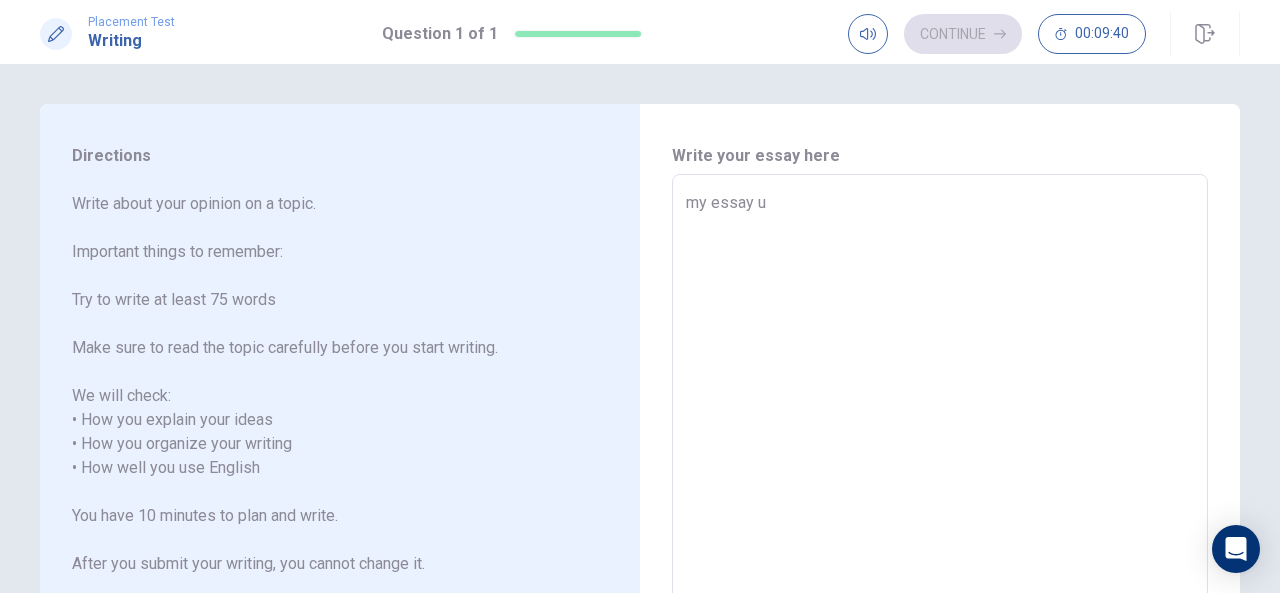 type on "my essay" 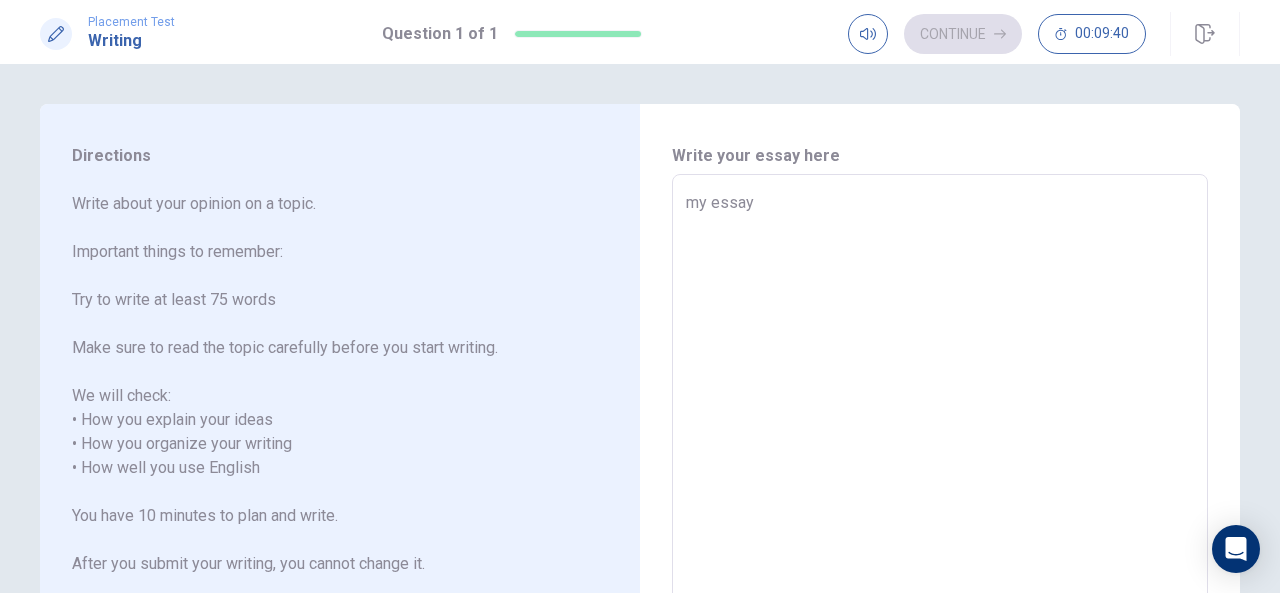 type on "x" 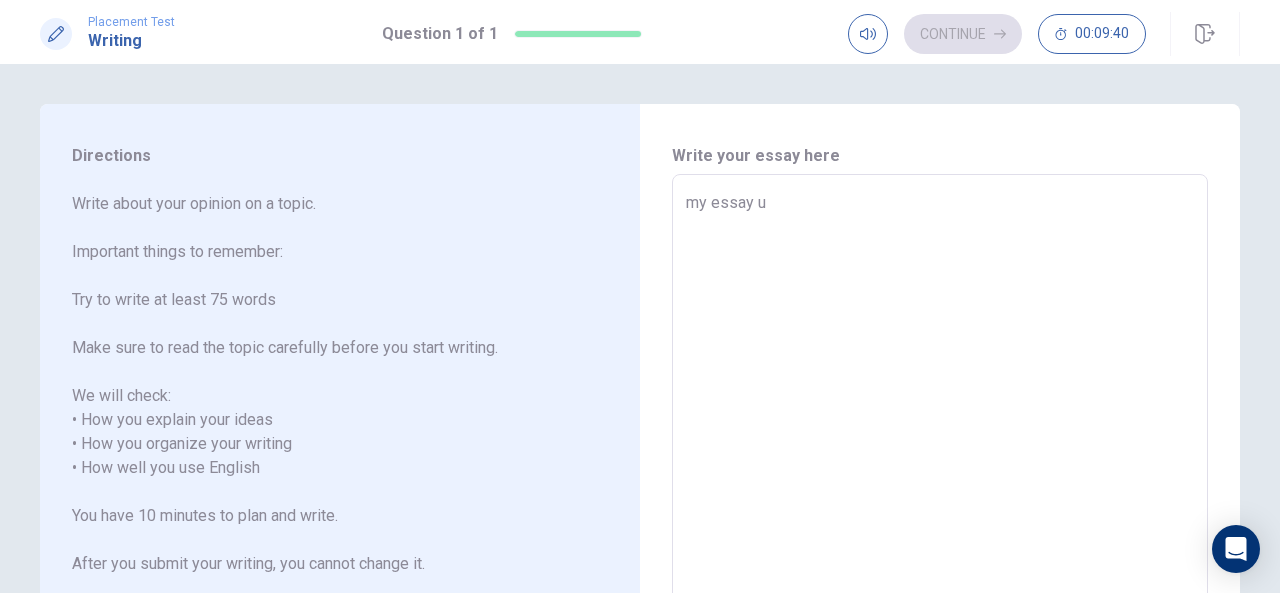 type on "x" 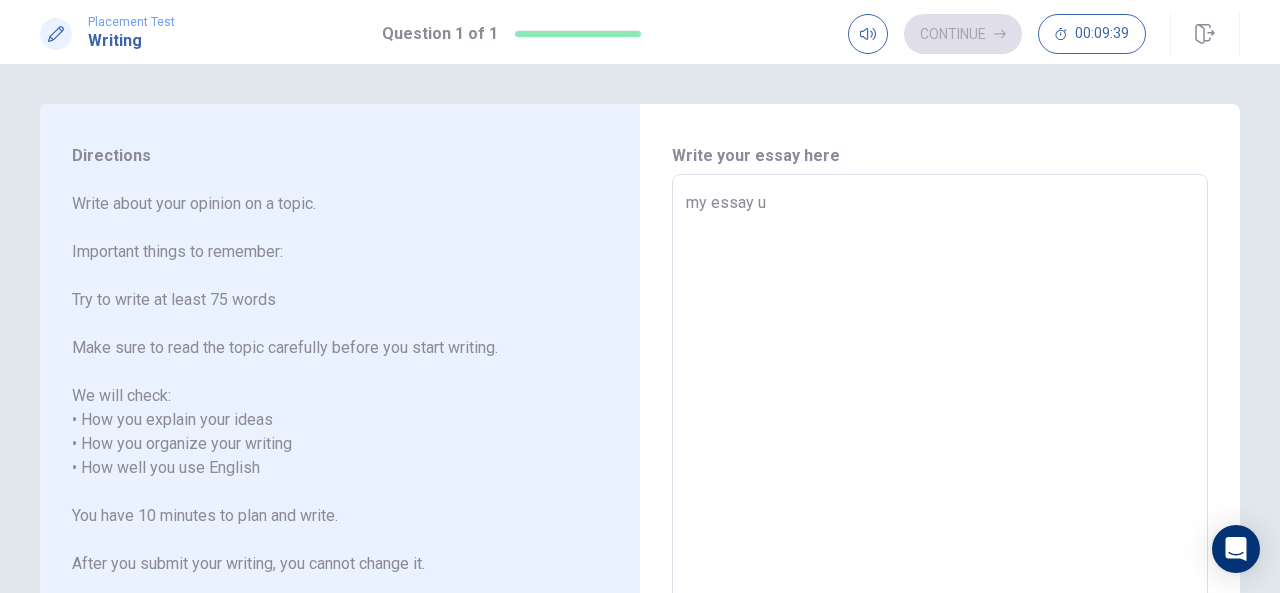 type on "my essay" 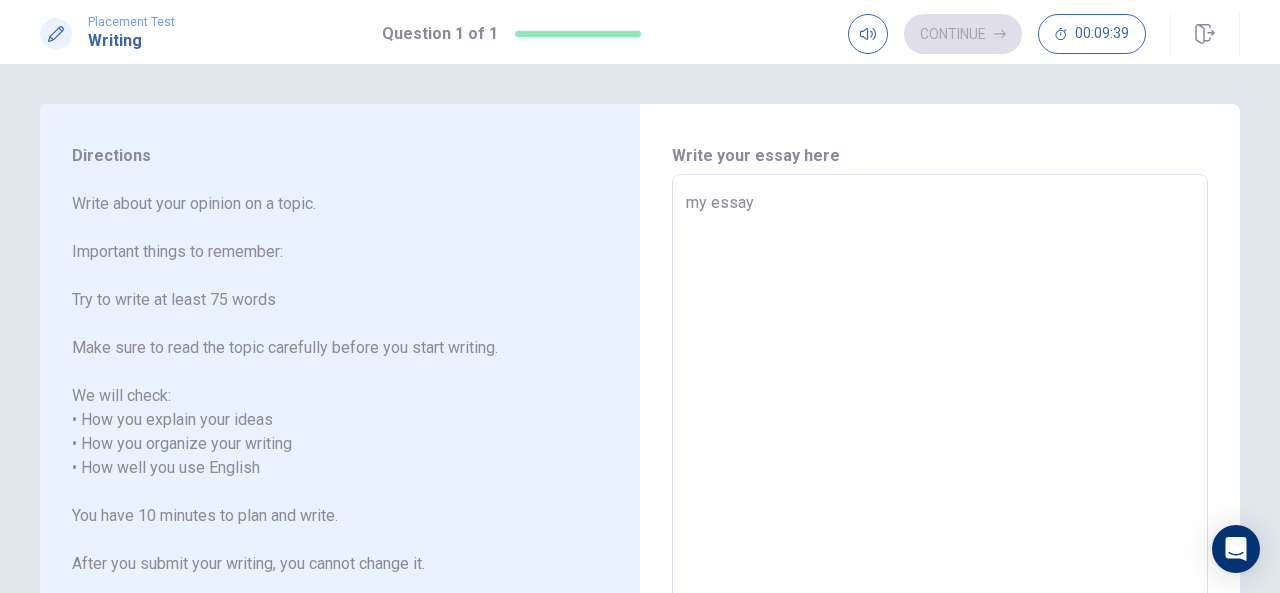 type on "x" 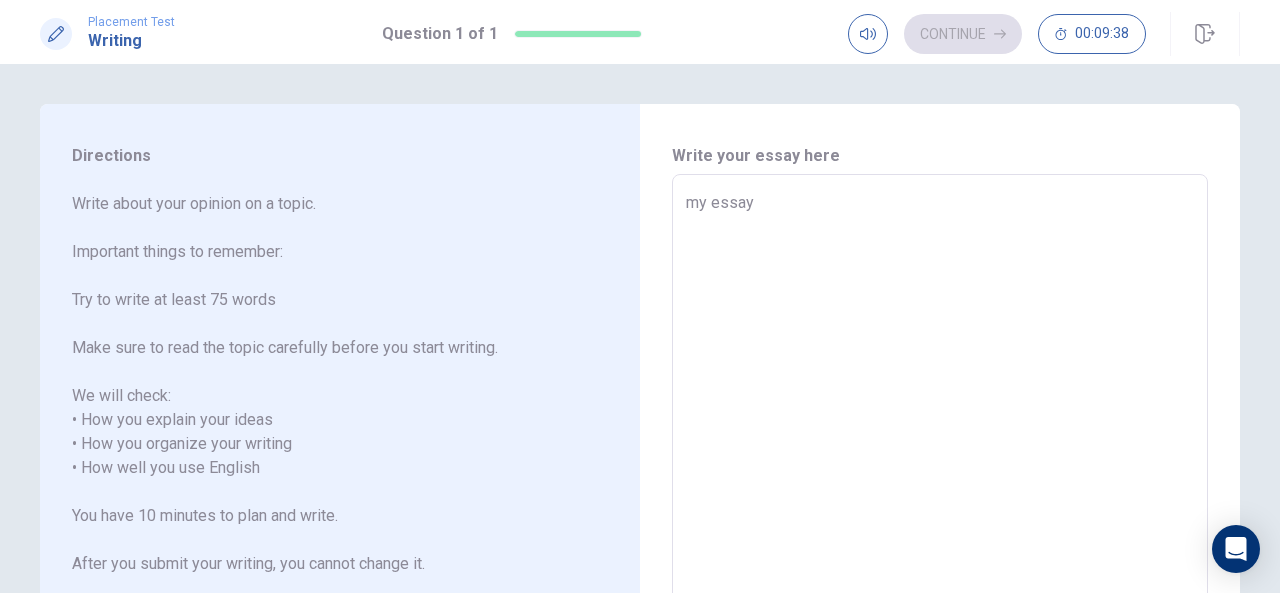 type on "my essay i" 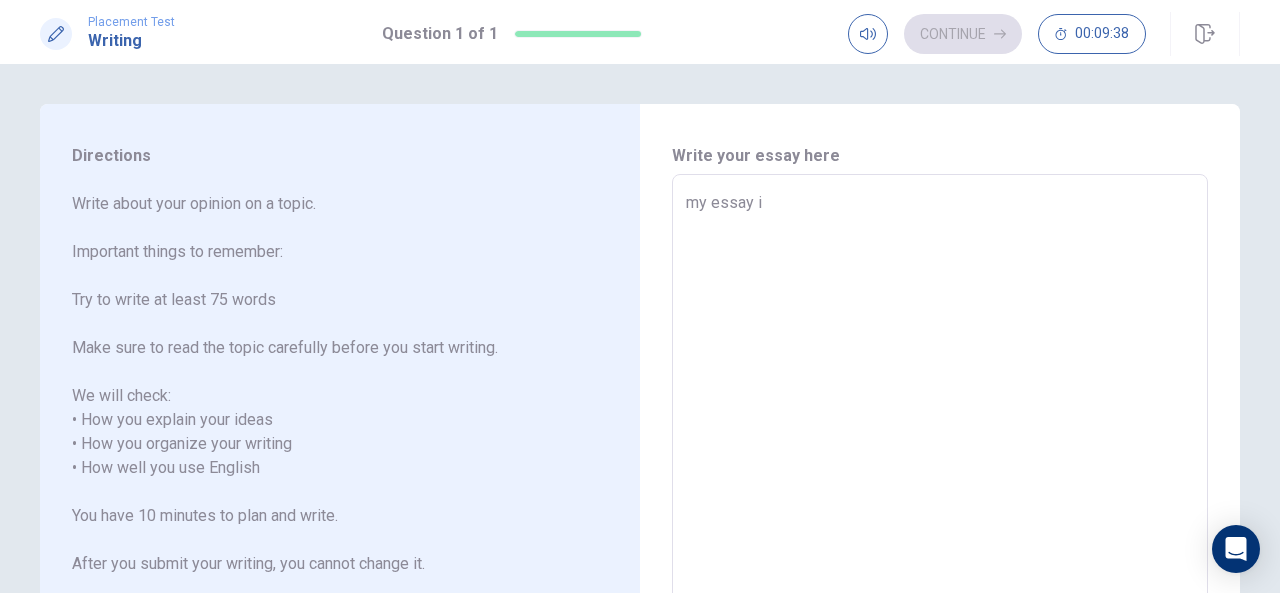 type on "x" 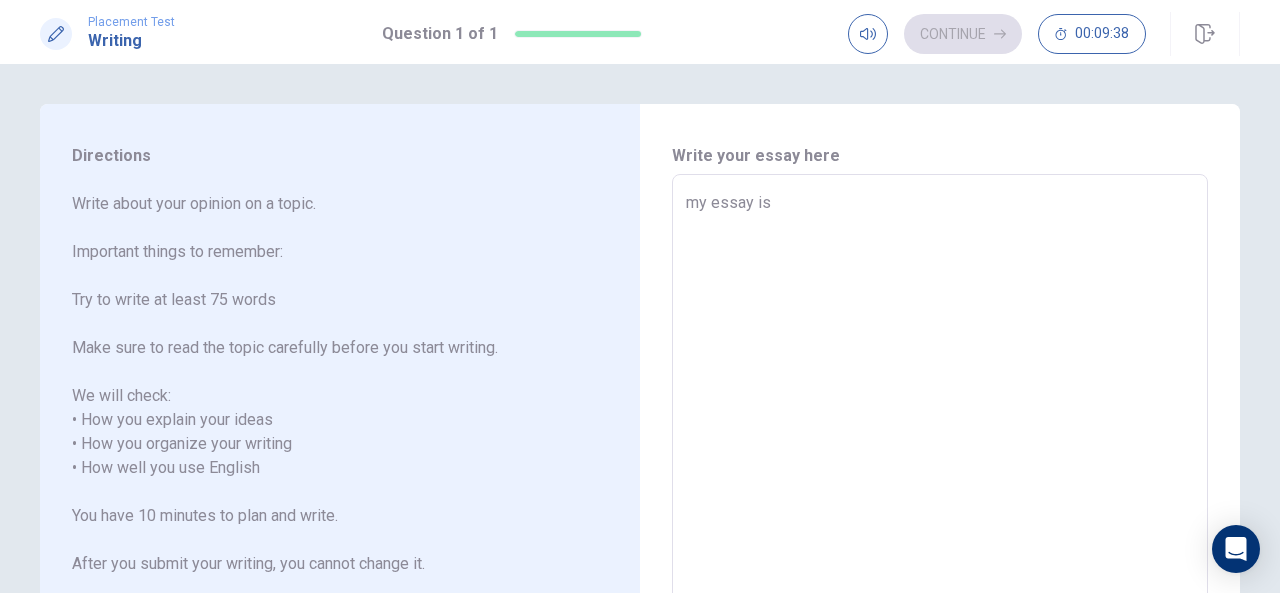 type on "x" 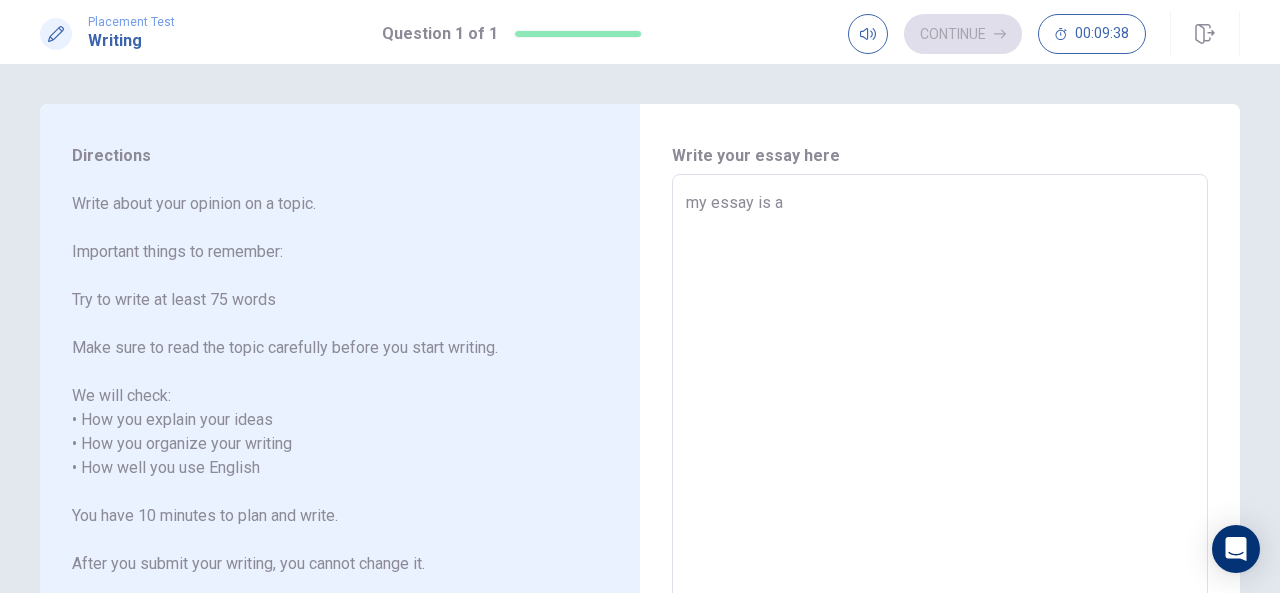 type on "x" 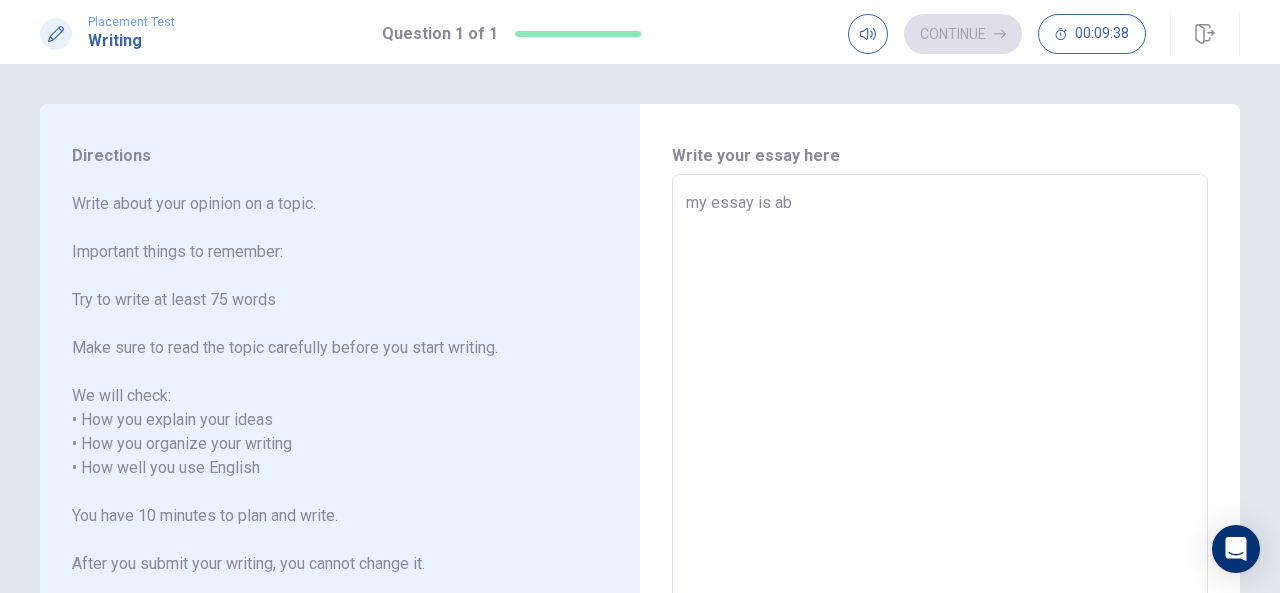 type on "x" 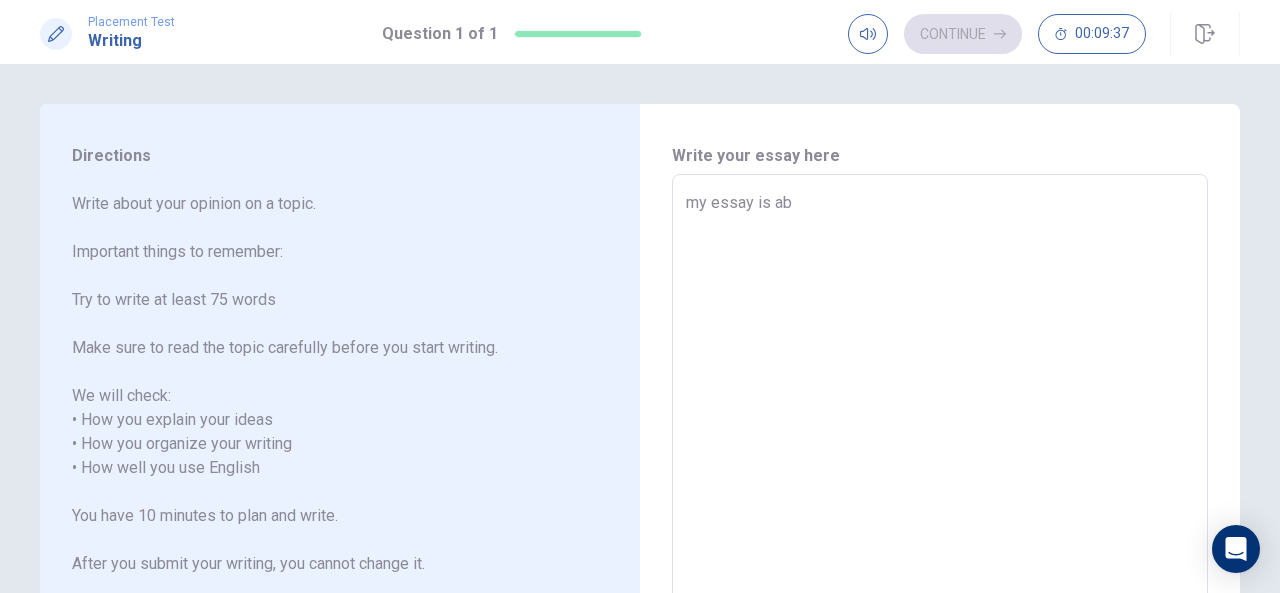 type on "my essay is abu" 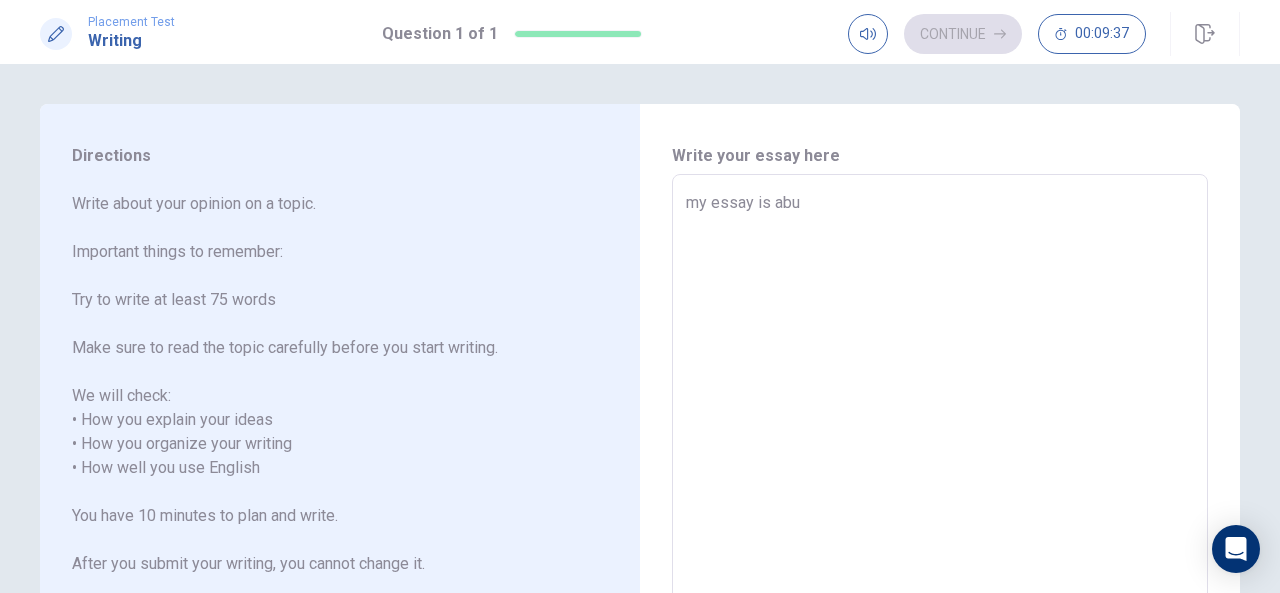 type on "x" 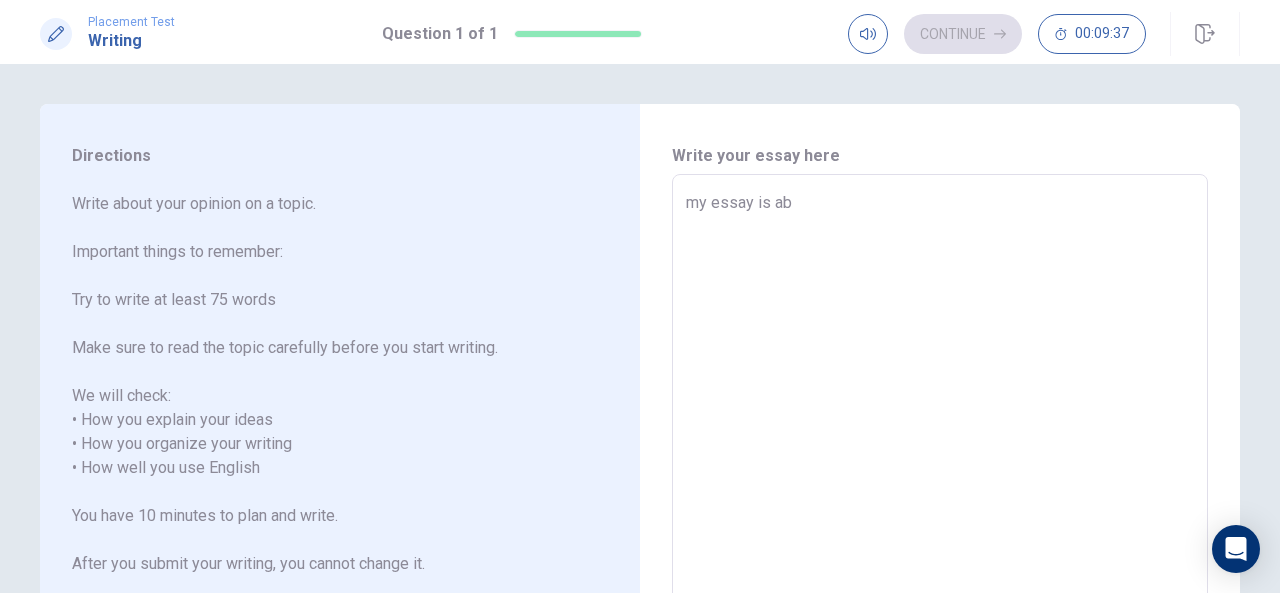 type on "x" 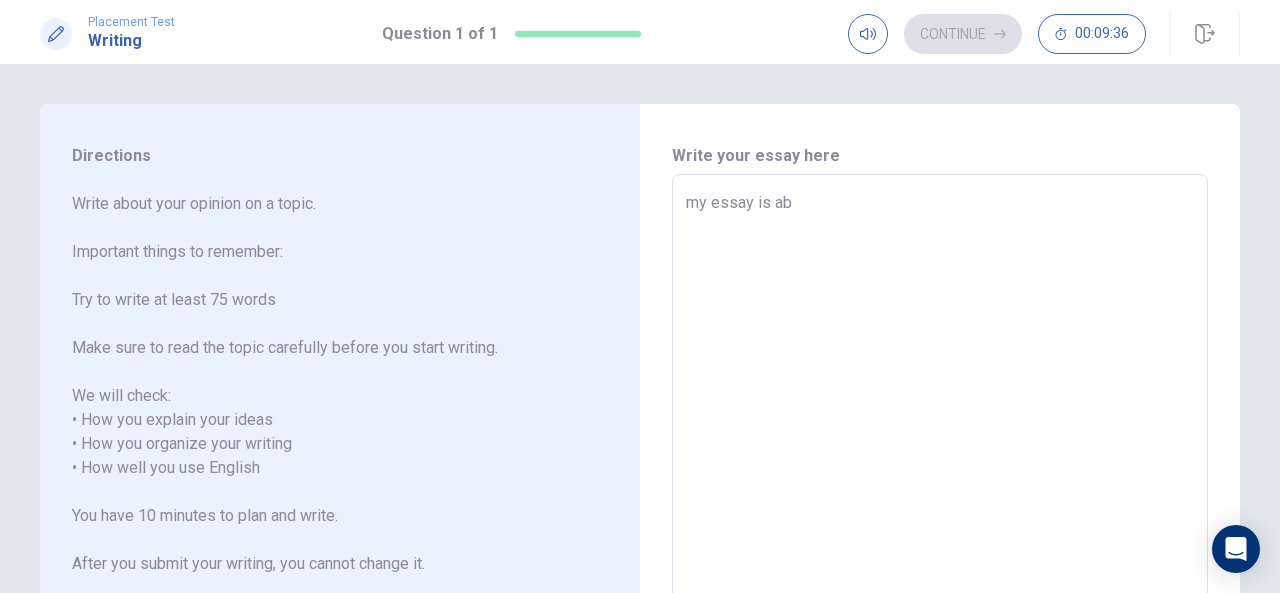 type on "my essay is abo" 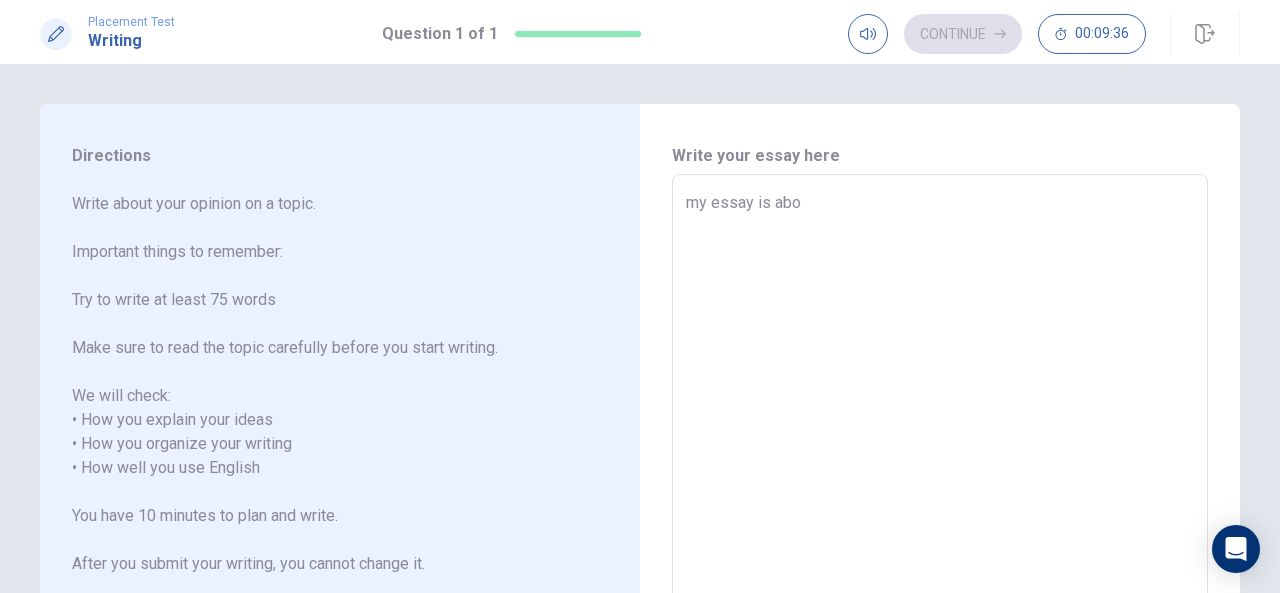 type on "x" 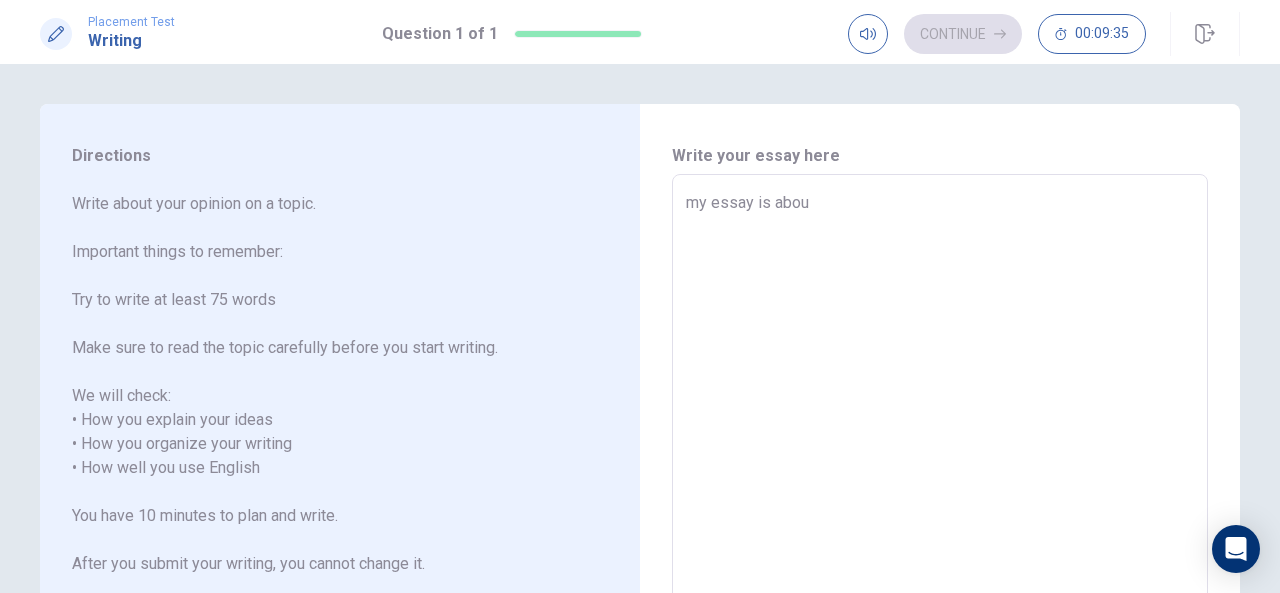 type on "x" 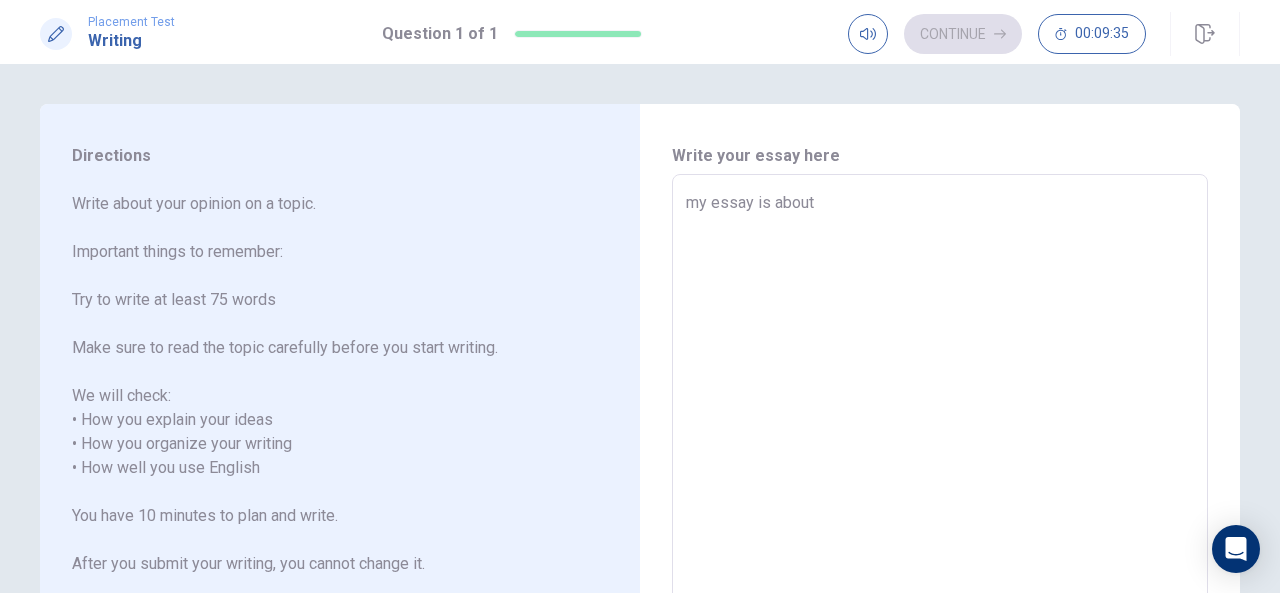 type on "x" 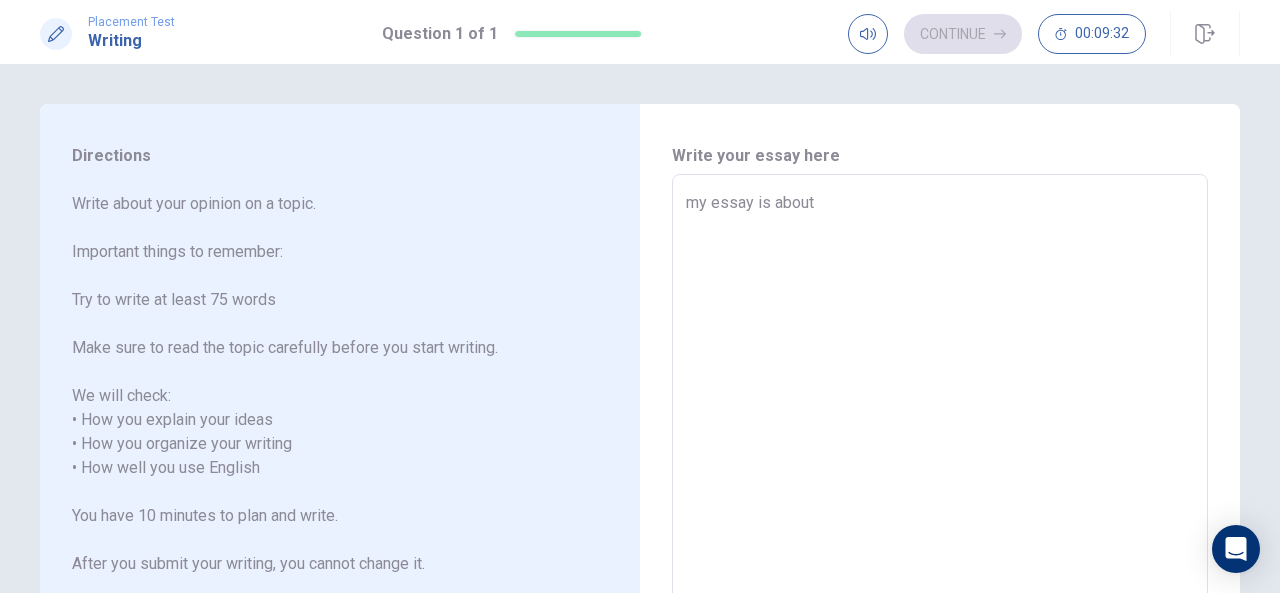 type on "x" 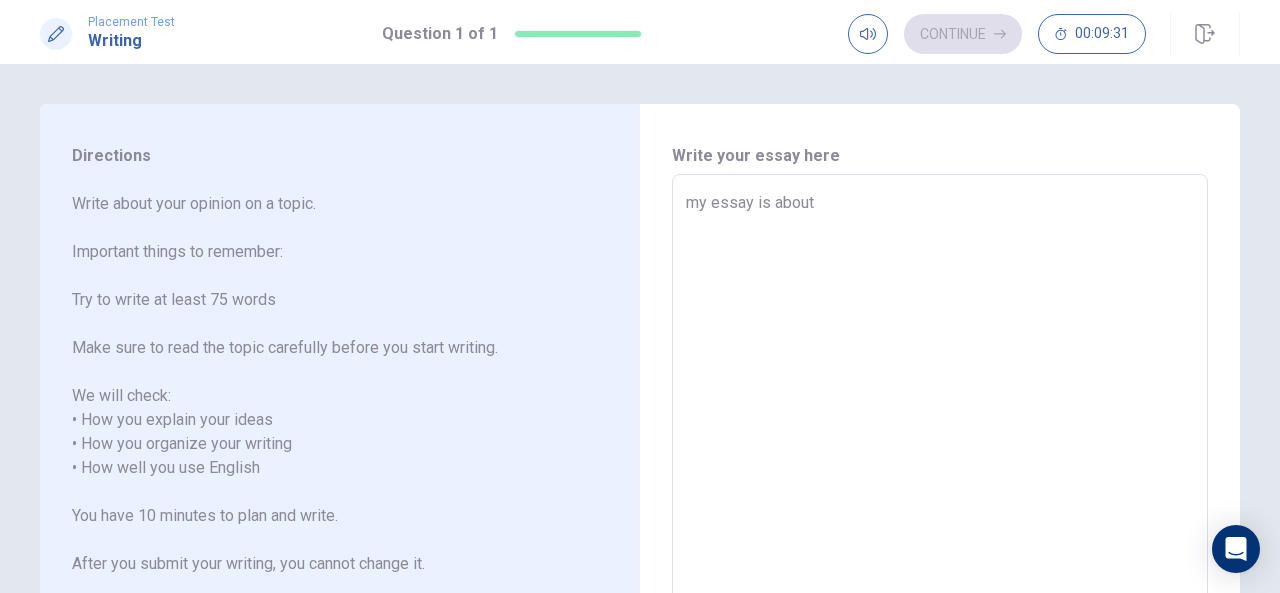 type on "my essay is about m" 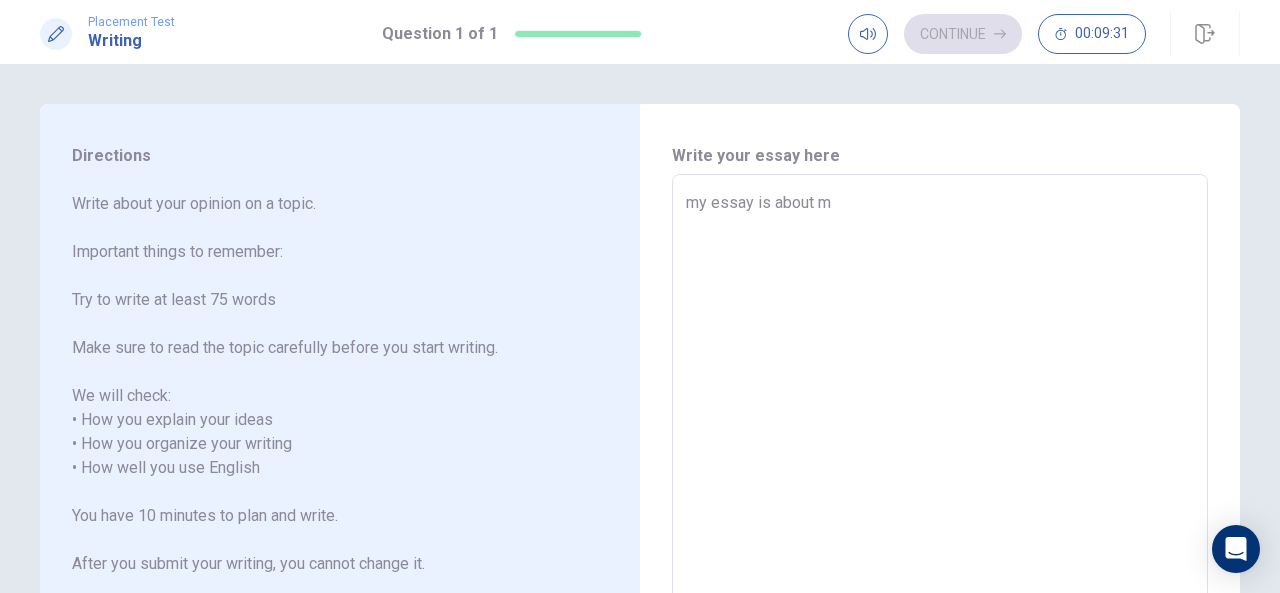 type on "x" 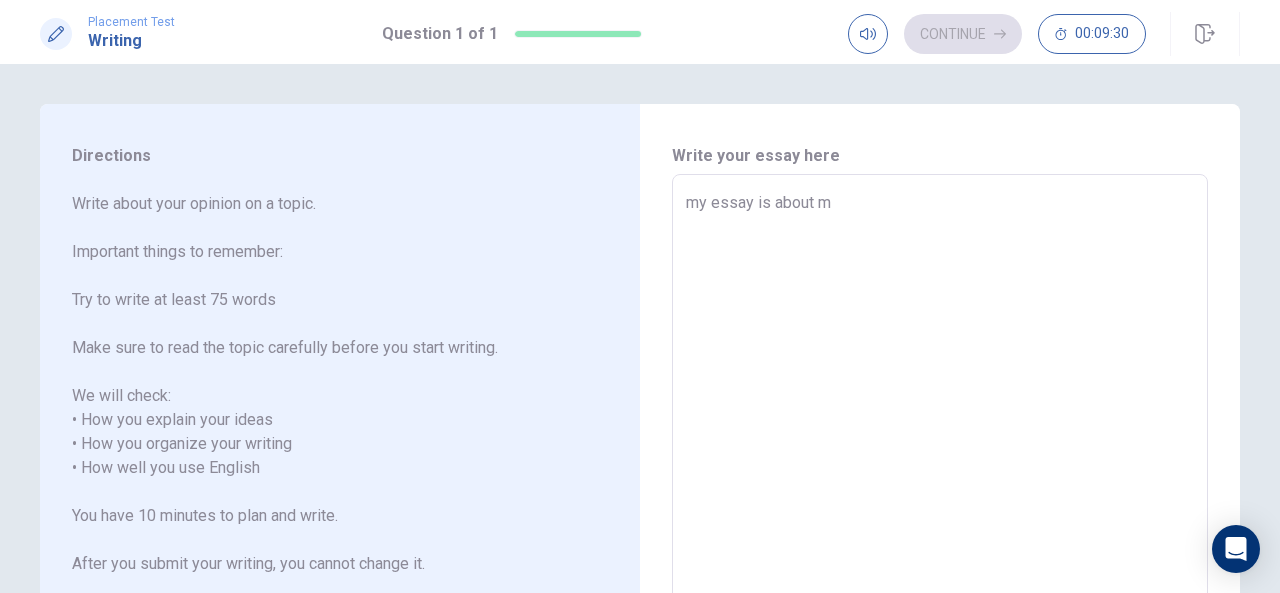 type on "my essay is about my" 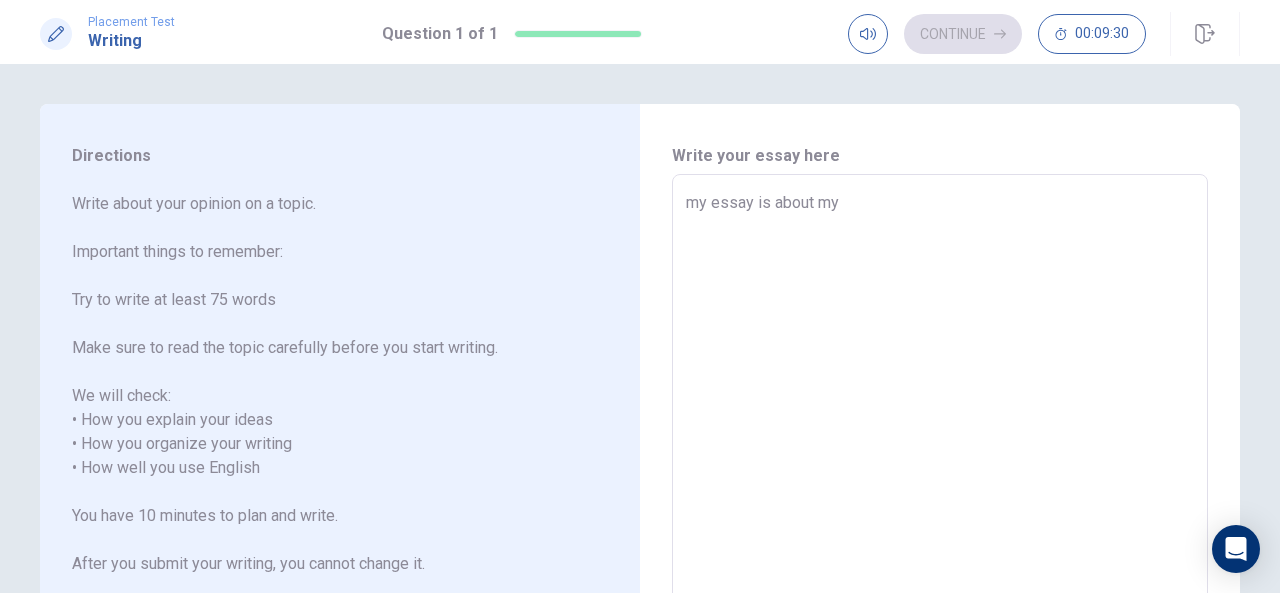 type on "x" 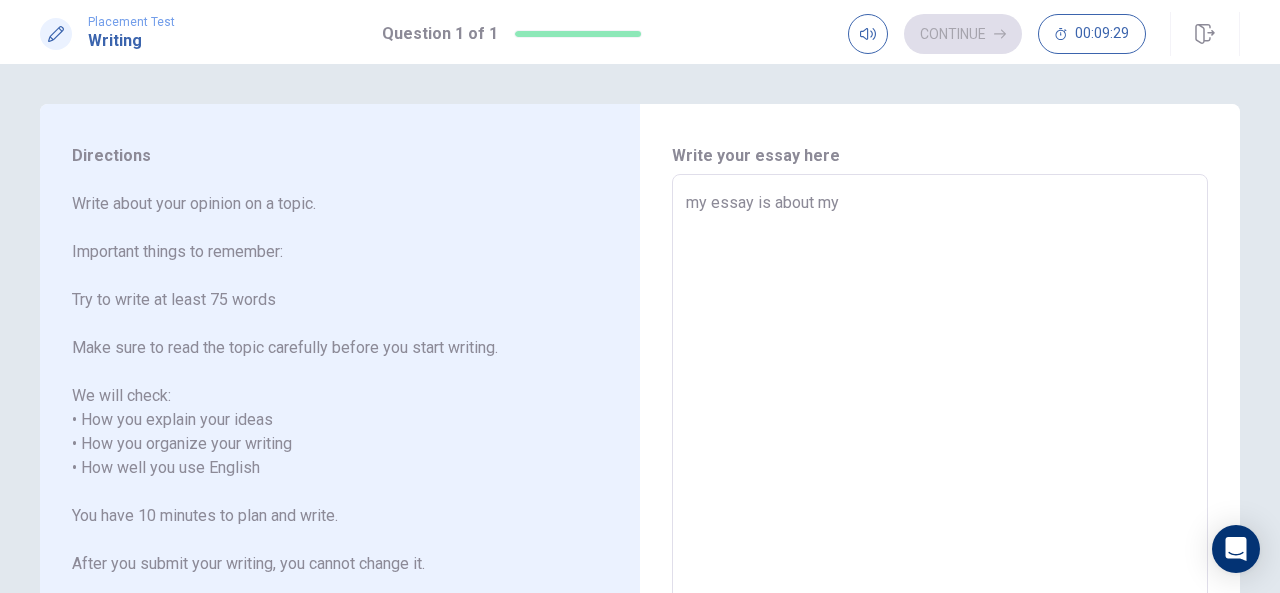 type on "my essay is about my e" 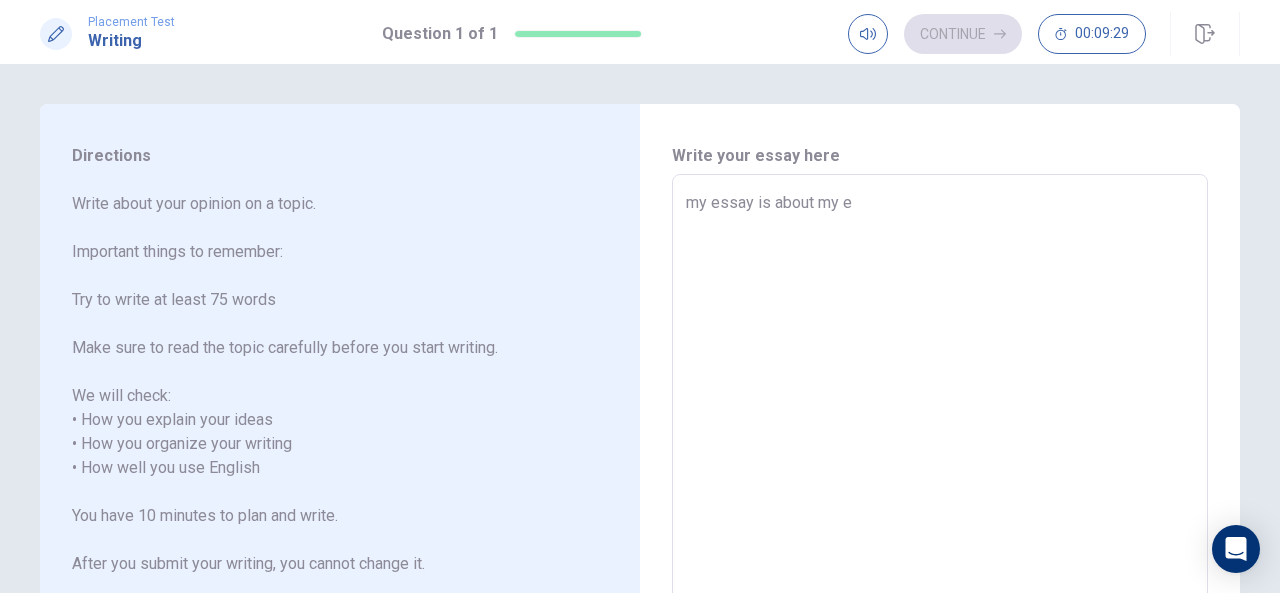 type on "x" 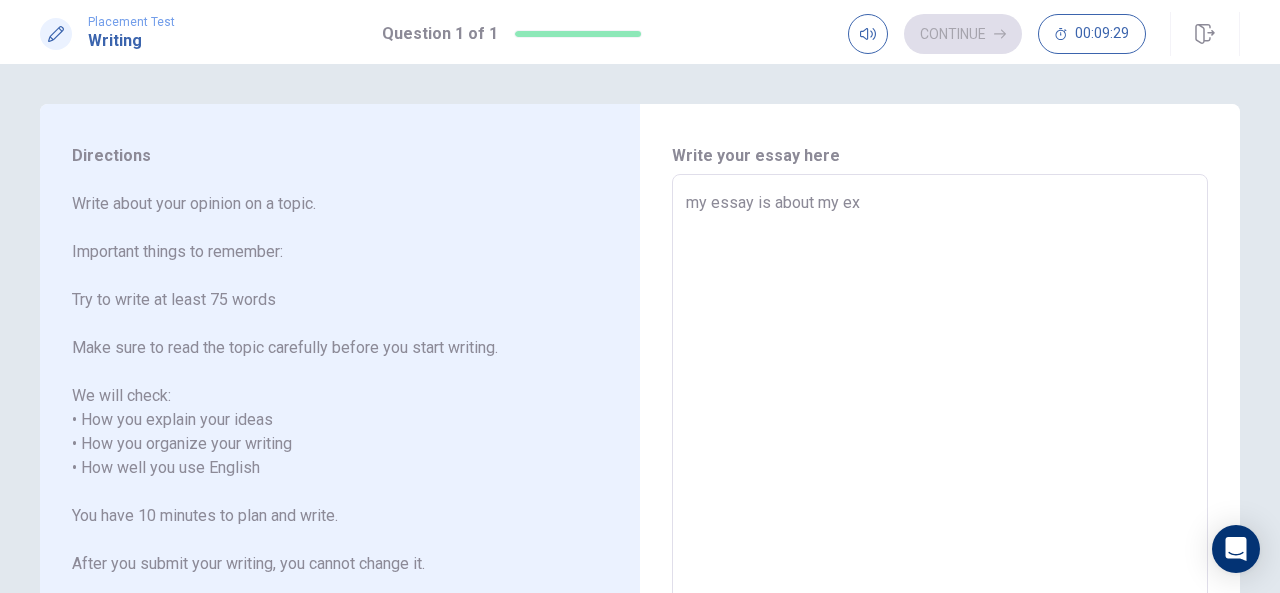 type on "x" 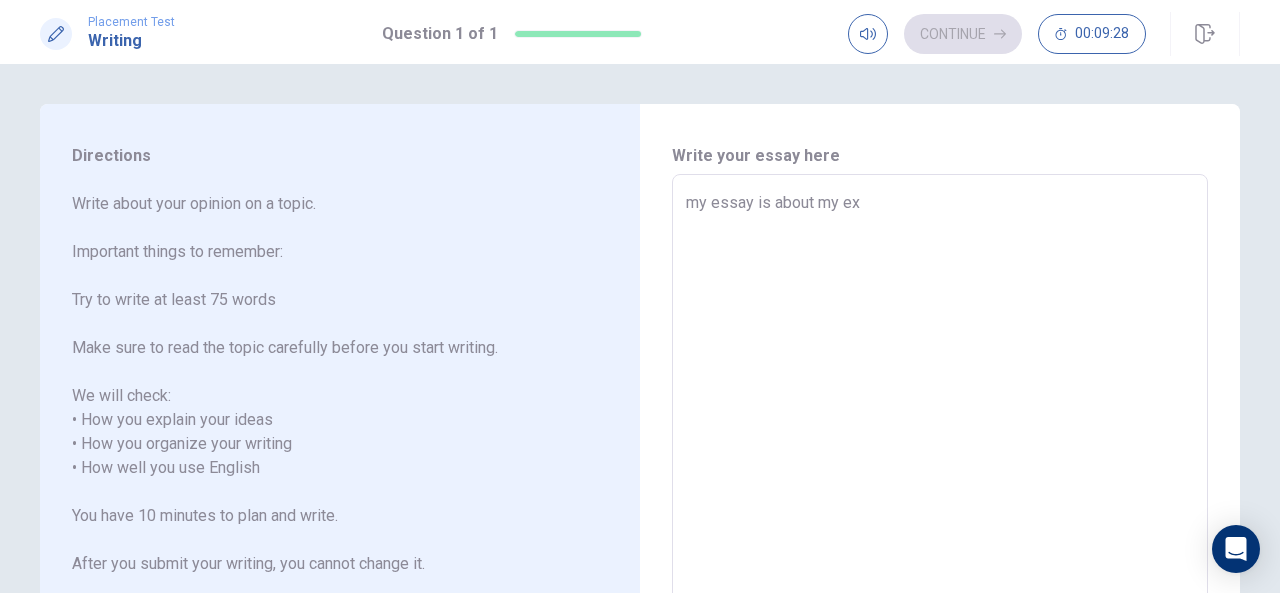 type on "my essay is about my exp" 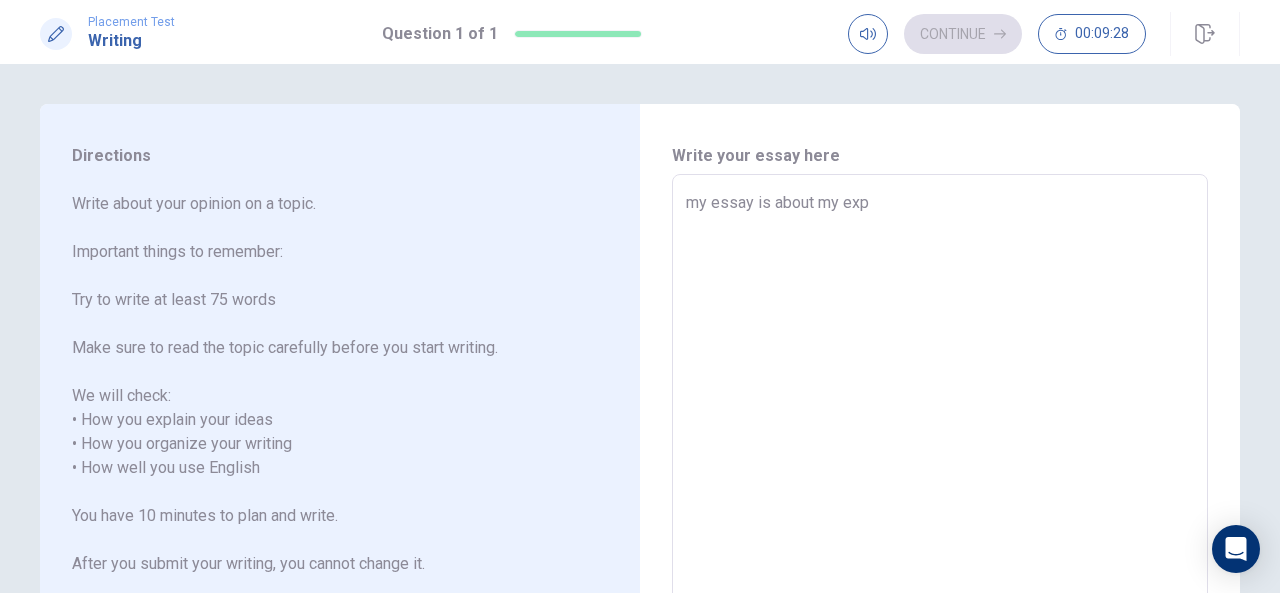 type on "x" 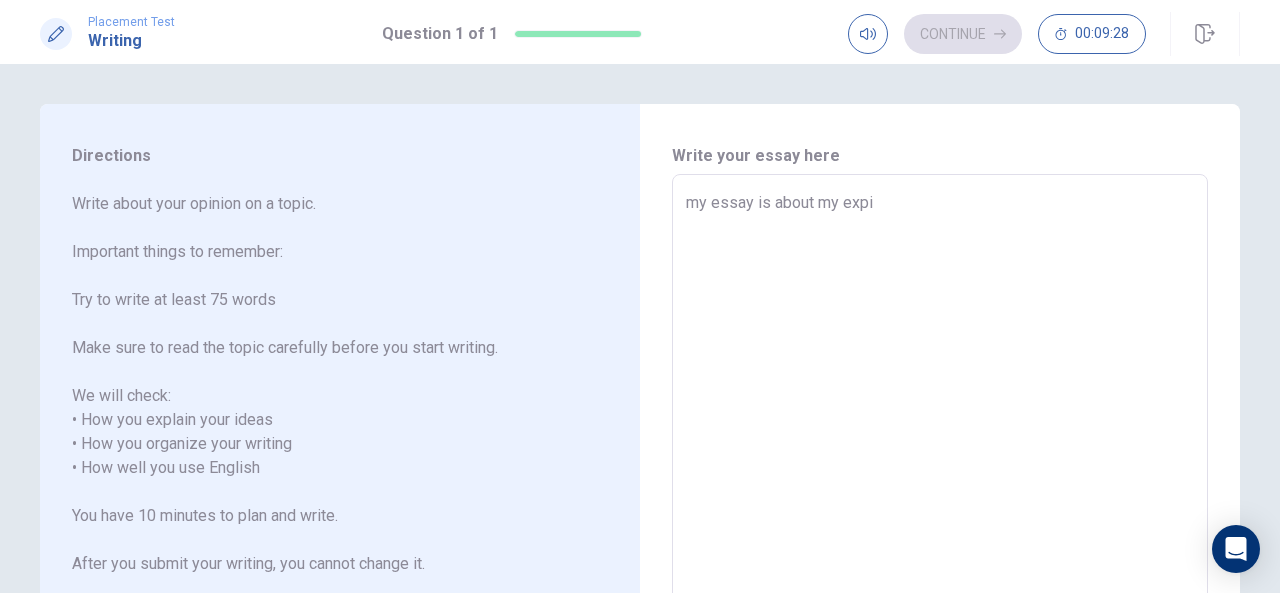 type on "x" 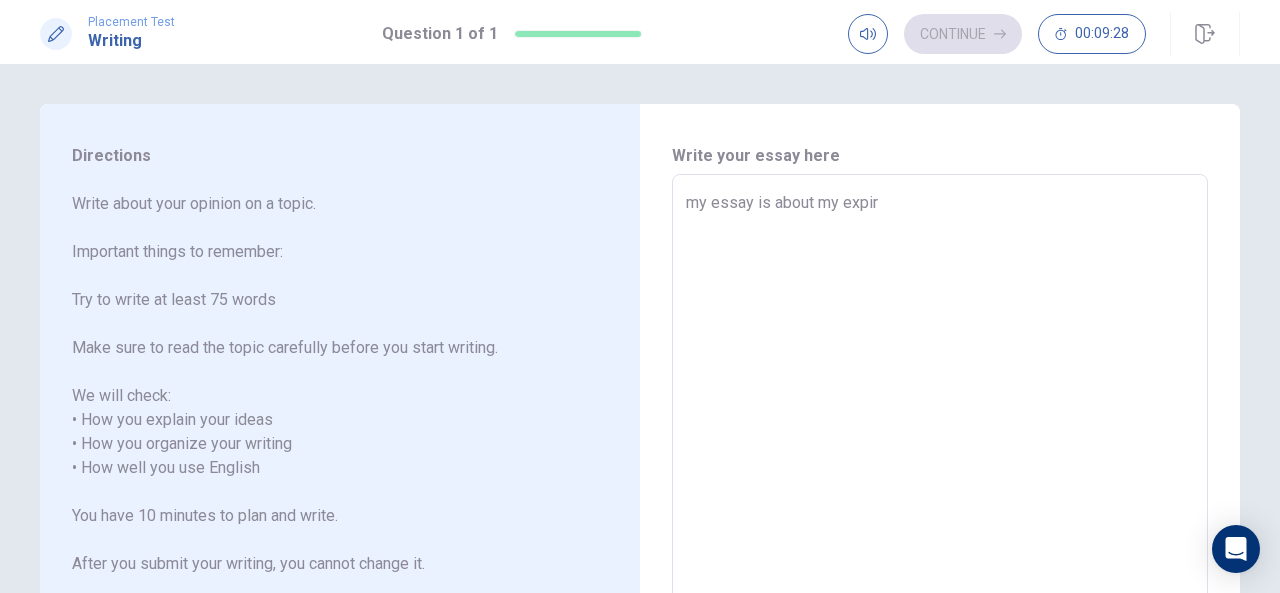 type on "x" 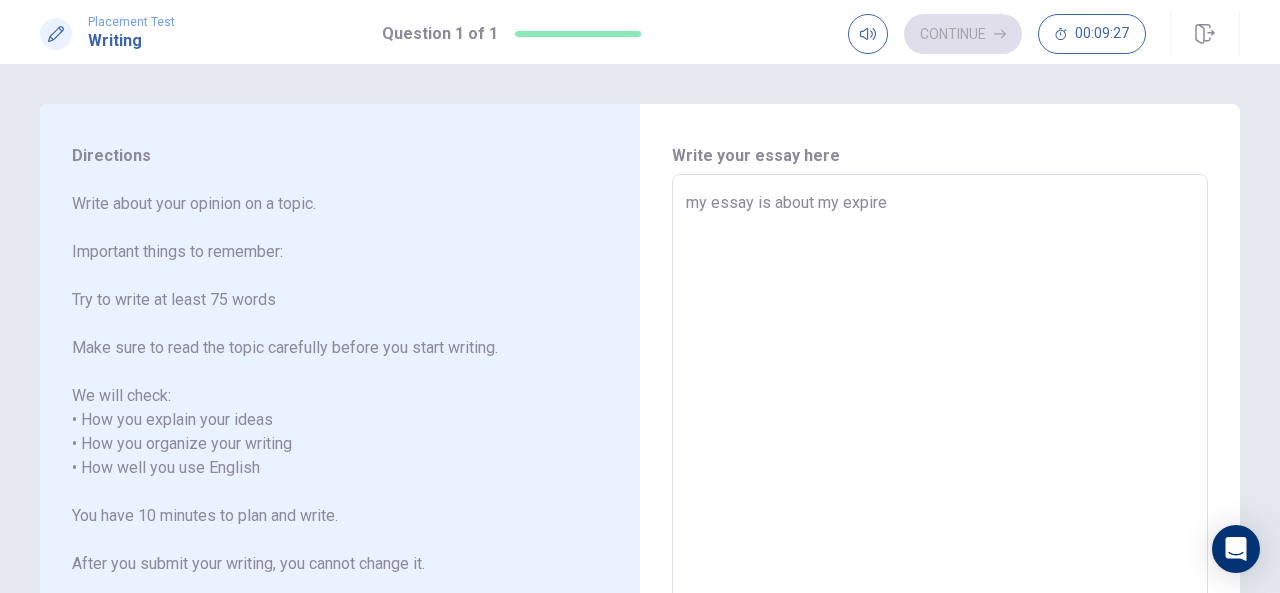 type on "x" 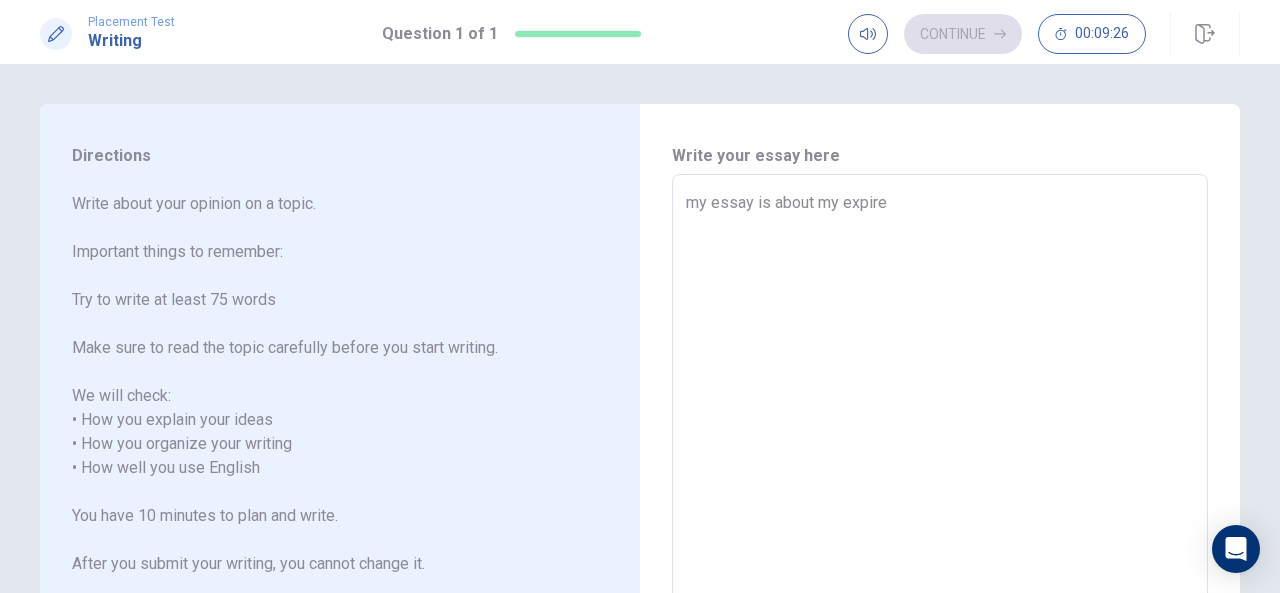 type on "my essay is about my expir" 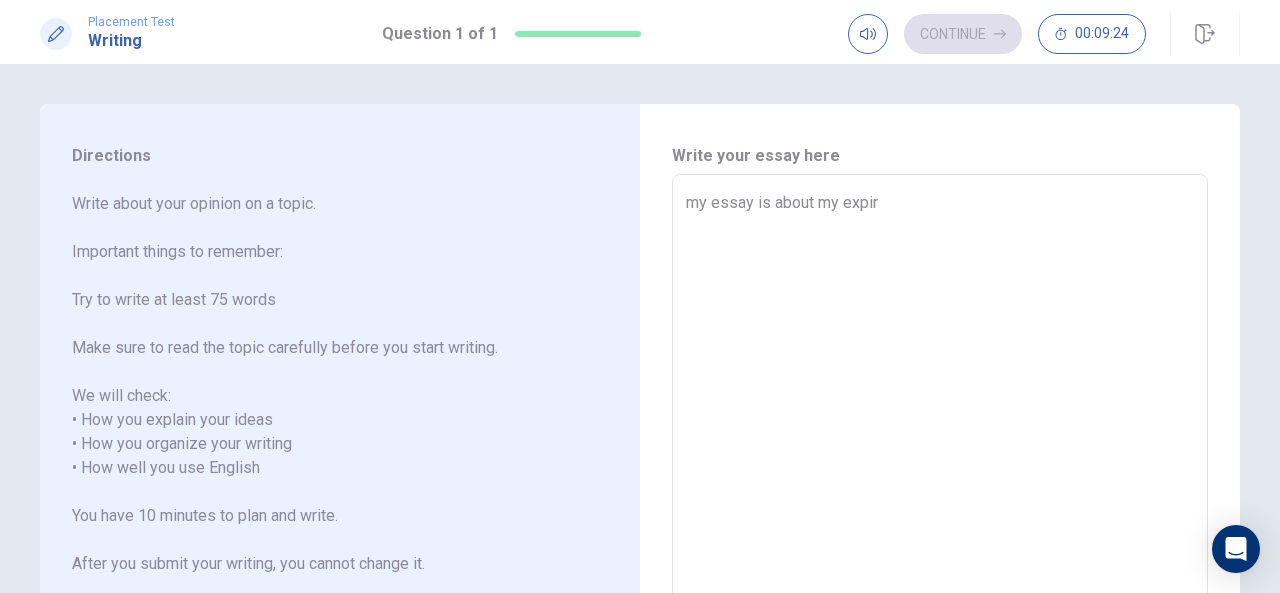 type on "x" 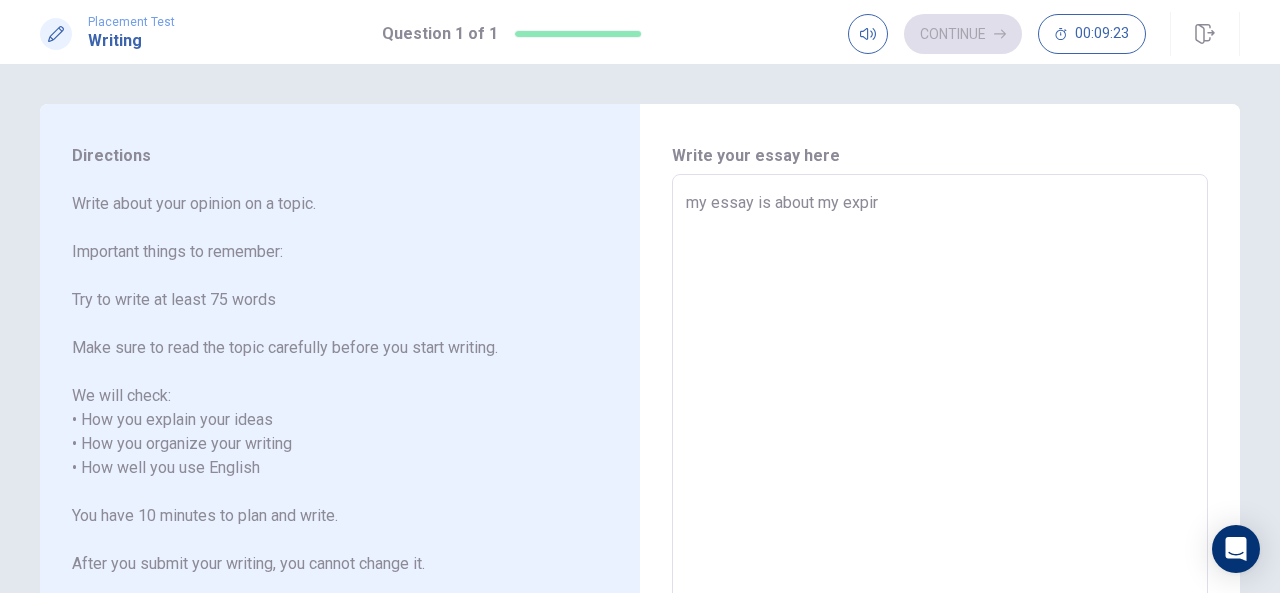 type on "my essay is about my expi" 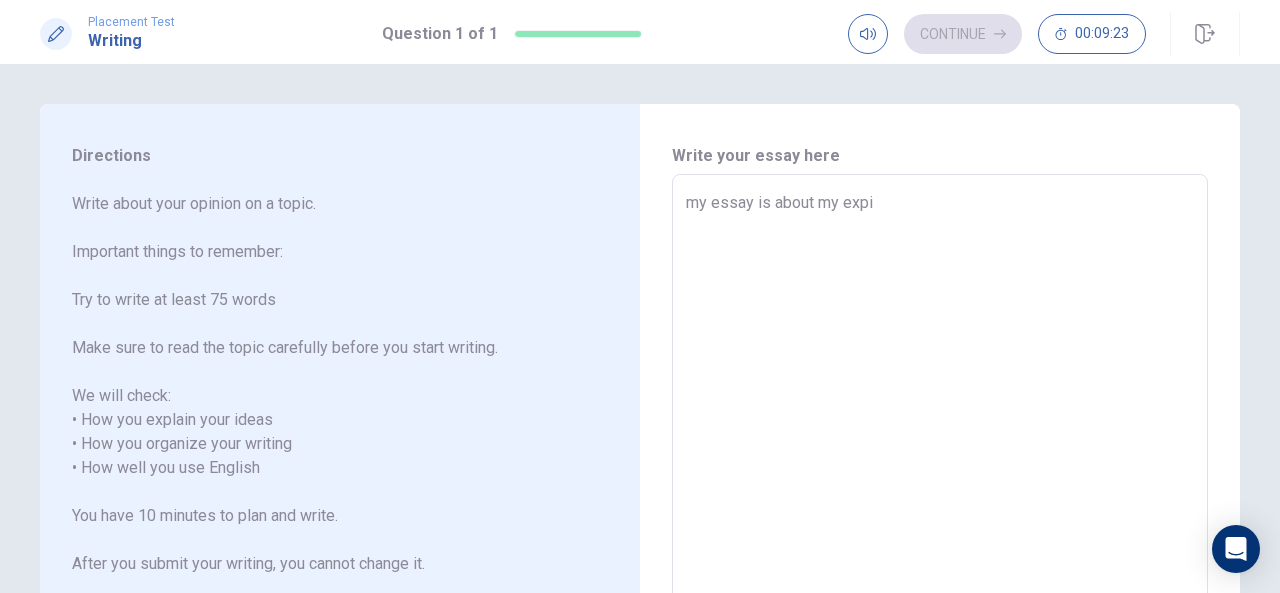 type on "x" 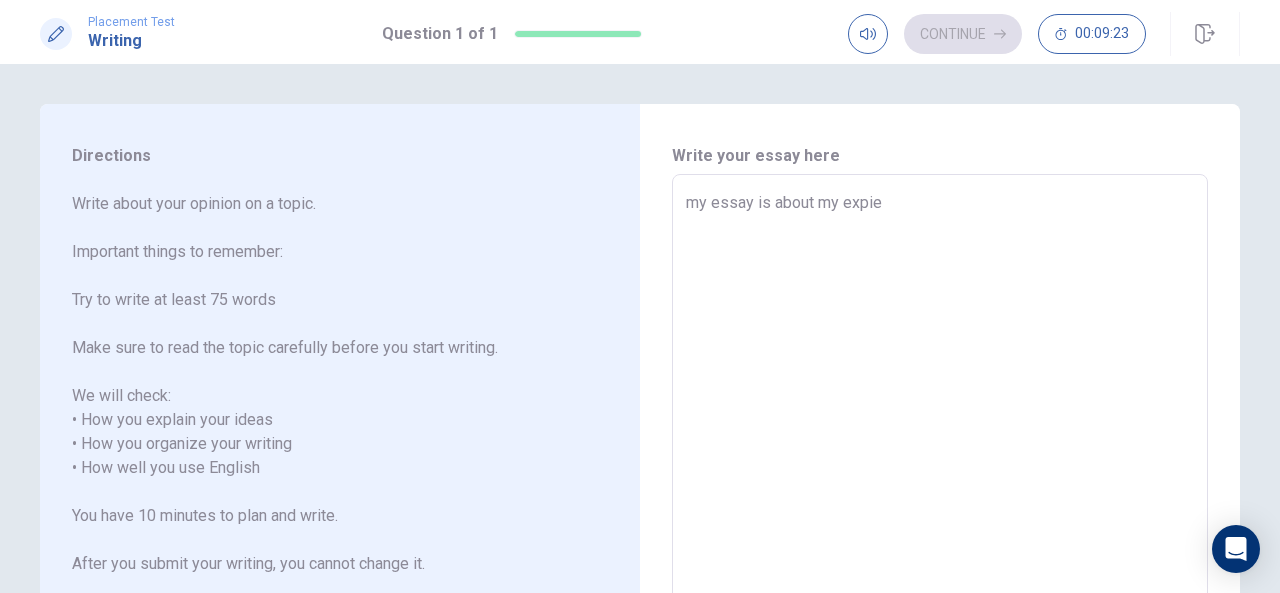 type on "x" 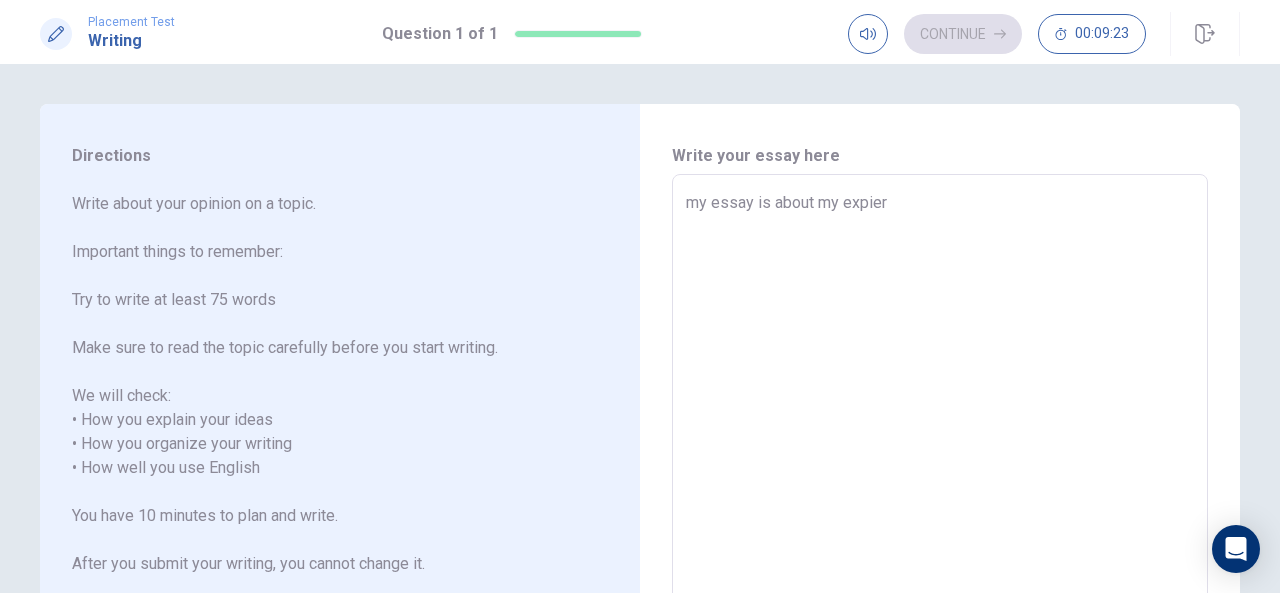 type on "x" 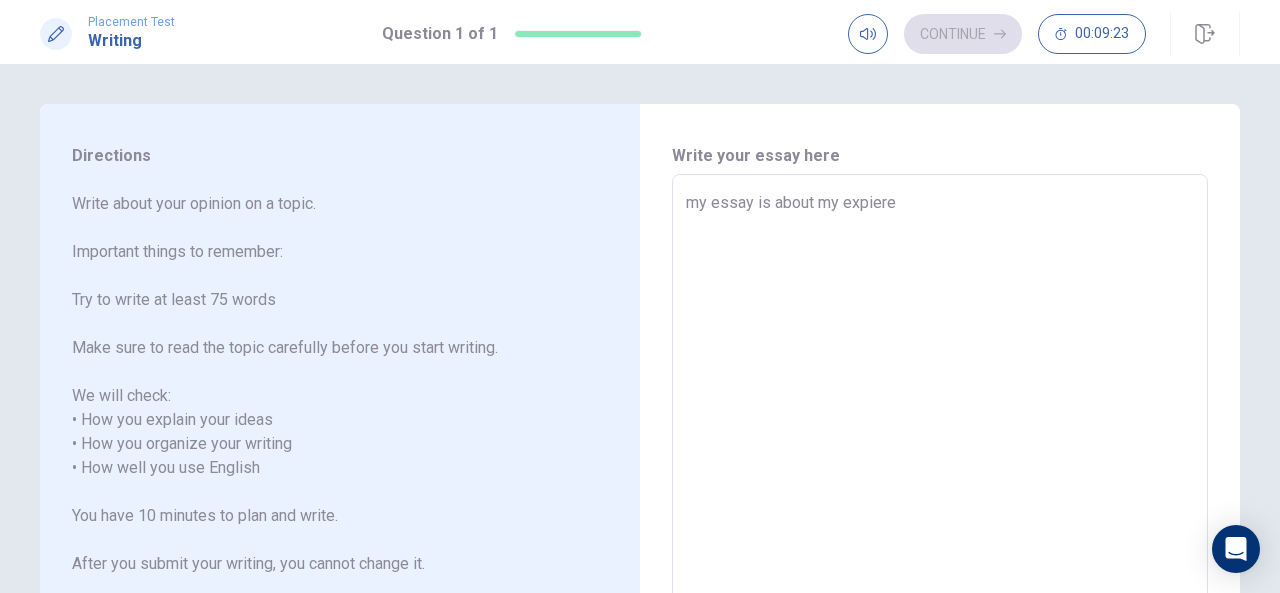 type on "x" 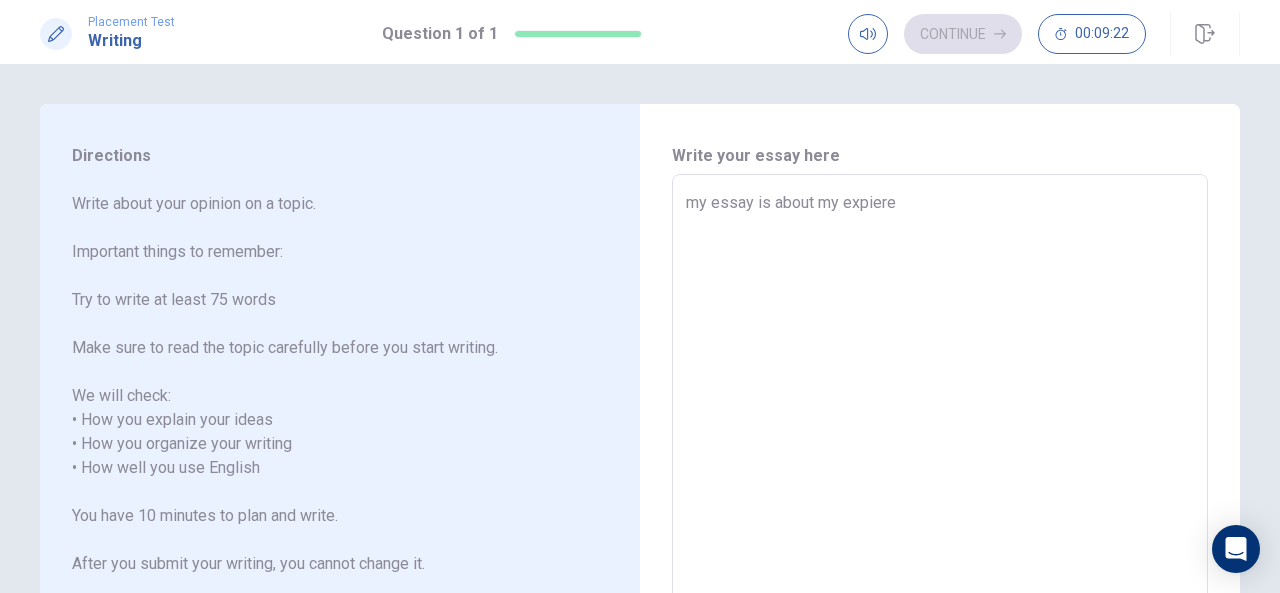 type on "my essay is about my expieren" 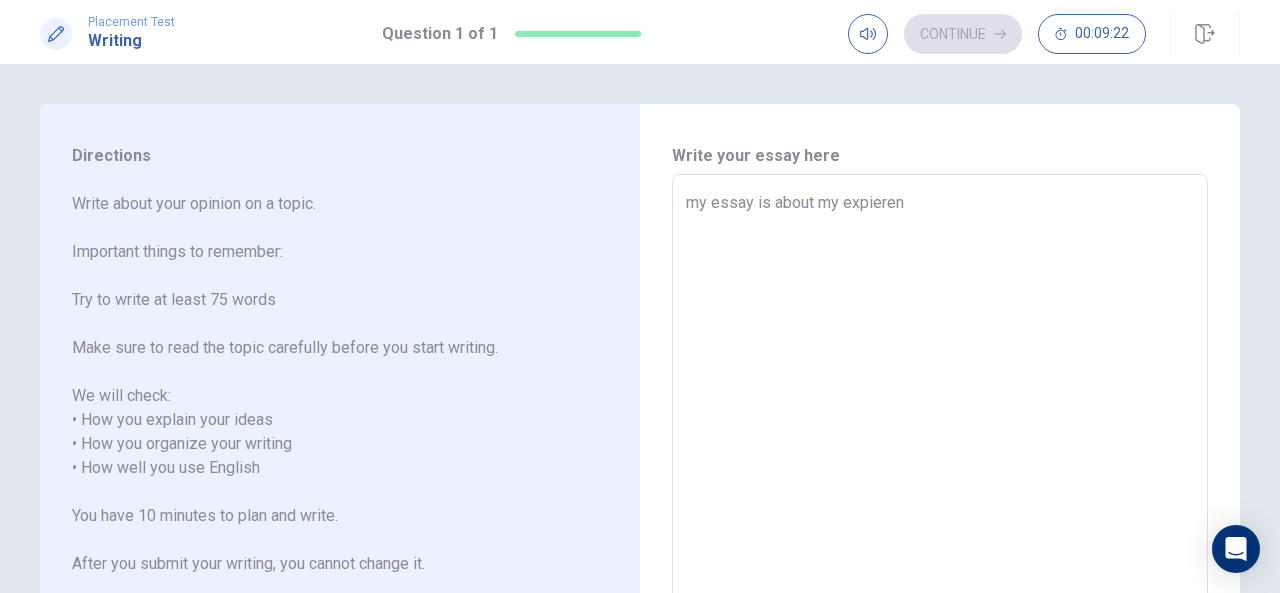 type on "x" 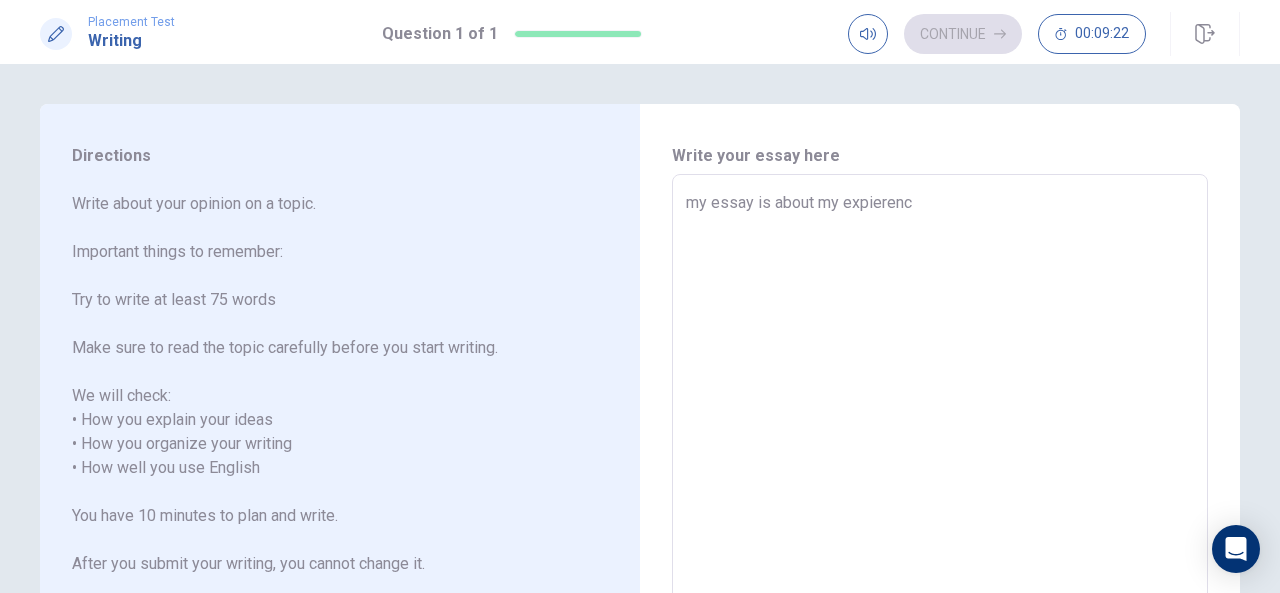 type on "x" 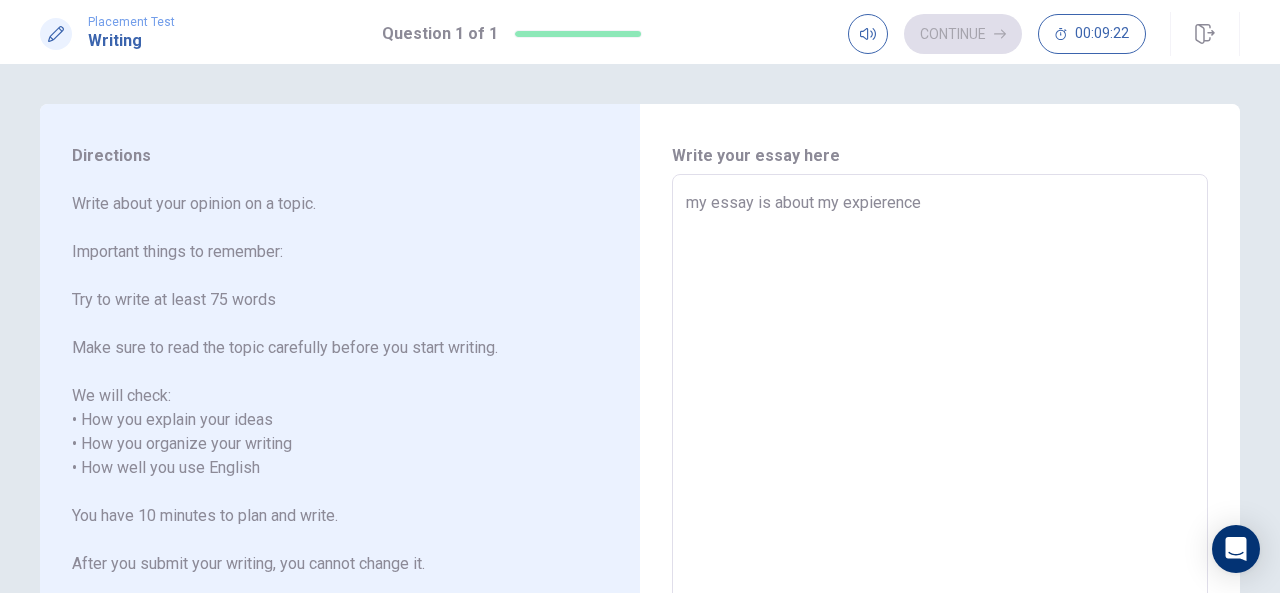 type on "x" 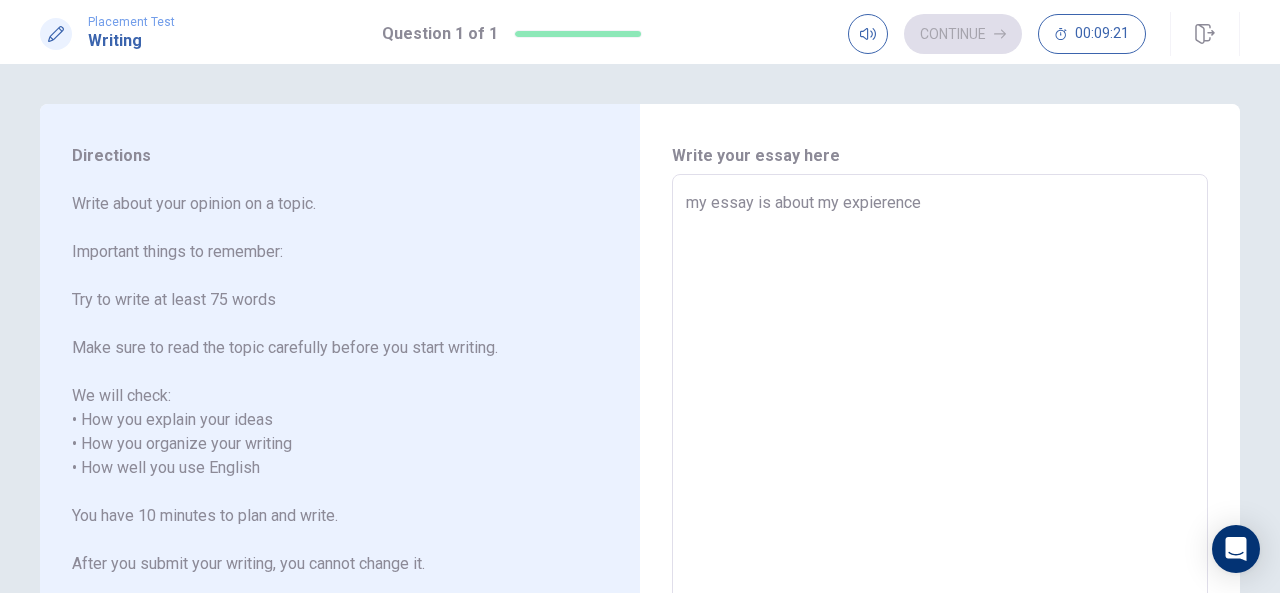 type on "my essay is about my expierence" 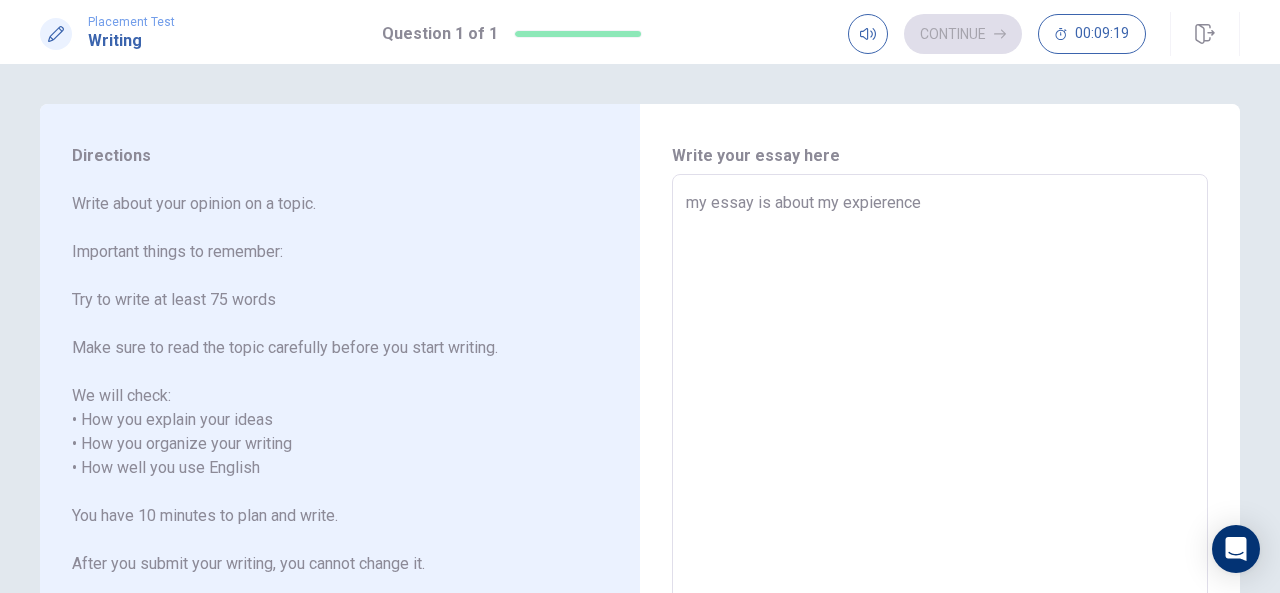 type on "x" 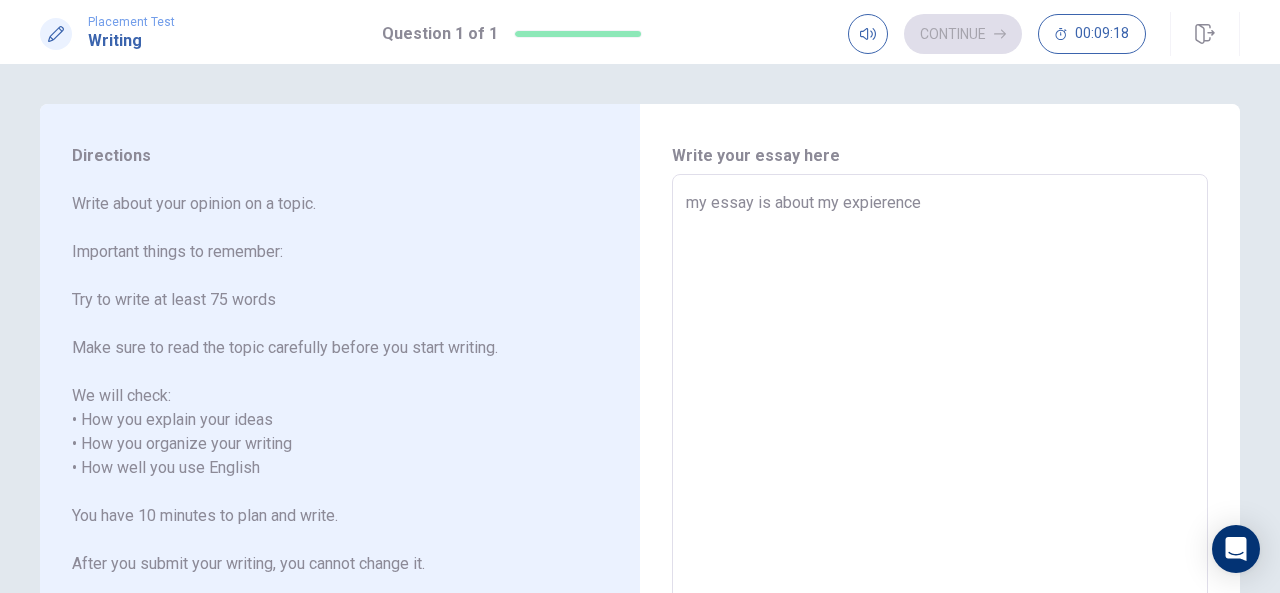 type on "my essay is about my expierence i" 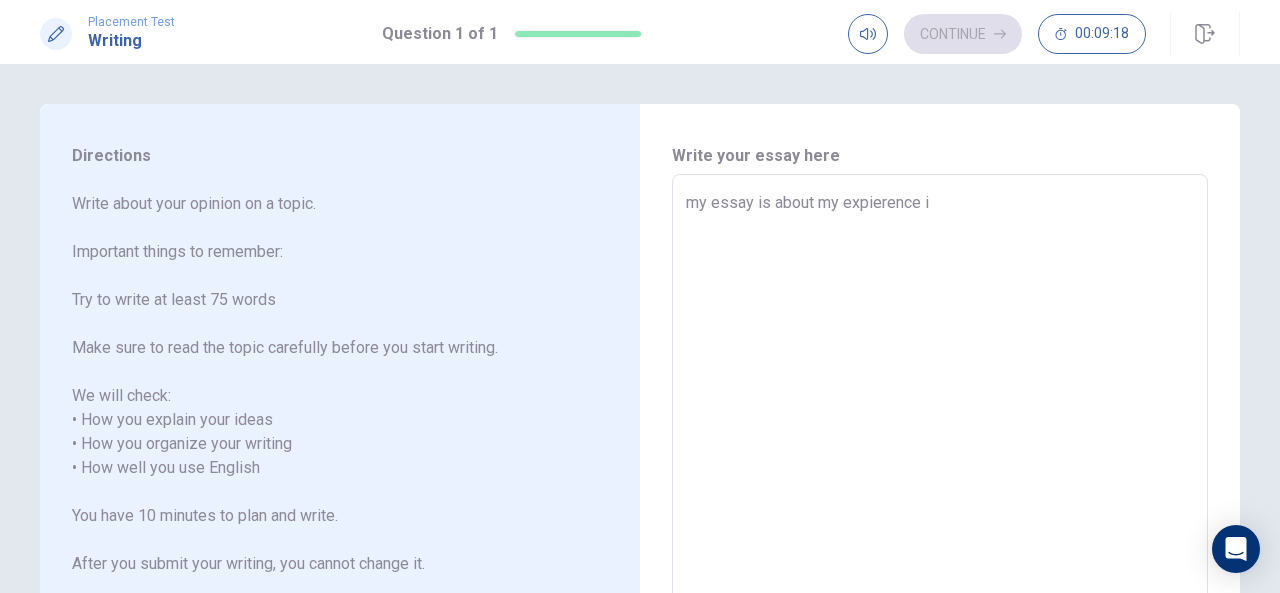 type on "x" 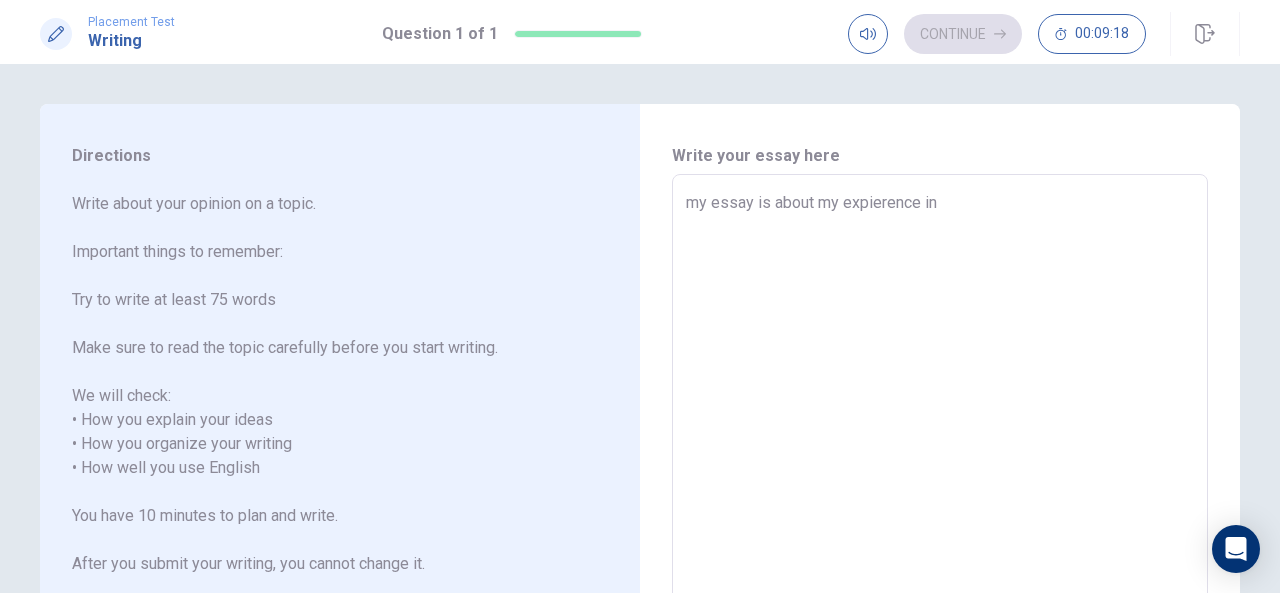 type on "x" 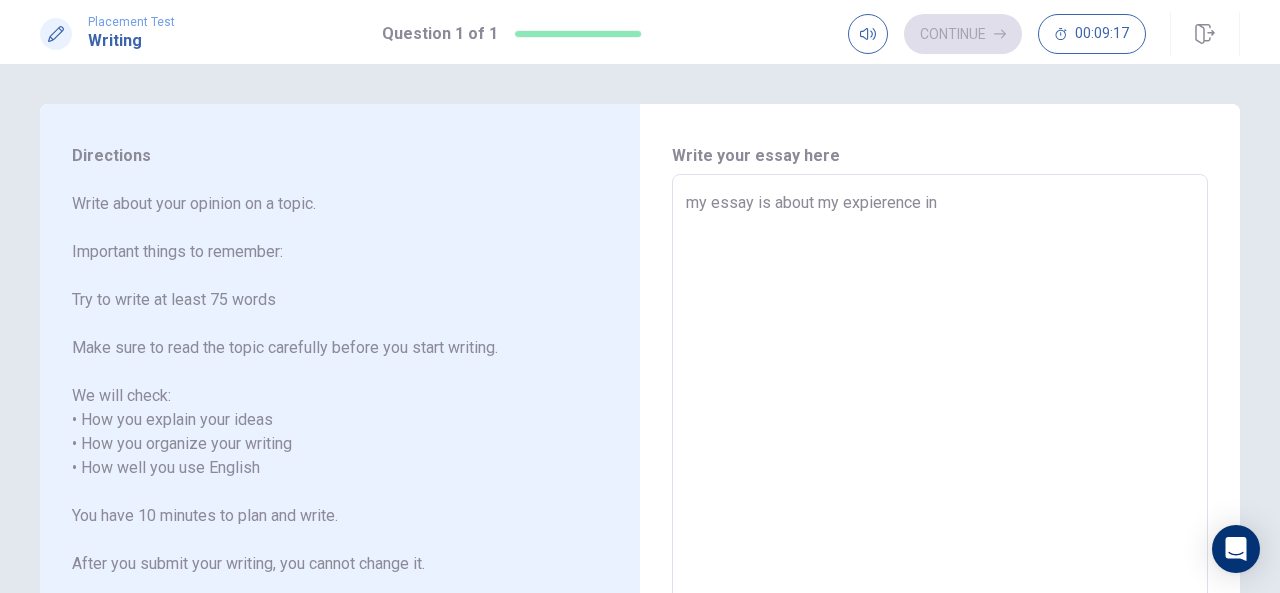 type on "x" 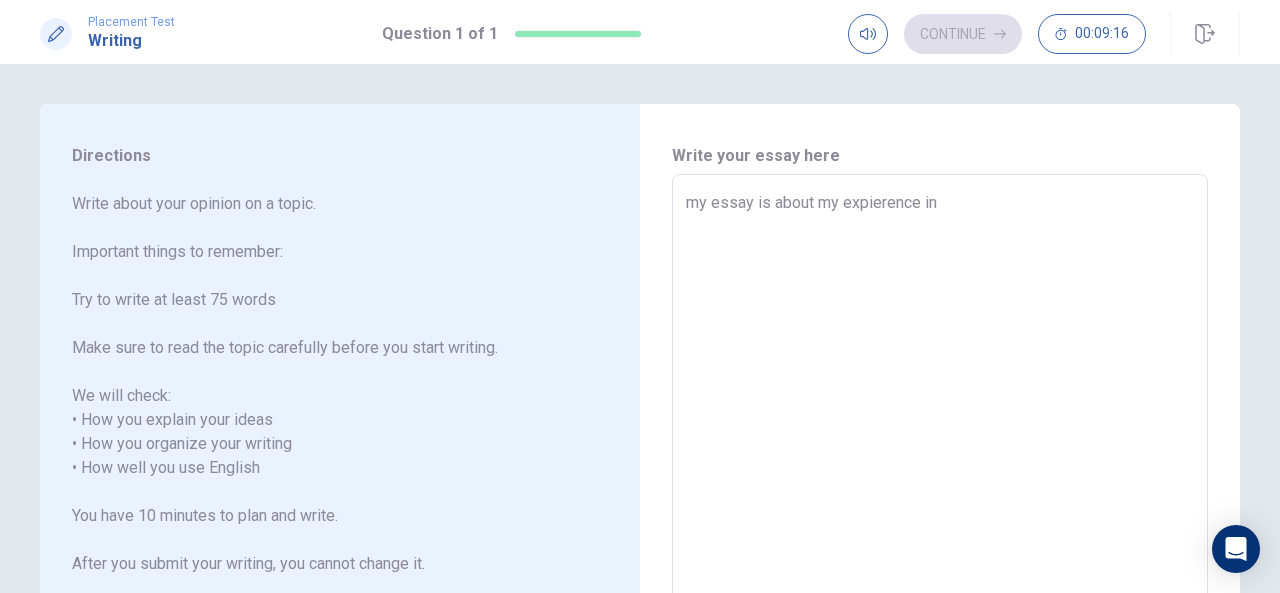type on "my essay is about my expierence in t" 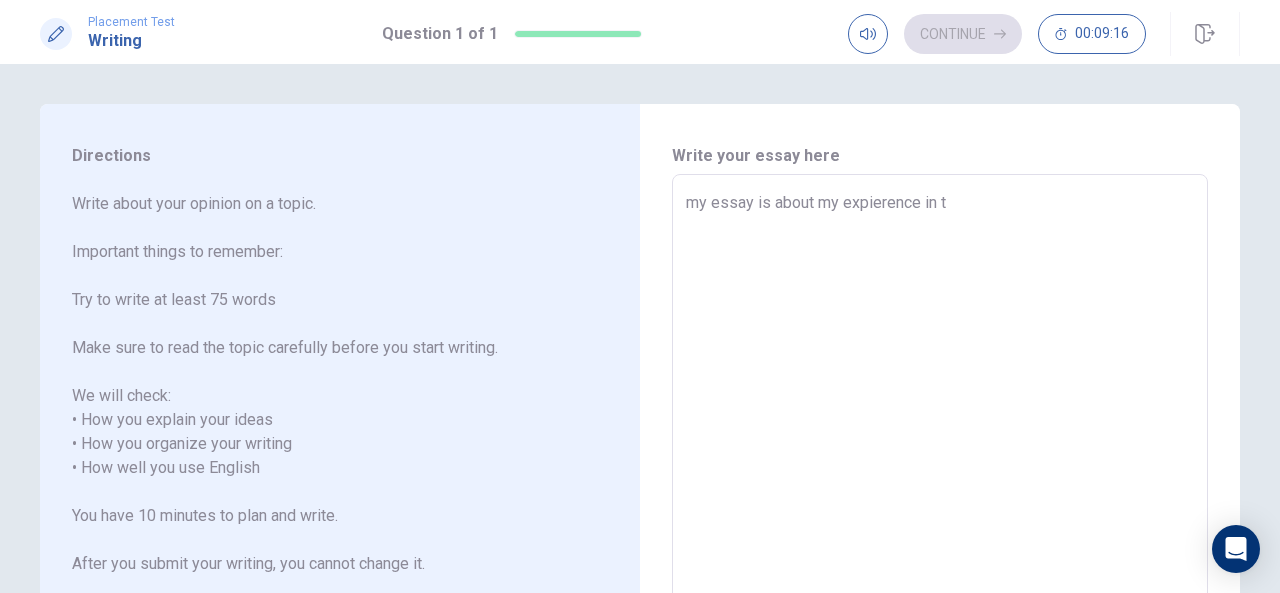 type on "x" 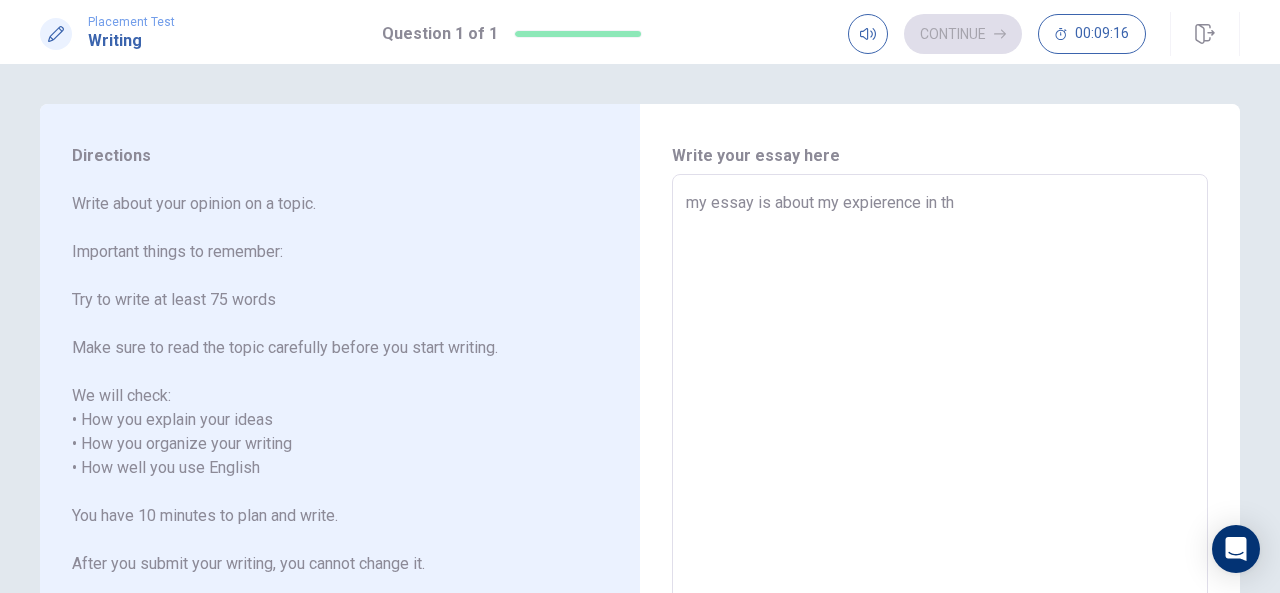 type on "x" 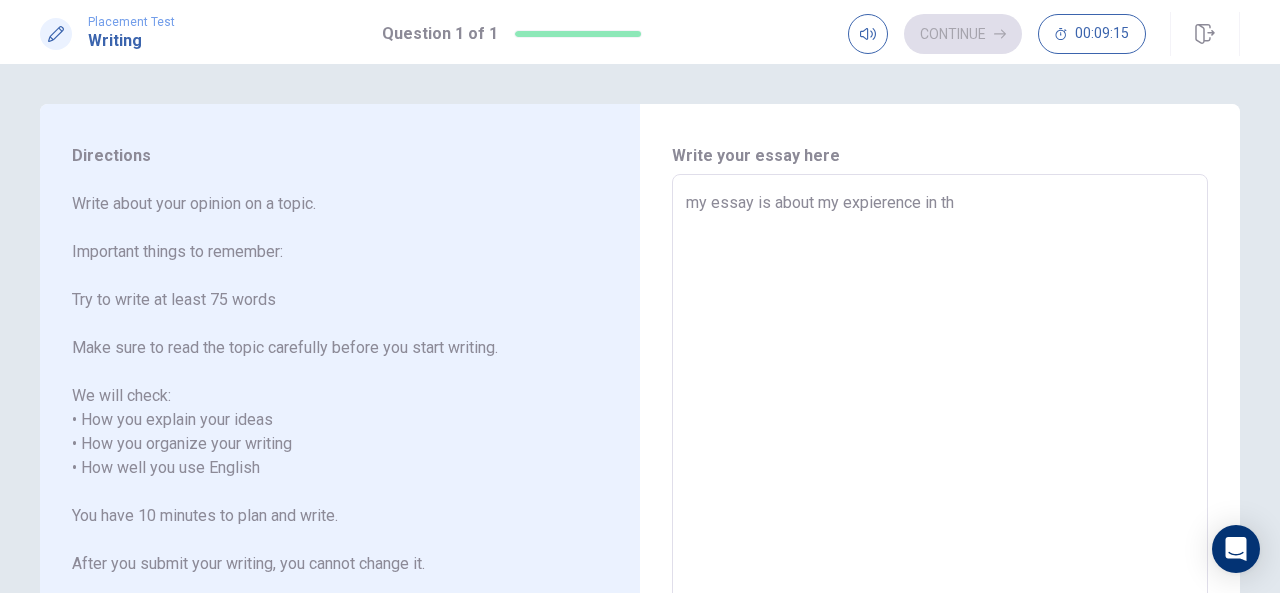 type on "my essay is about my expierence in the" 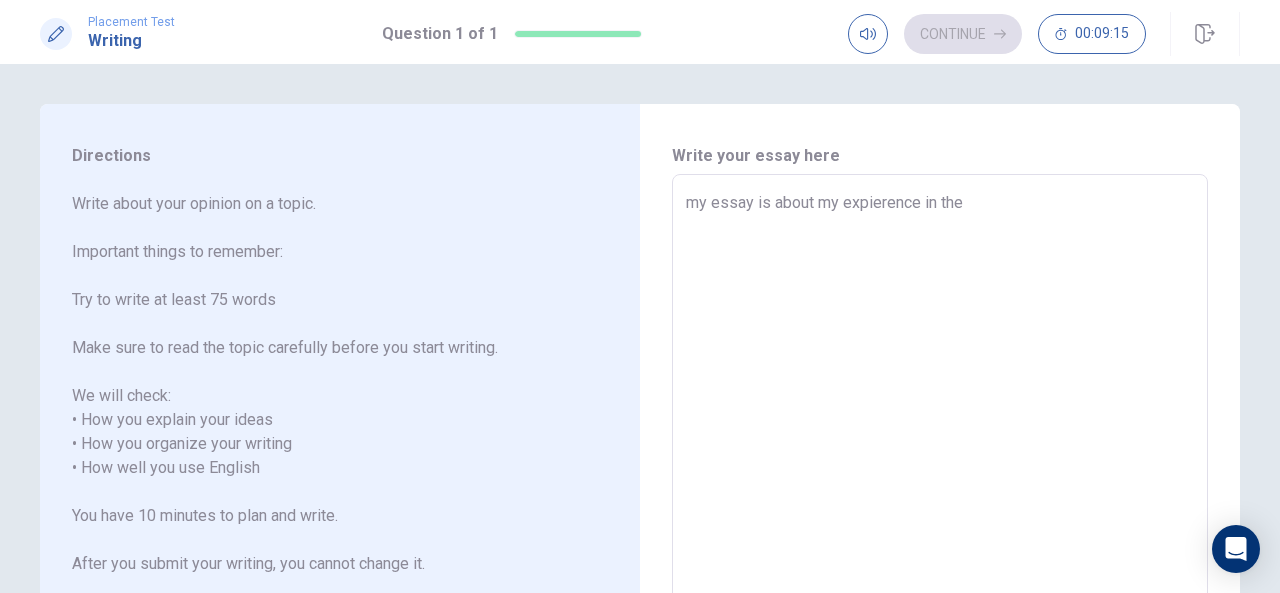 type on "x" 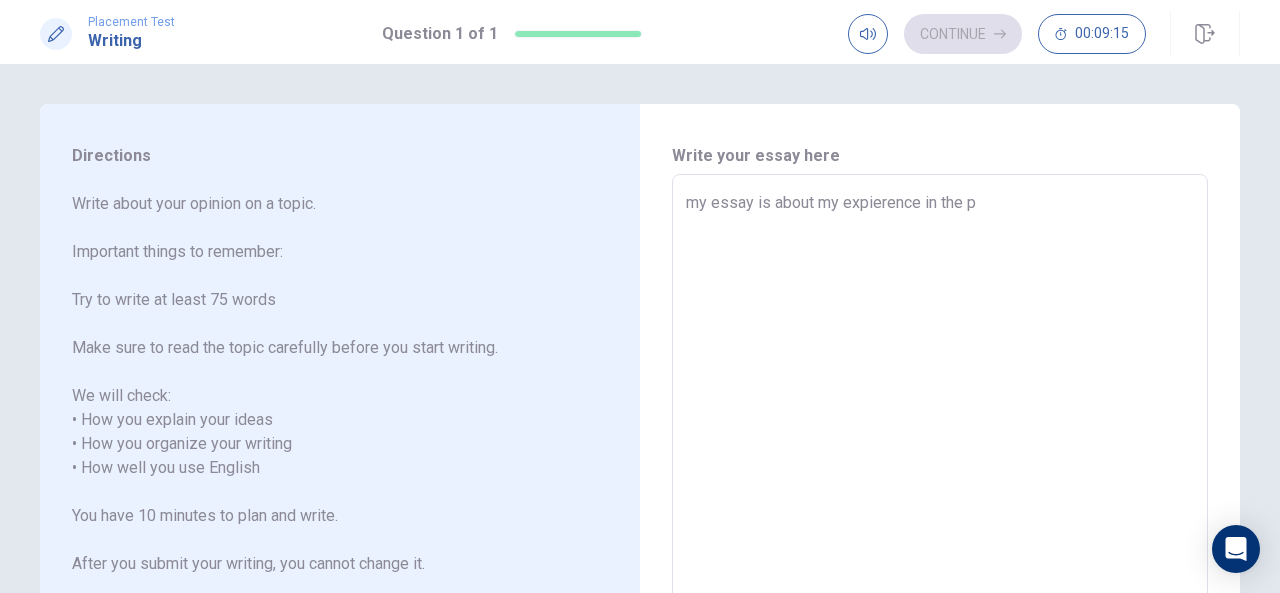 type on "x" 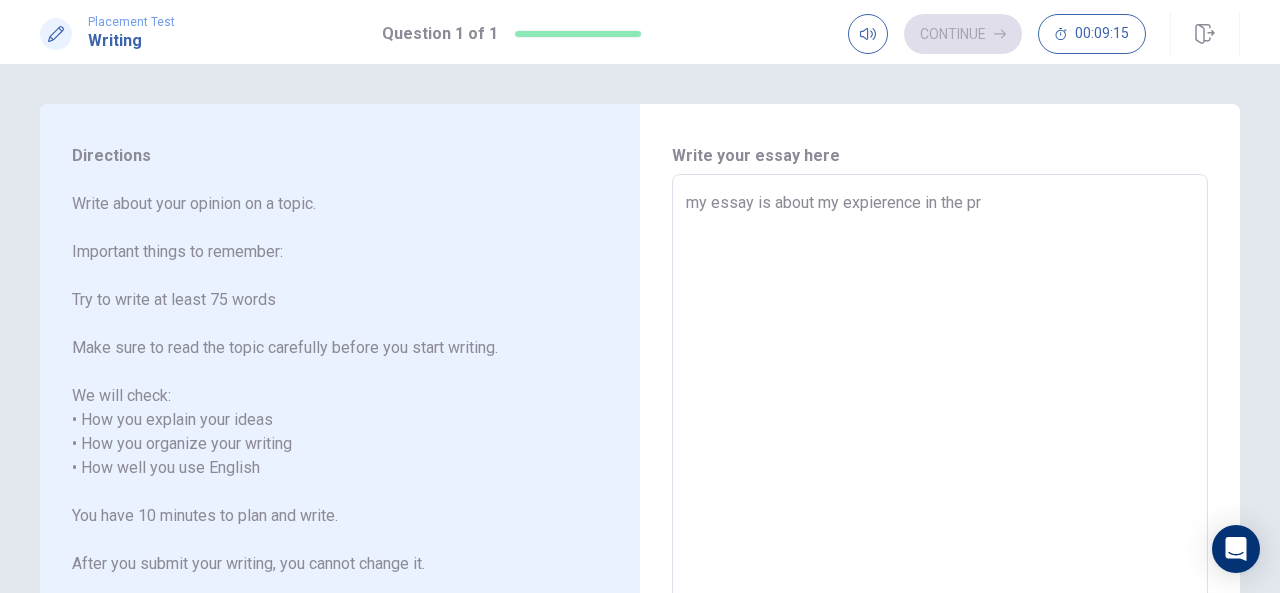 type on "x" 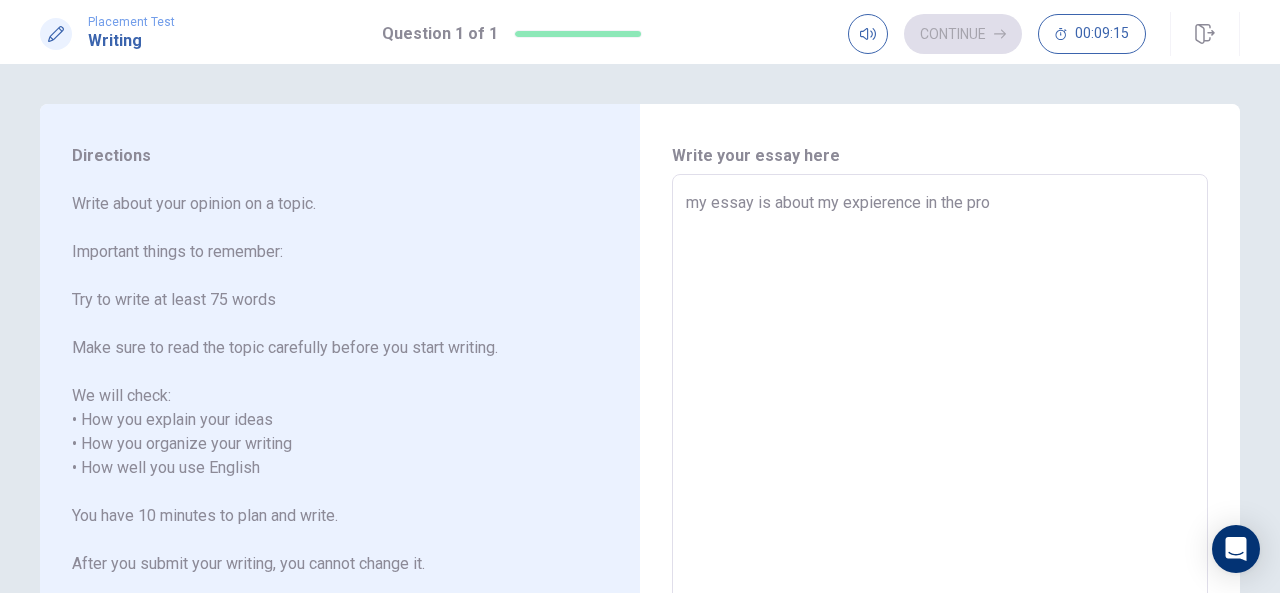 type on "x" 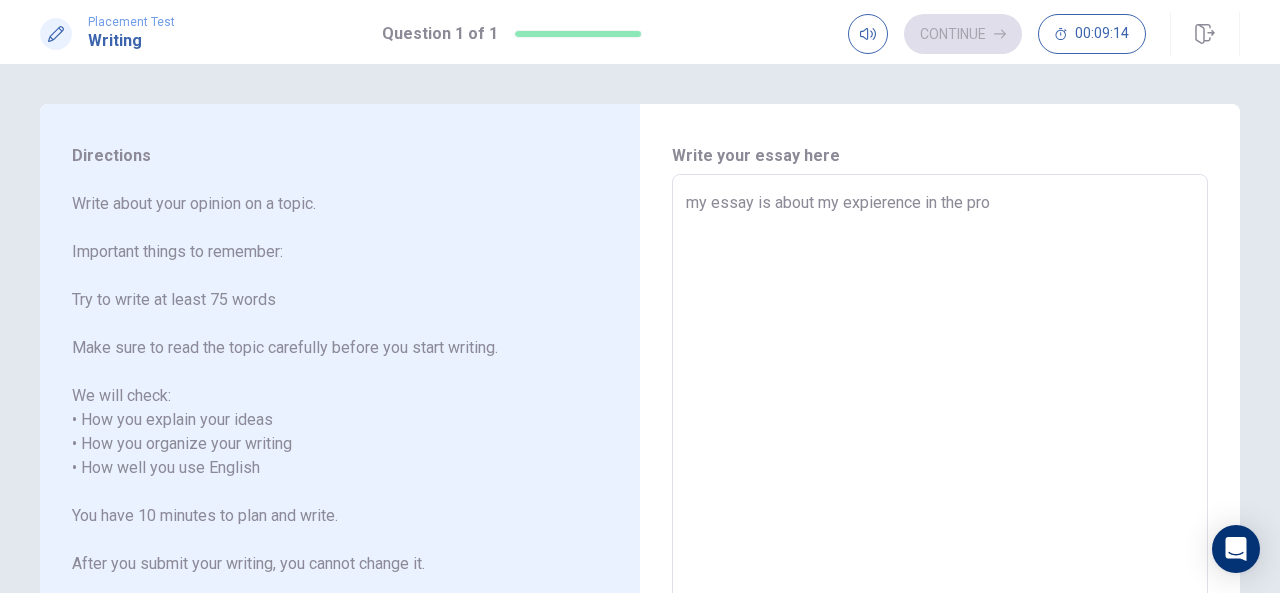 type on "my essay is about my expierence in the proj" 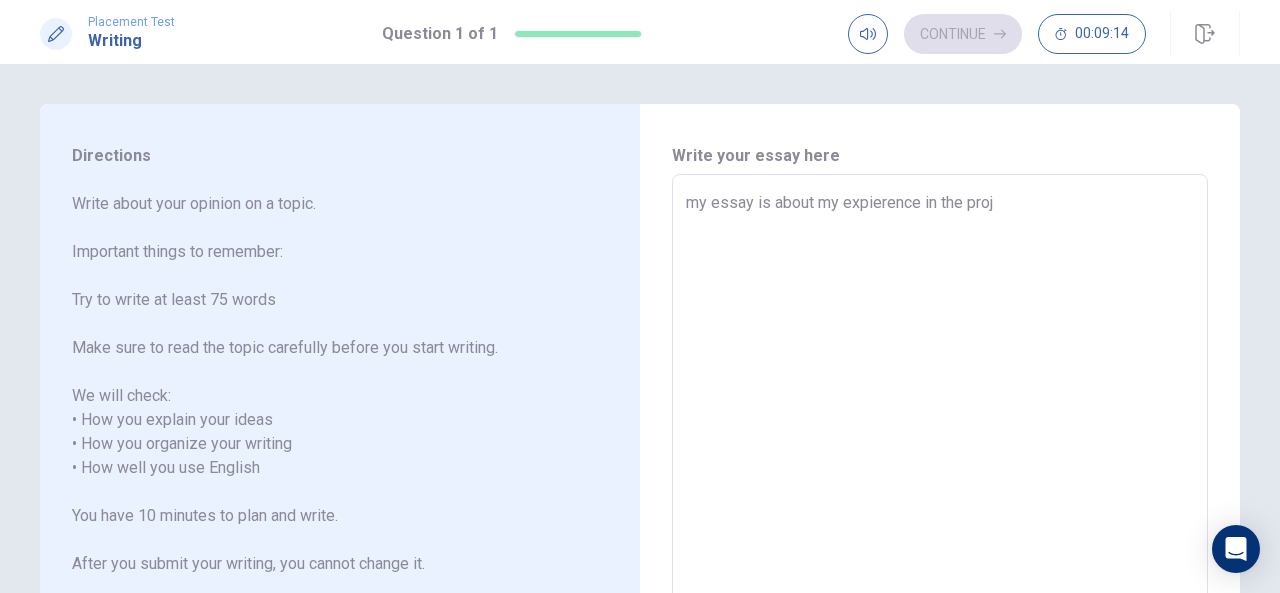 type on "x" 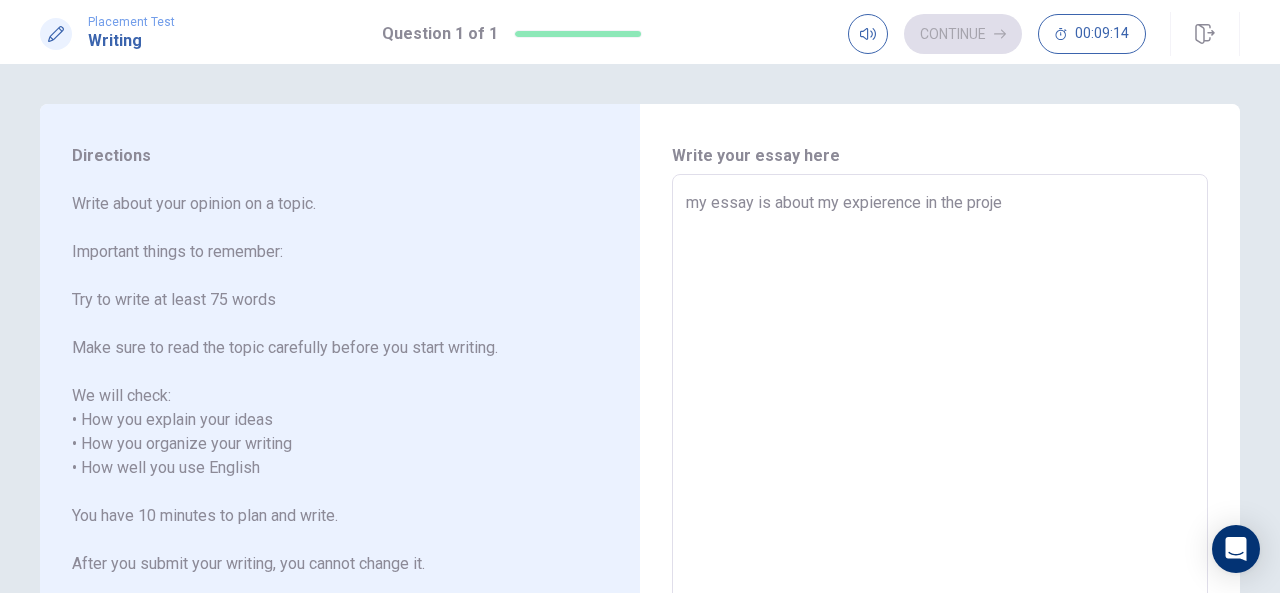 type on "x" 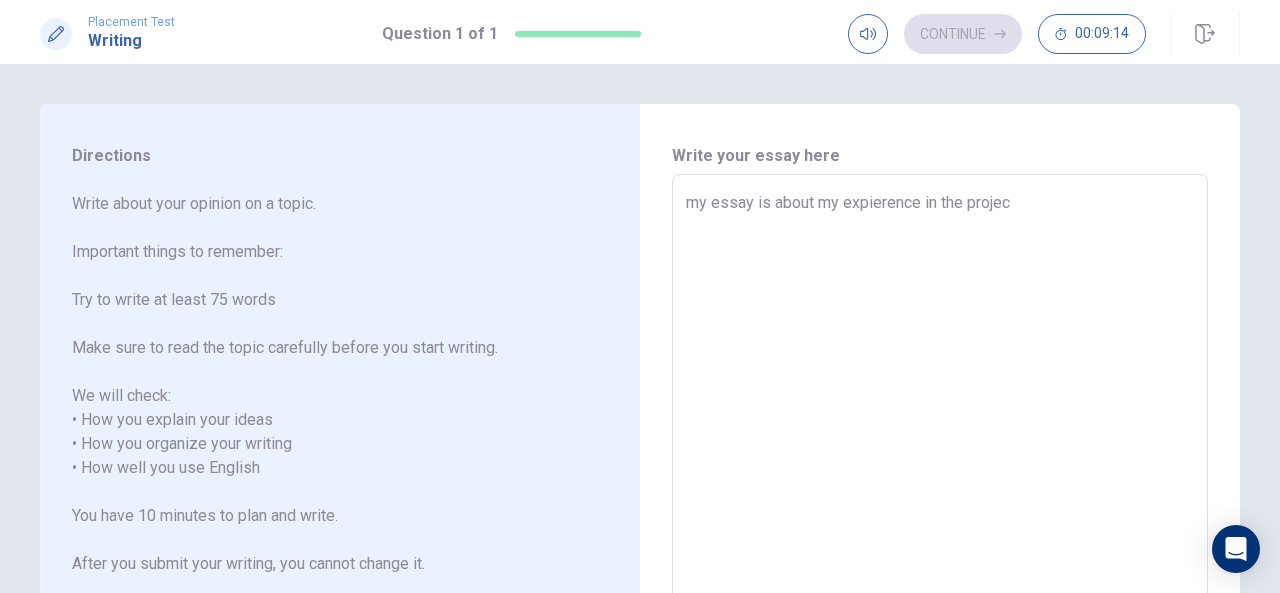 type on "x" 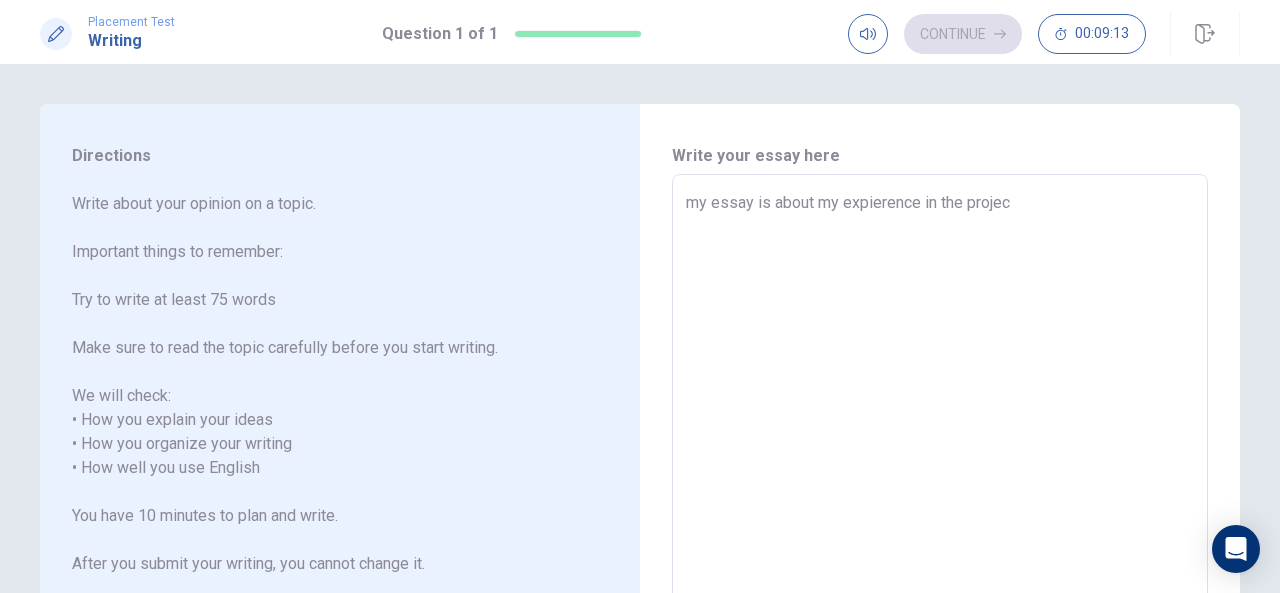 type on "my essay is about my expierence in the project" 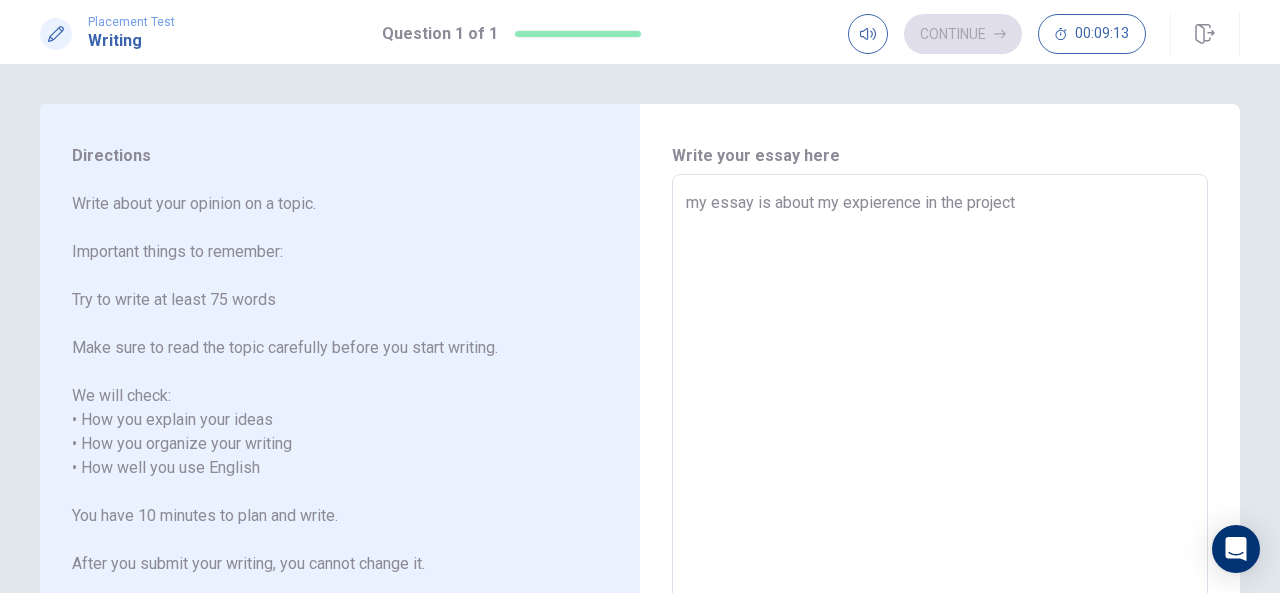 type on "x" 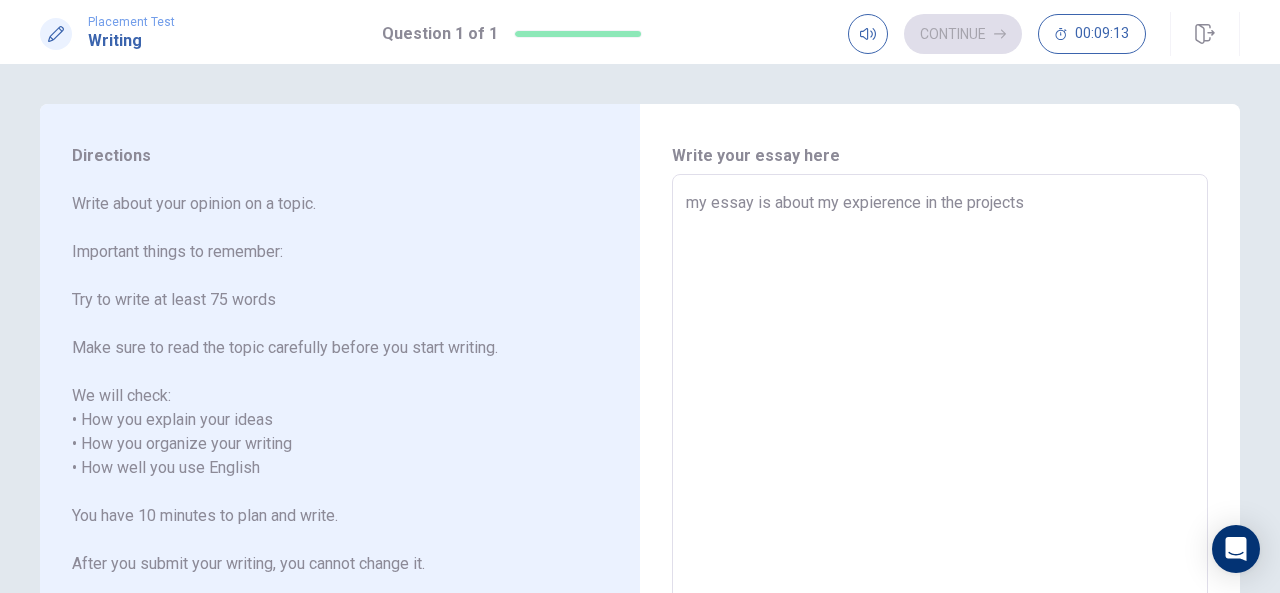 type on "x" 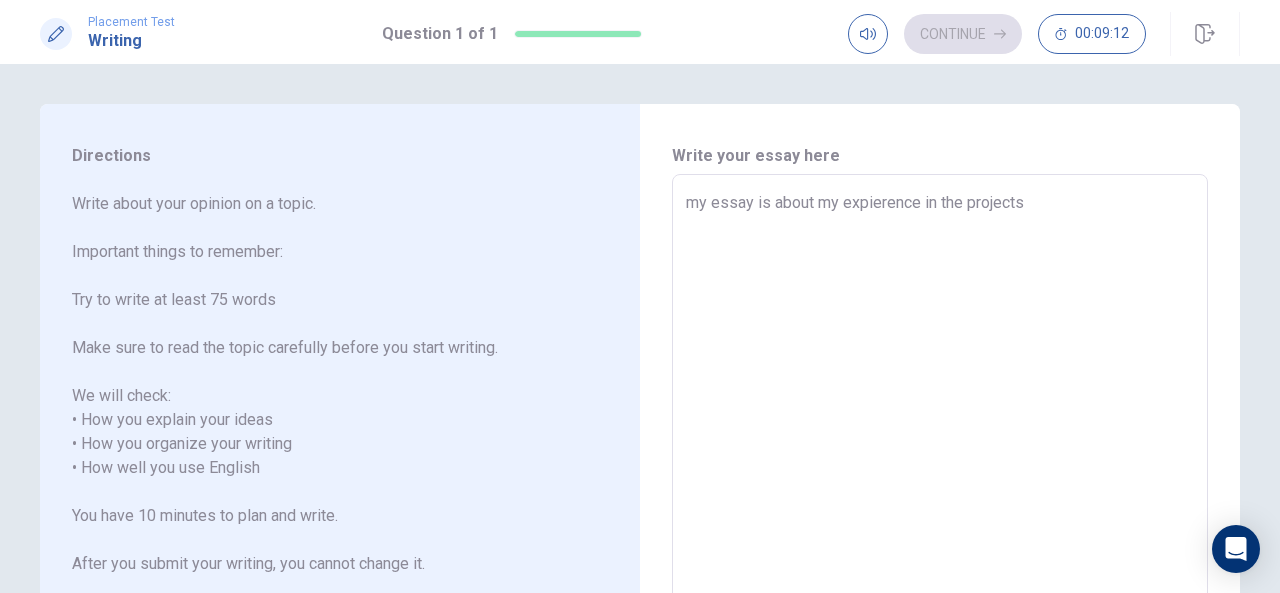 type on "x" 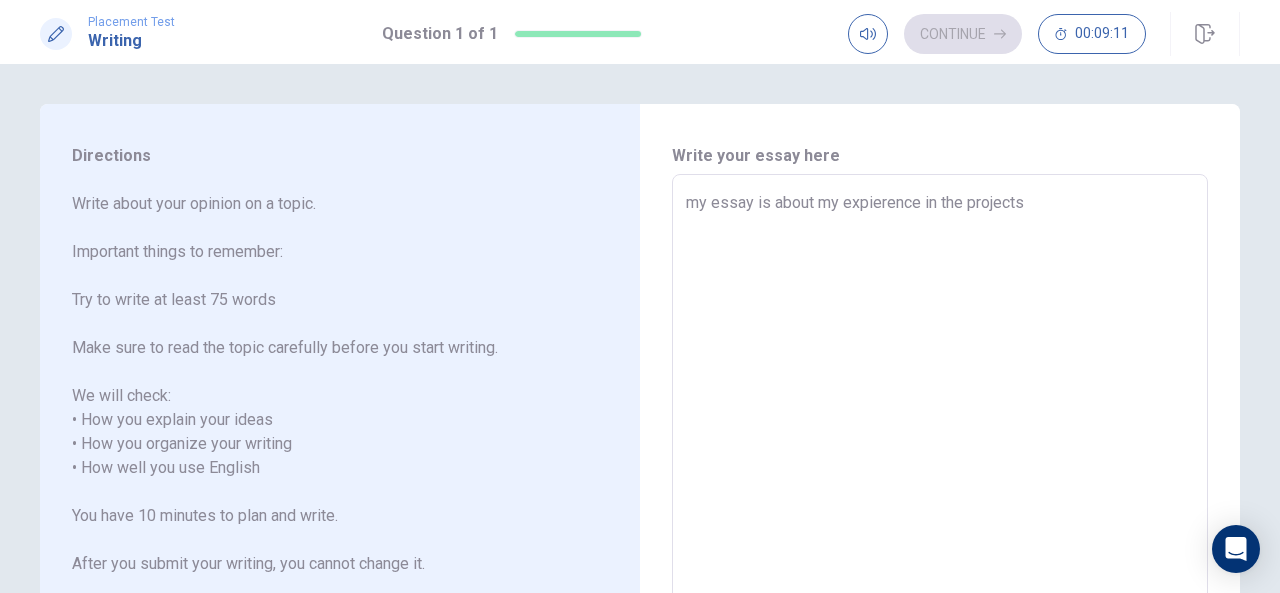 type on "my essay is about my expierence in the projects i" 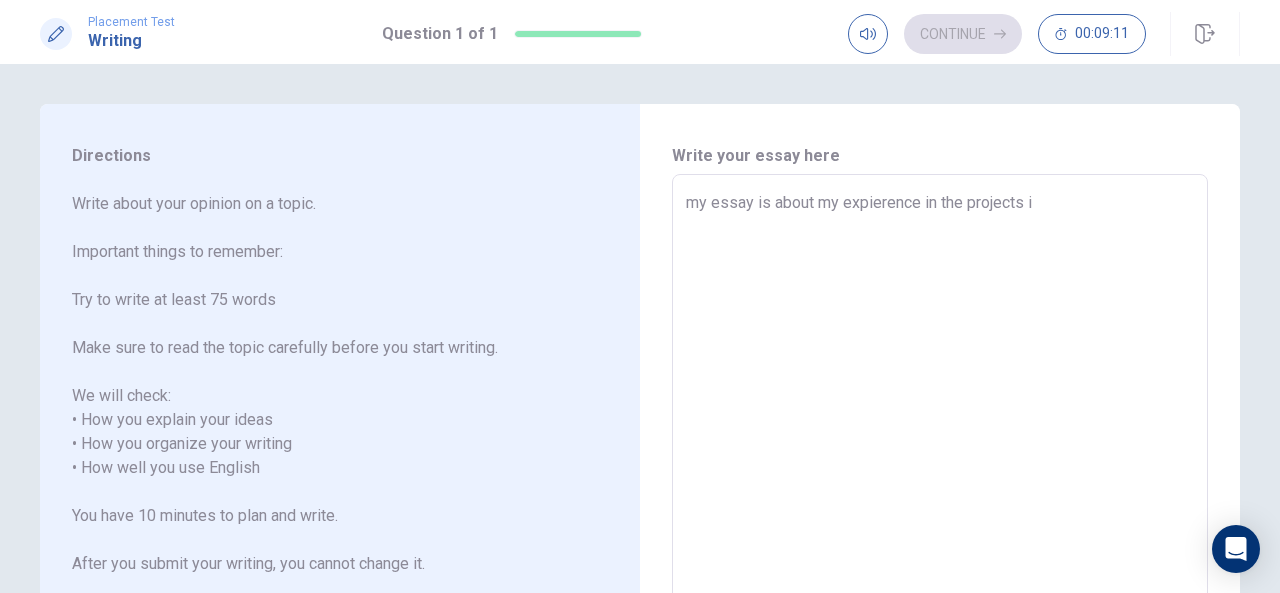 type on "x" 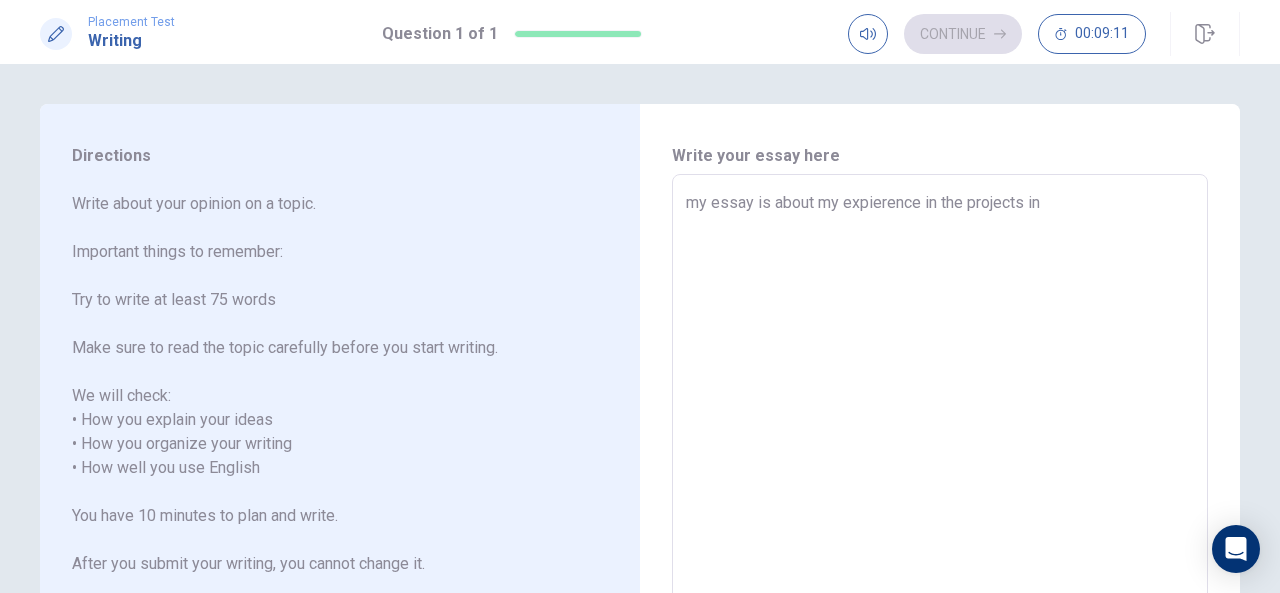 type on "x" 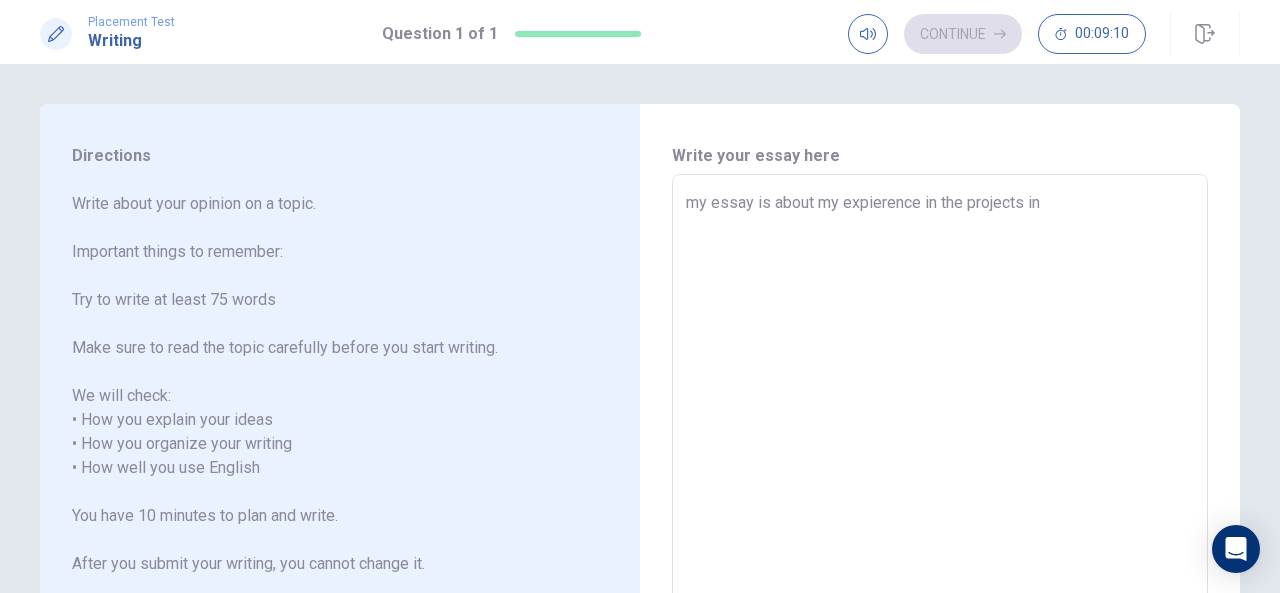 type on "my essay is about my expierence in the projects in" 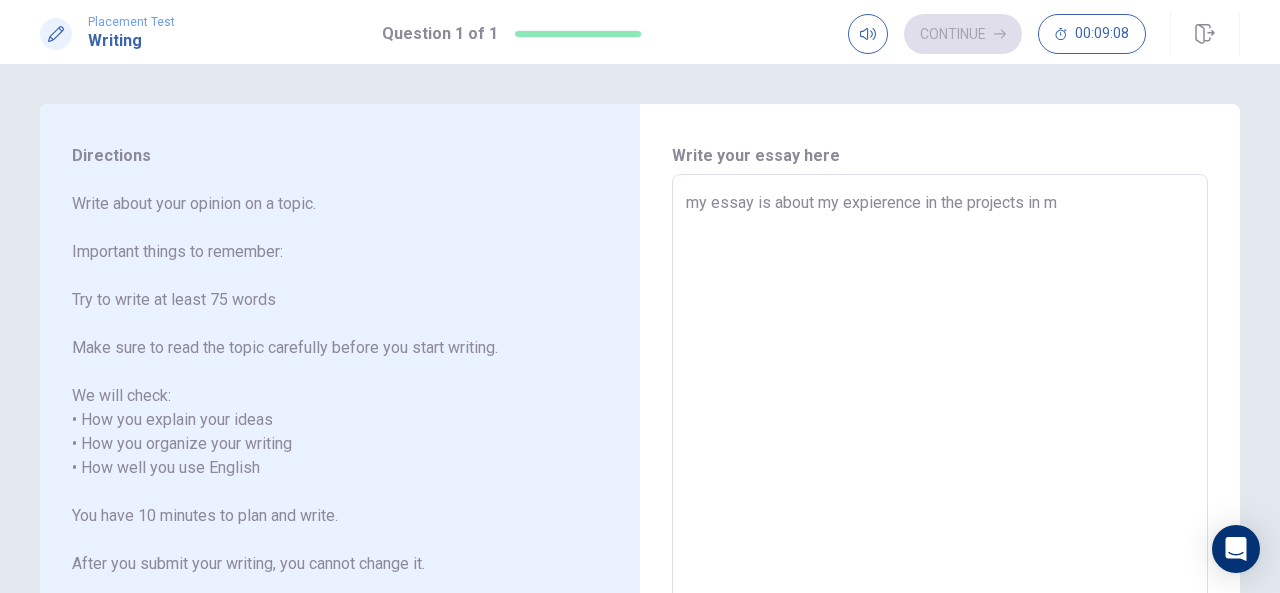 type on "x" 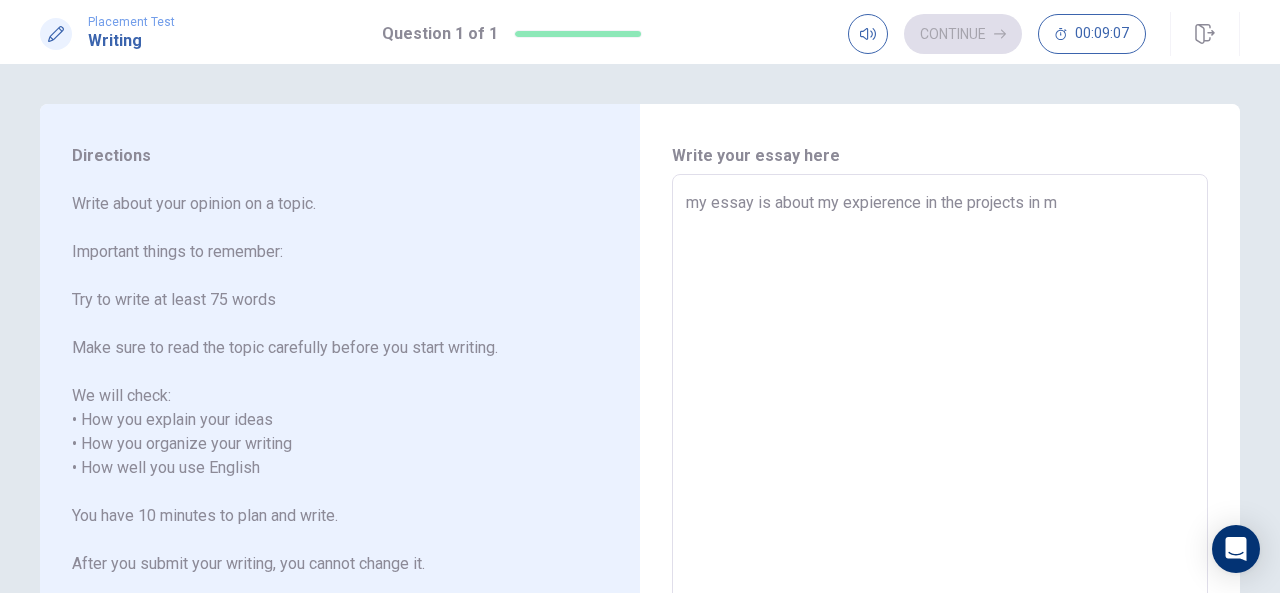 type on "my essay is about my expierence in the projects in my" 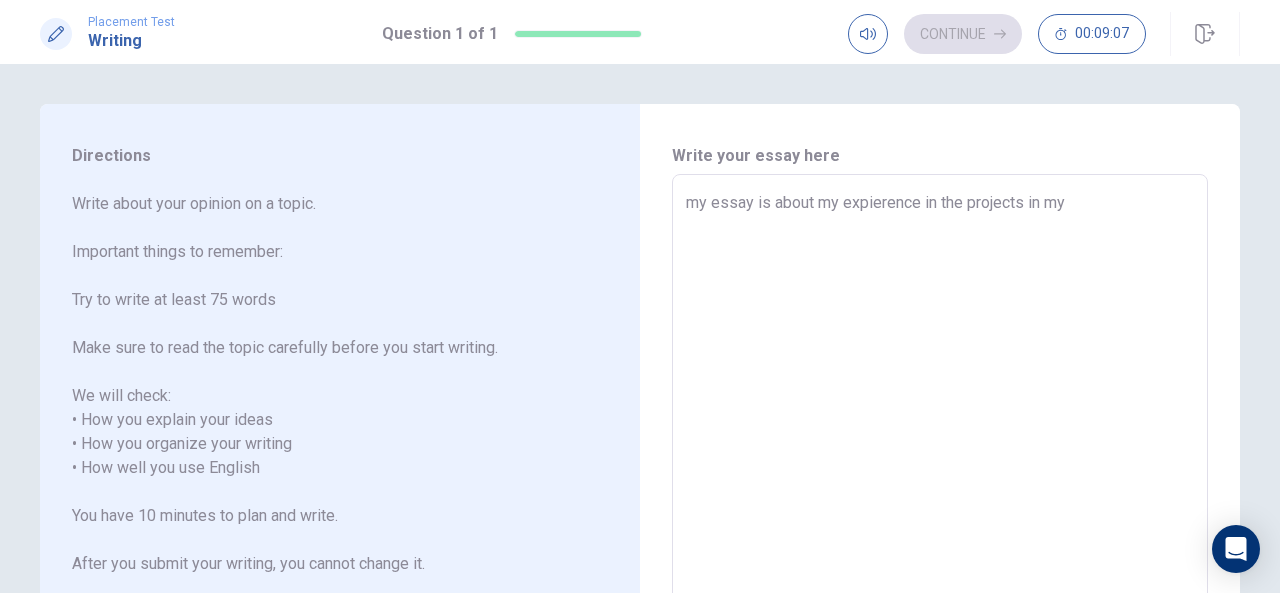 type on "x" 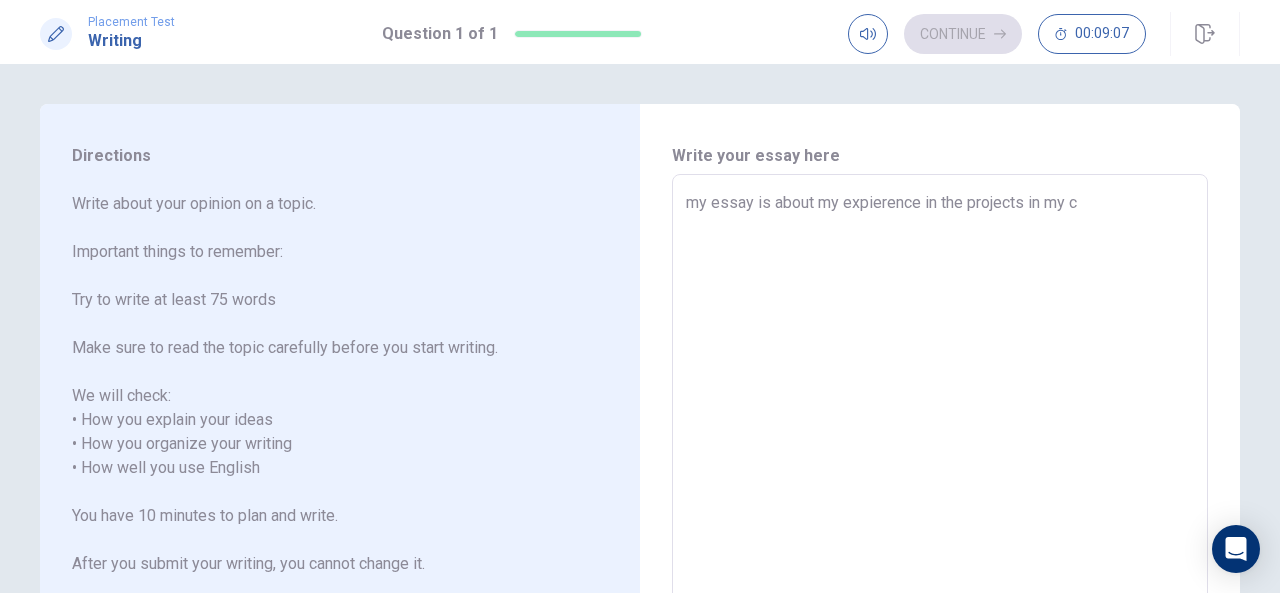 type on "x" 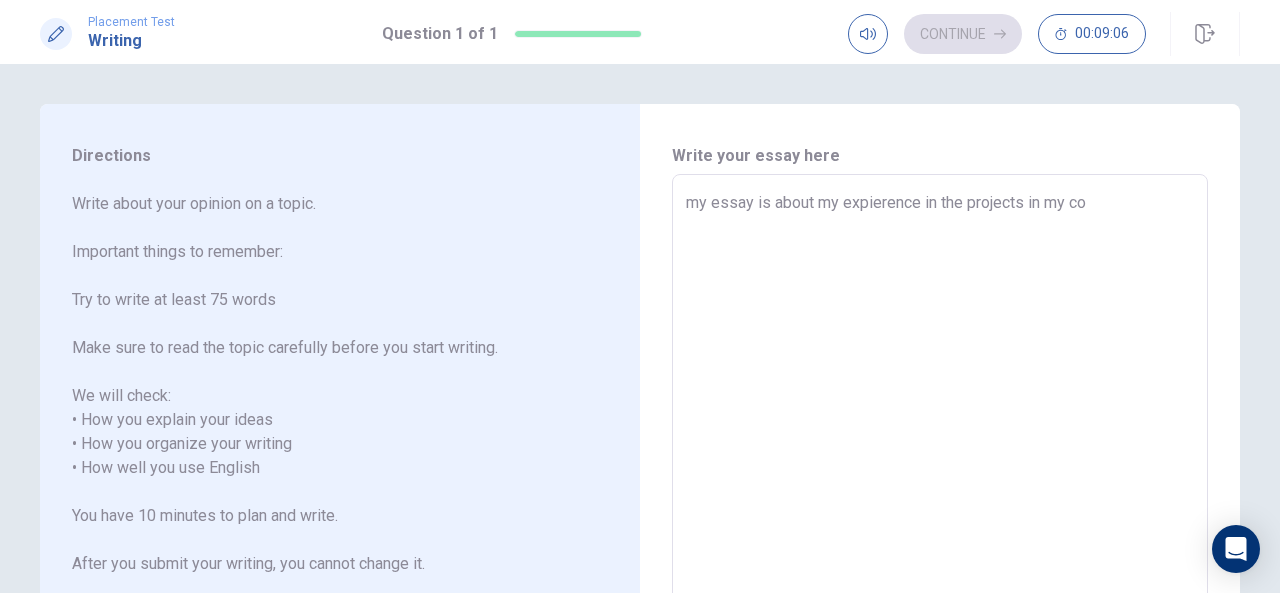 type on "my essay is about my expierence in the projects in my com" 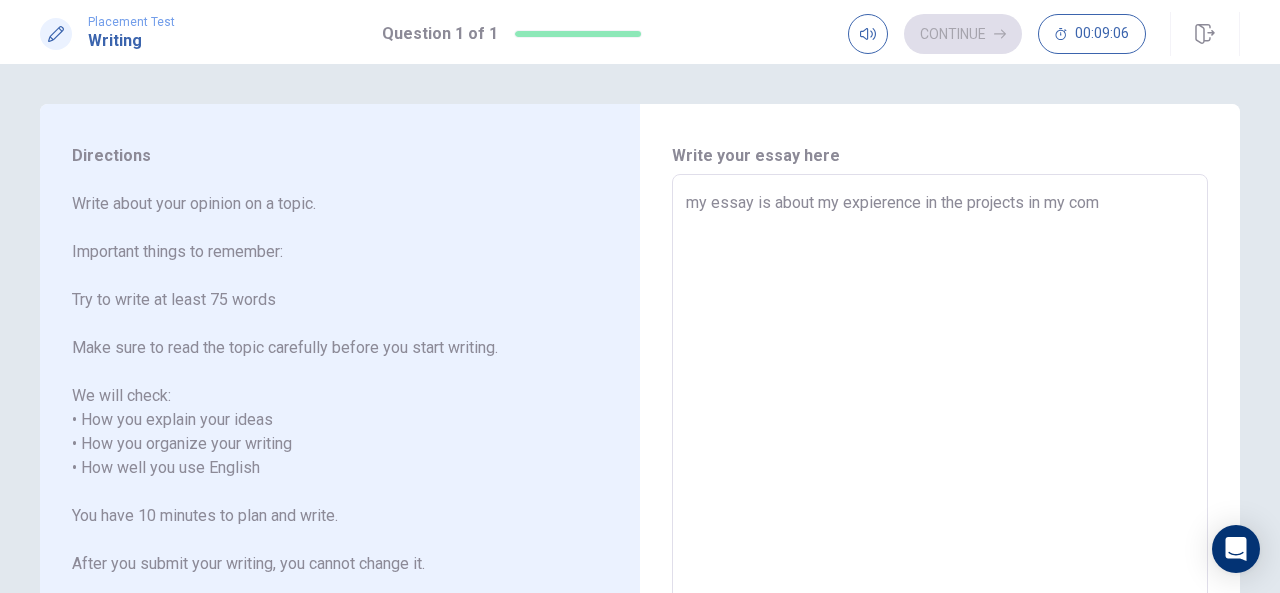 type on "x" 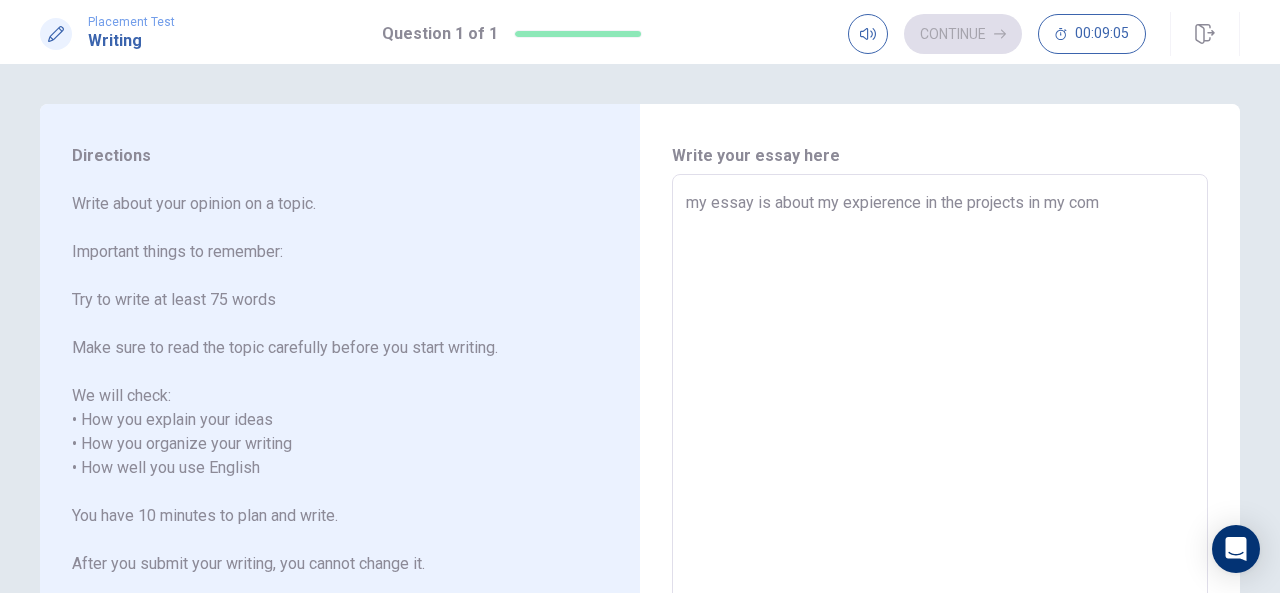 type on "my essay is about my expierence in the projects in my comp" 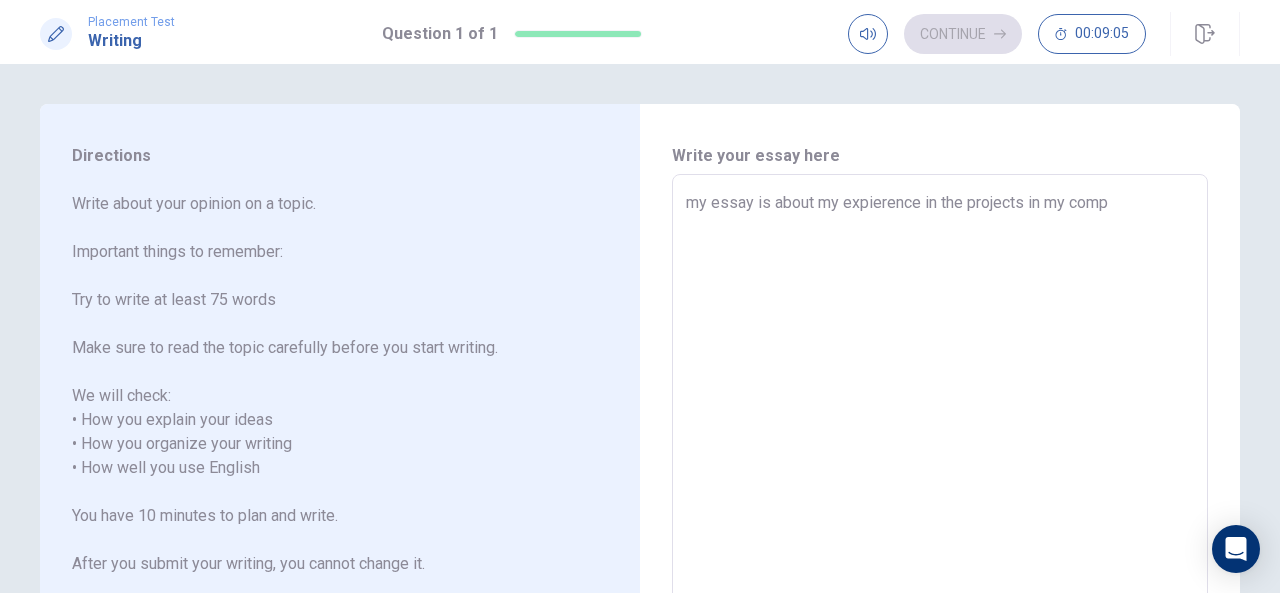 type on "x" 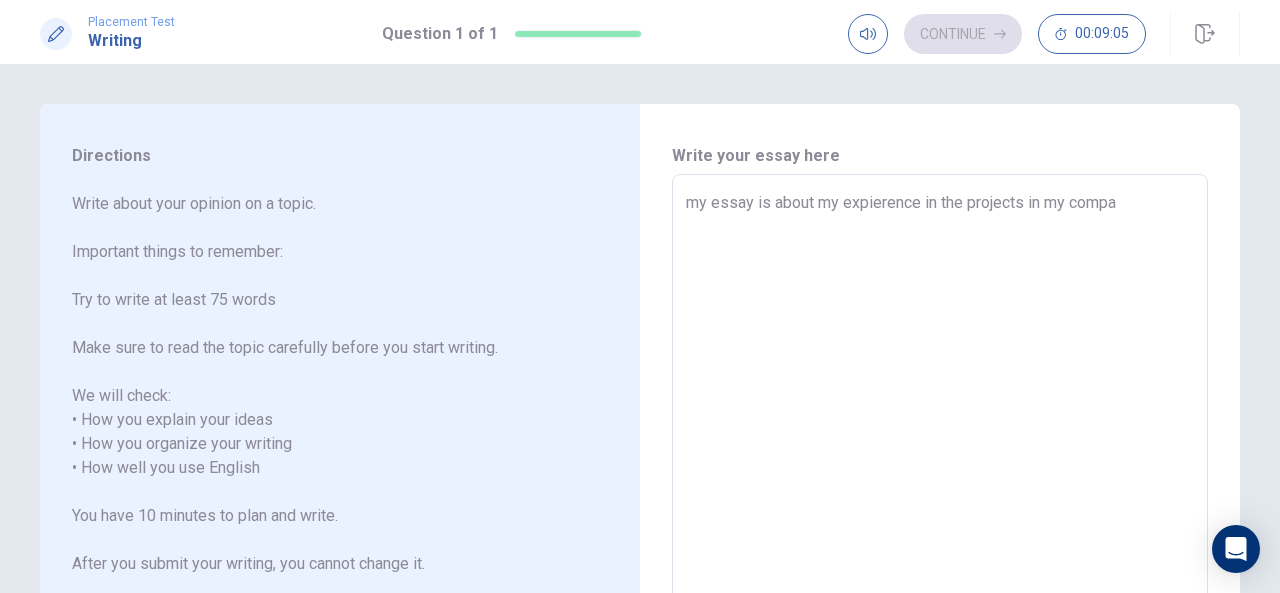 type on "x" 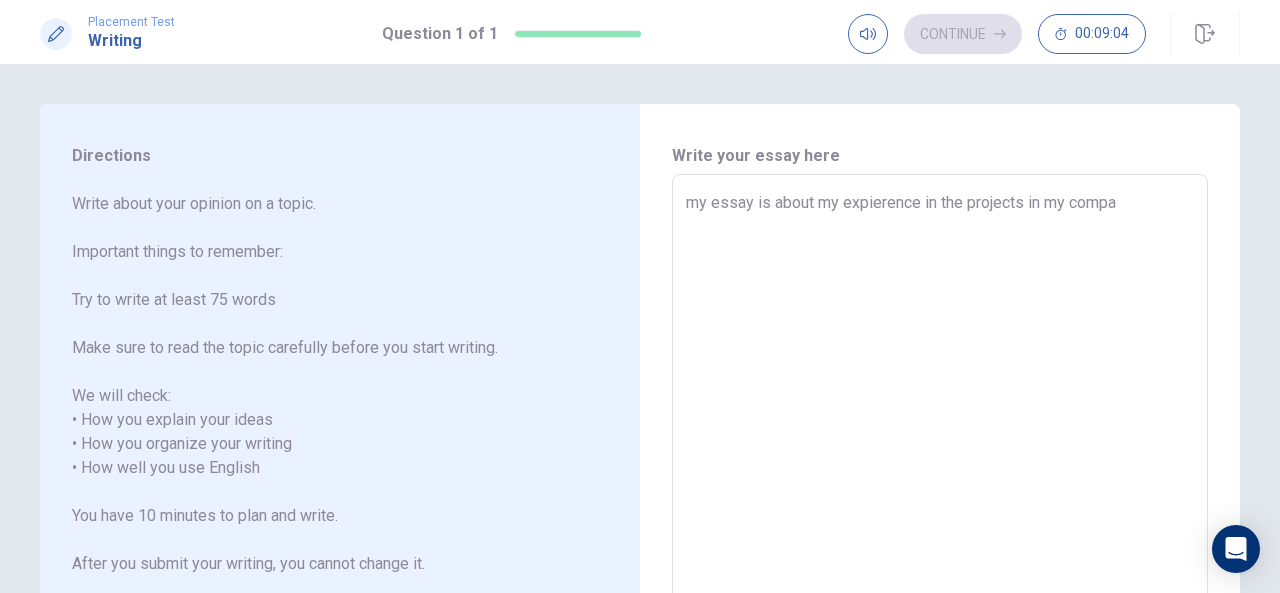 type on "my essay is about my expierence in the projects in my compan" 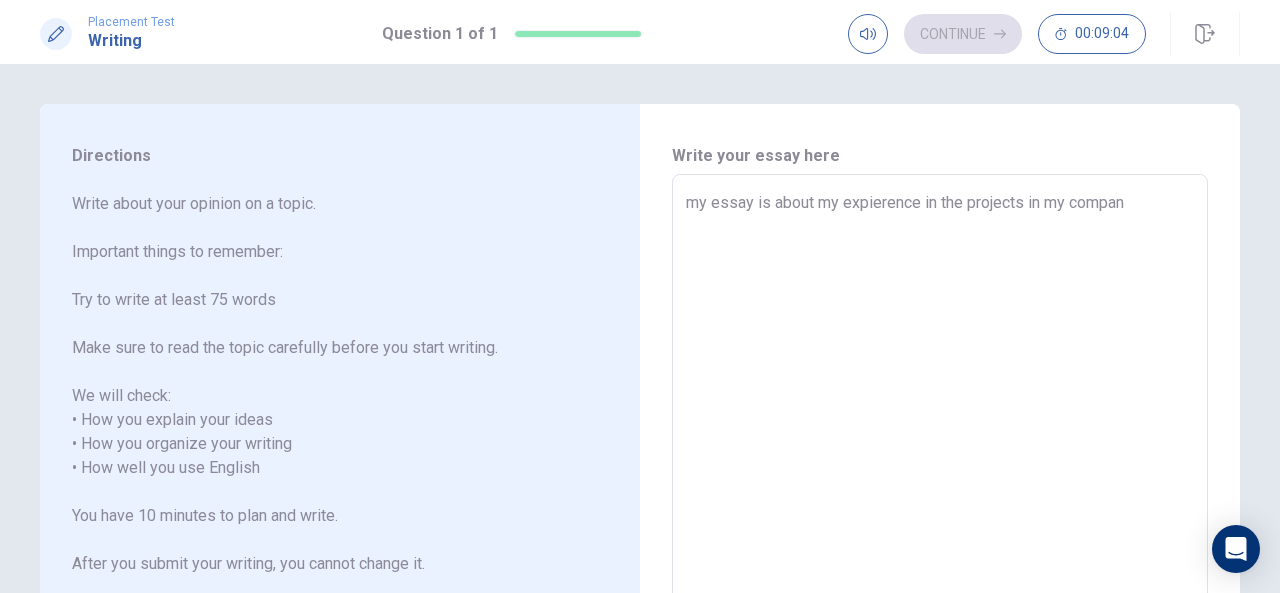 type on "x" 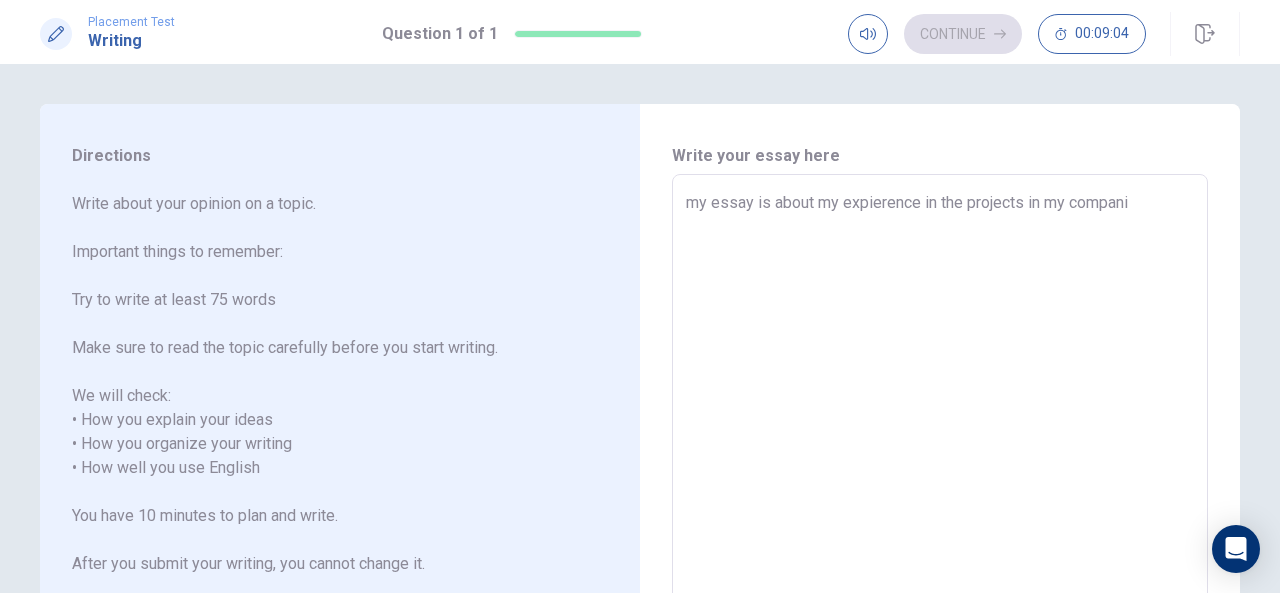 type on "x" 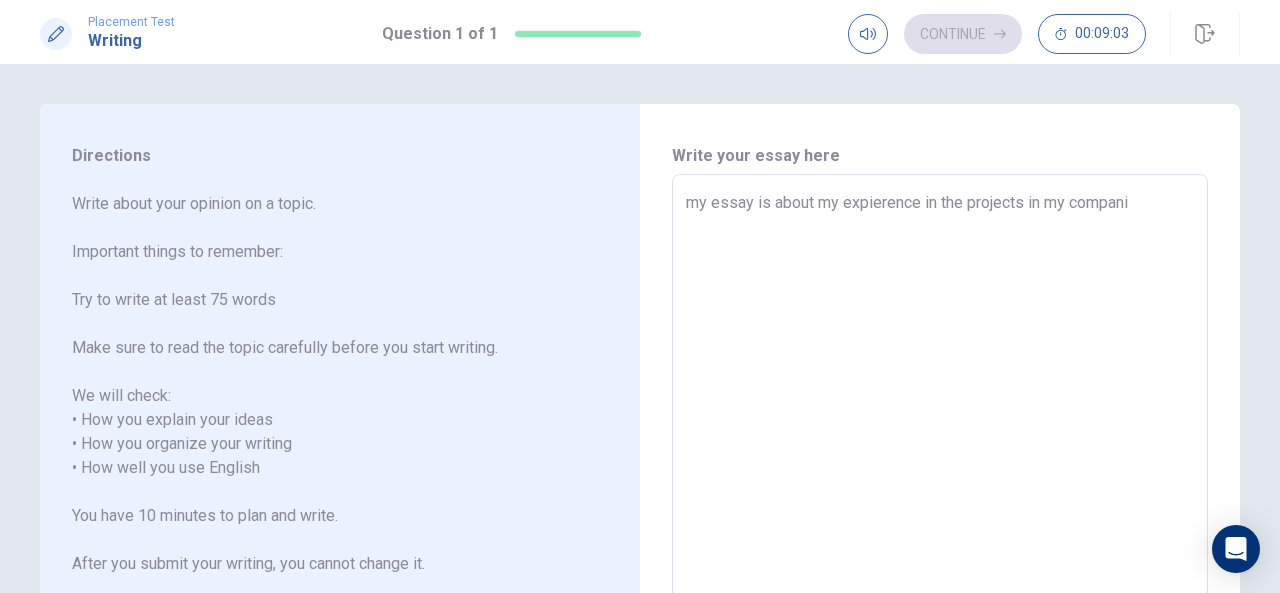 type on "my essay is about my expierence in the projects in my compan" 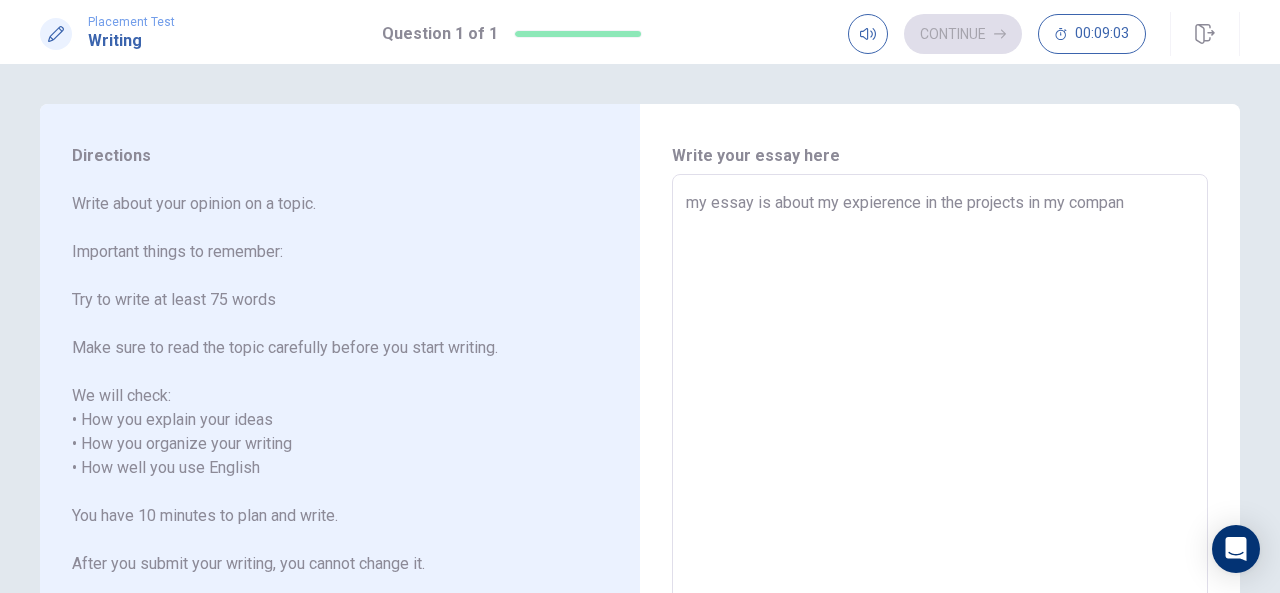 type on "x" 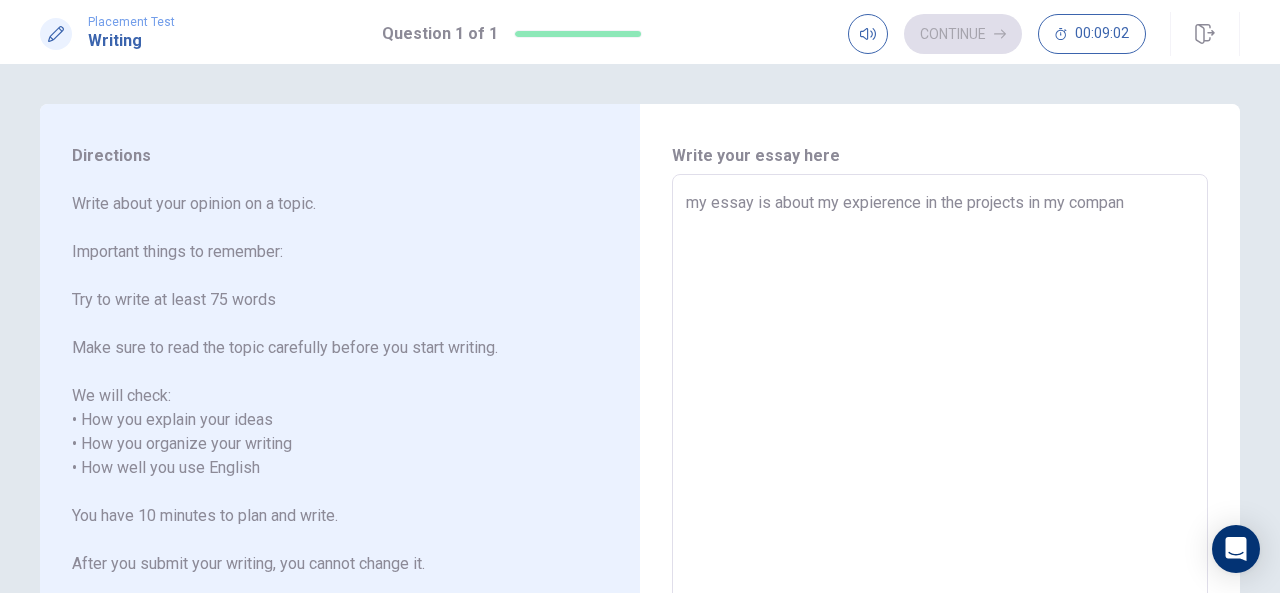 type on "my essay is about my expierence in the projects in my company" 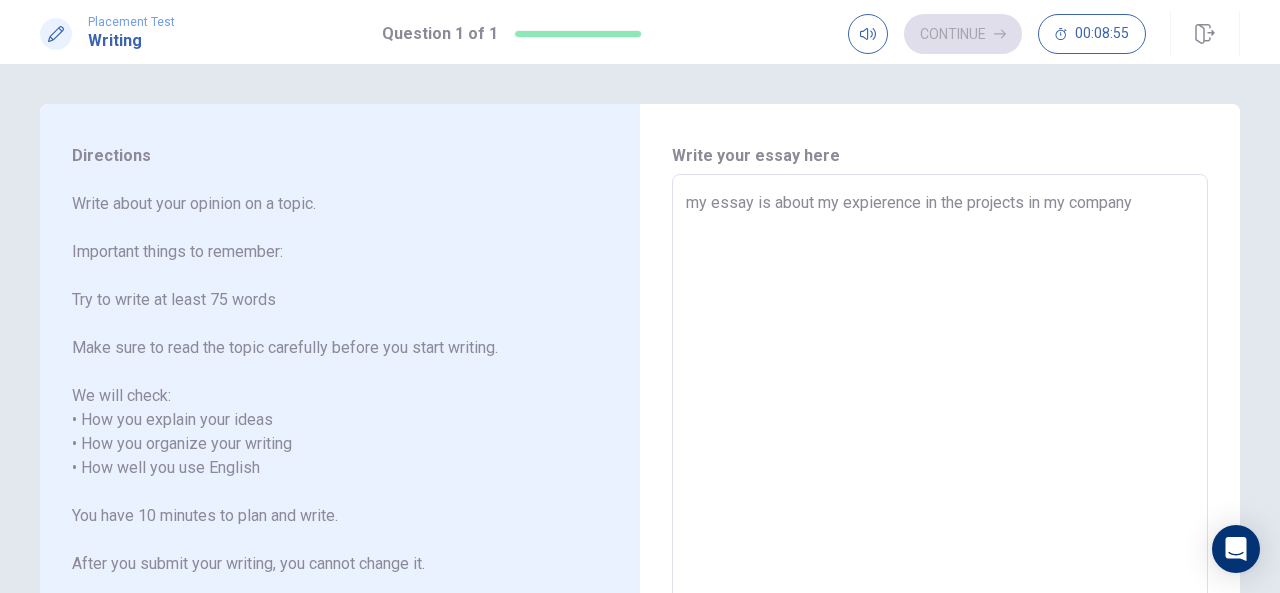 type on "x" 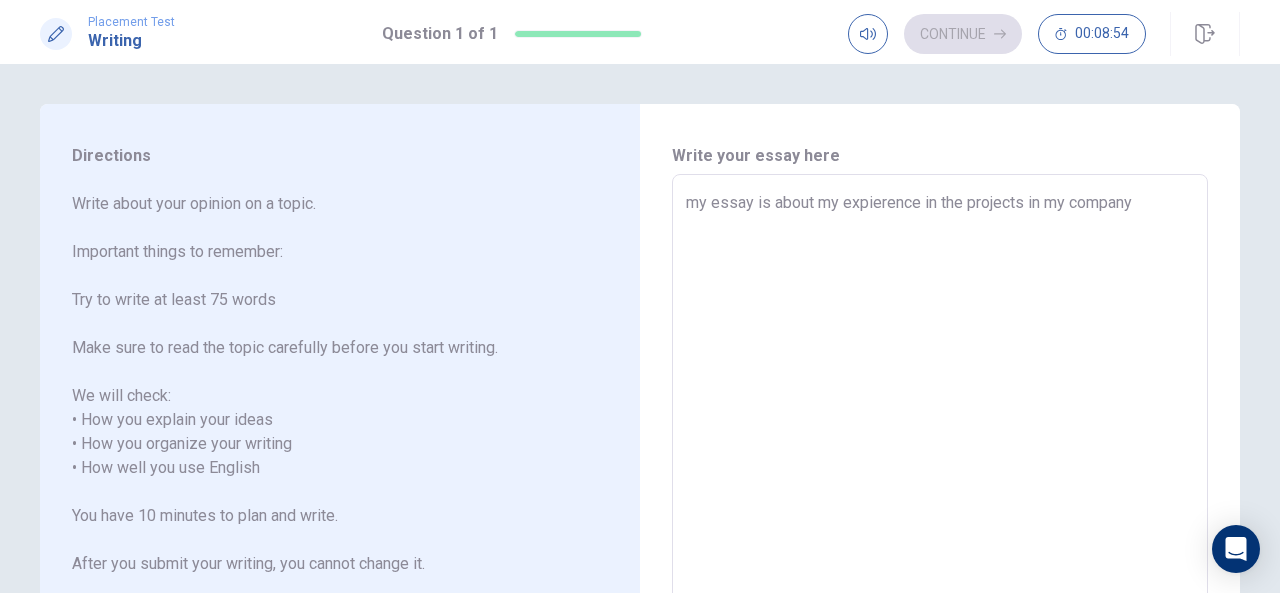 type on "my essay is about my expierence in the projects in my company." 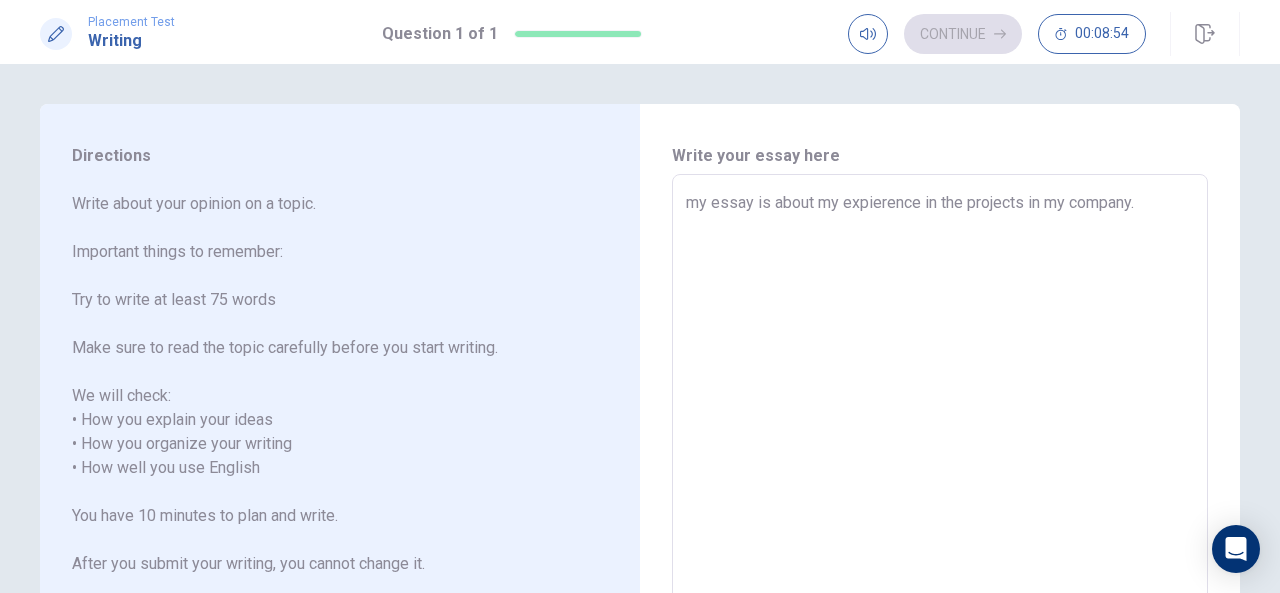 type on "x" 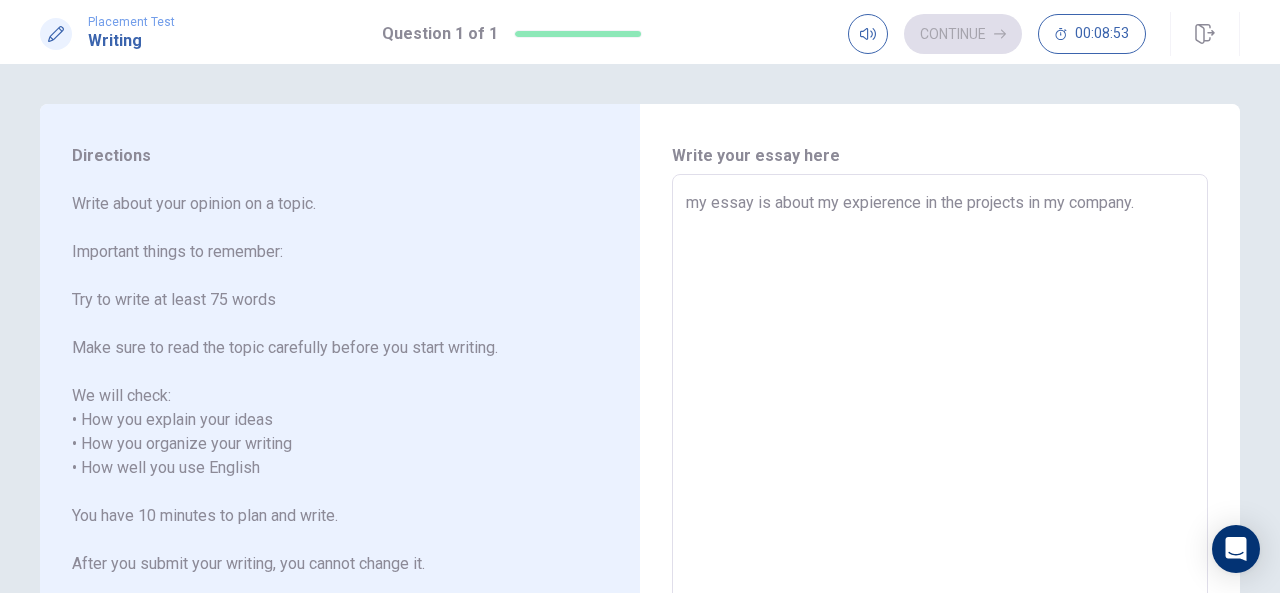type on "my essay is about my expierence in the projects in my company." 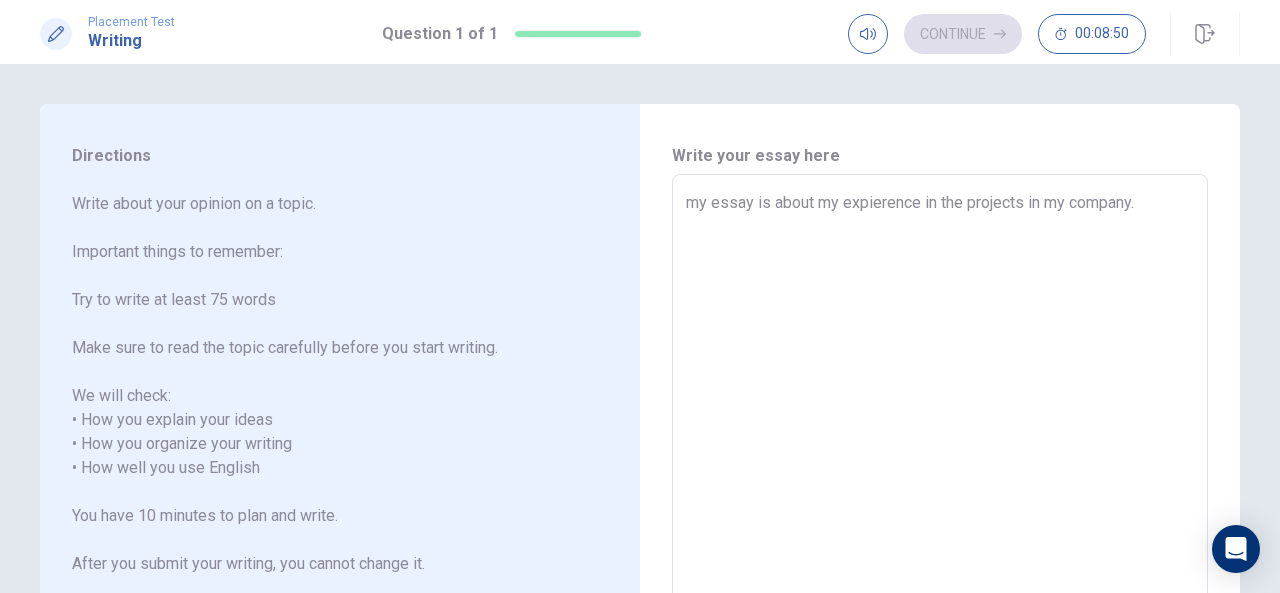 type on "x" 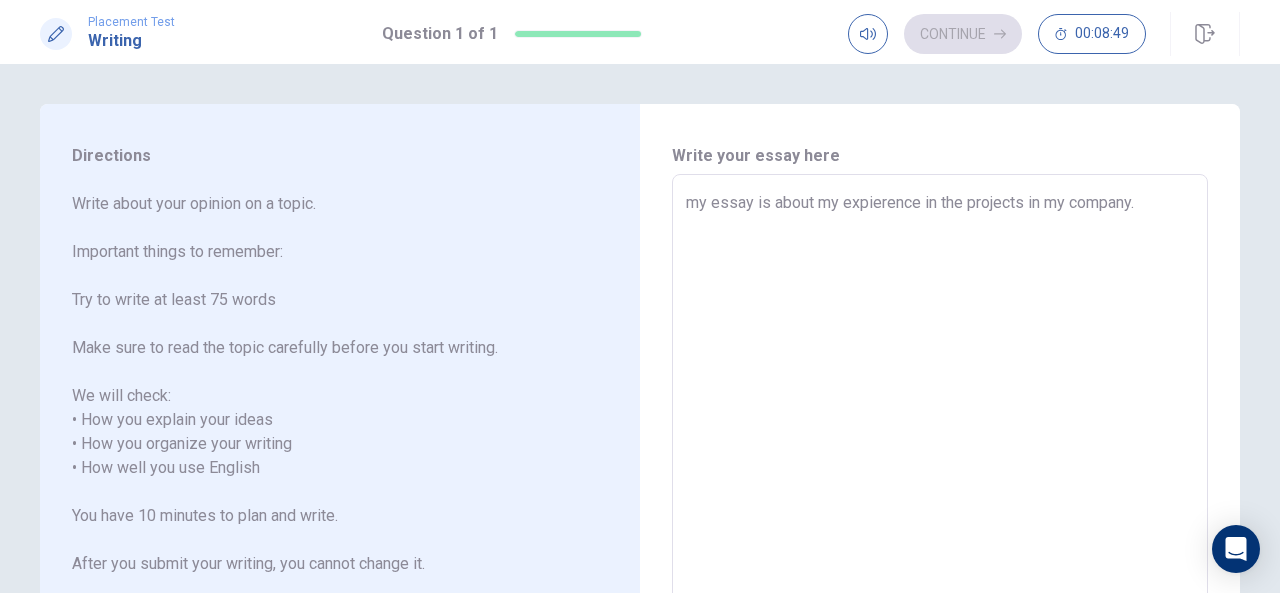 type on "my essay is about my expierence in the projects in my company.
N" 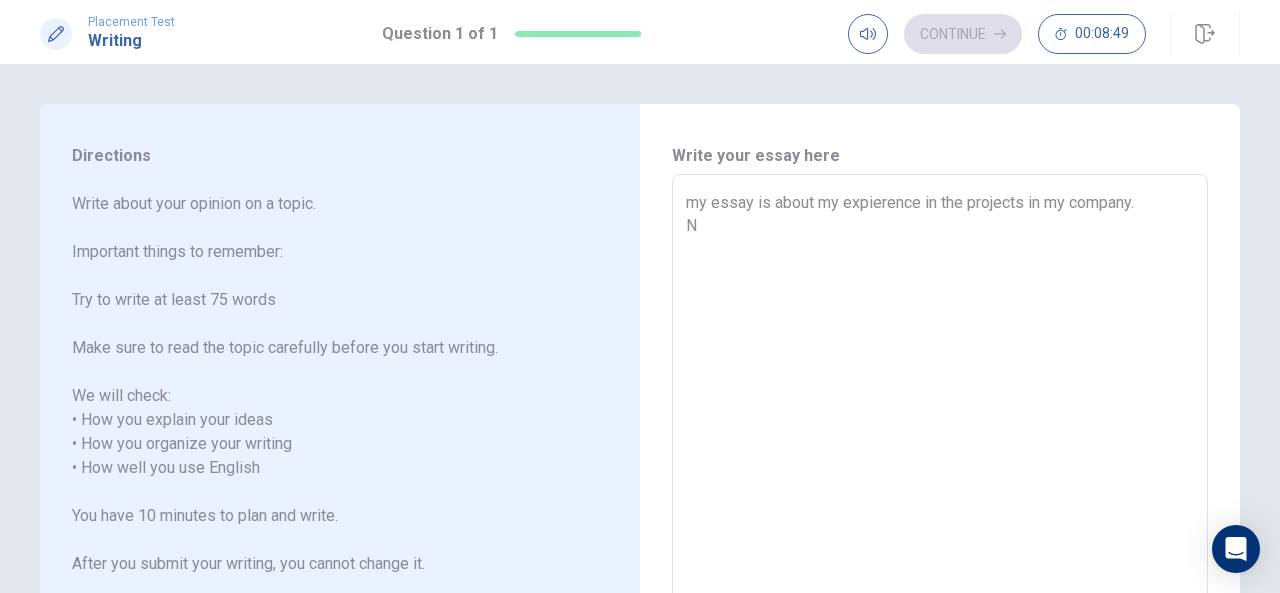 type on "x" 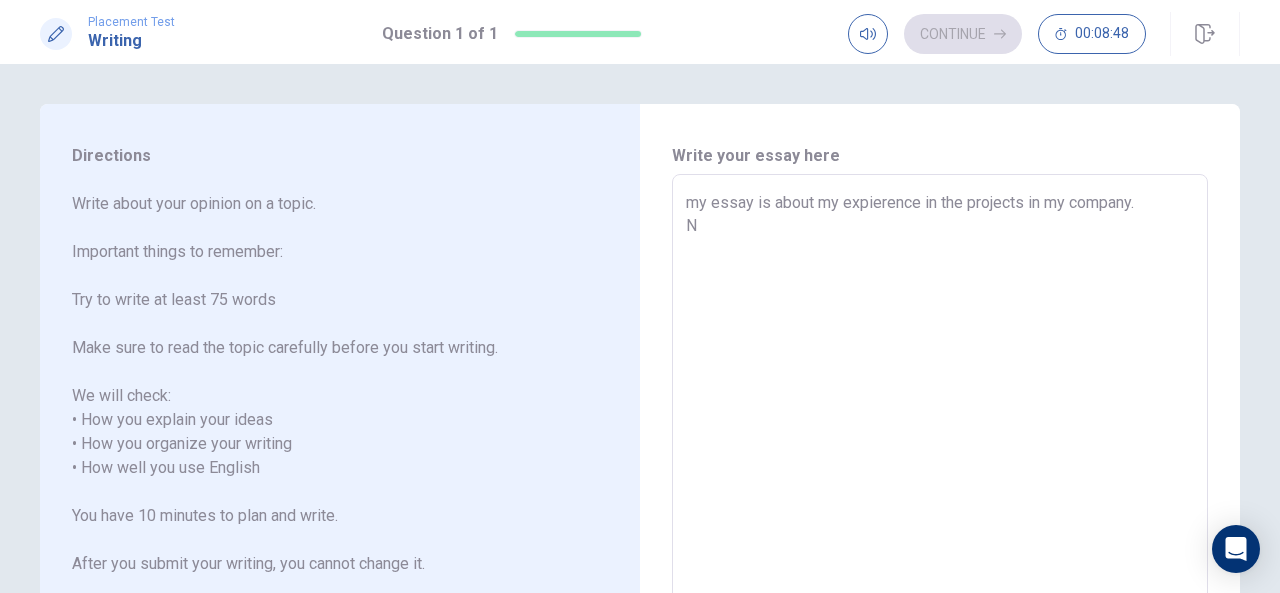 type on "my essay is about my expierence in the projects in my company.
No" 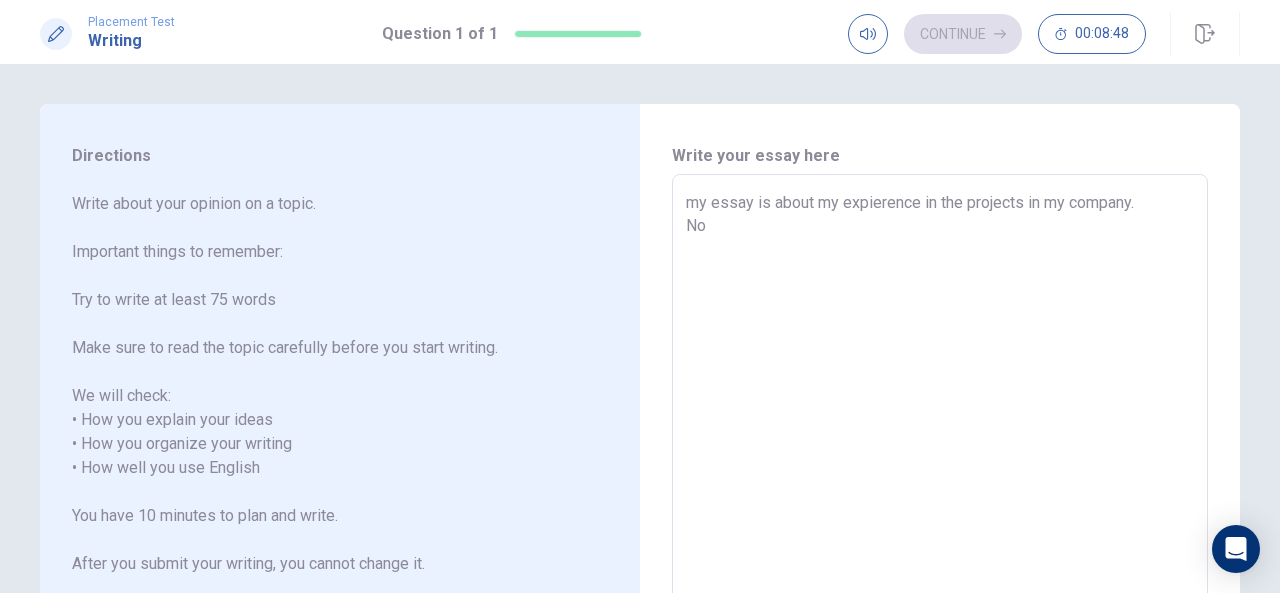 type on "x" 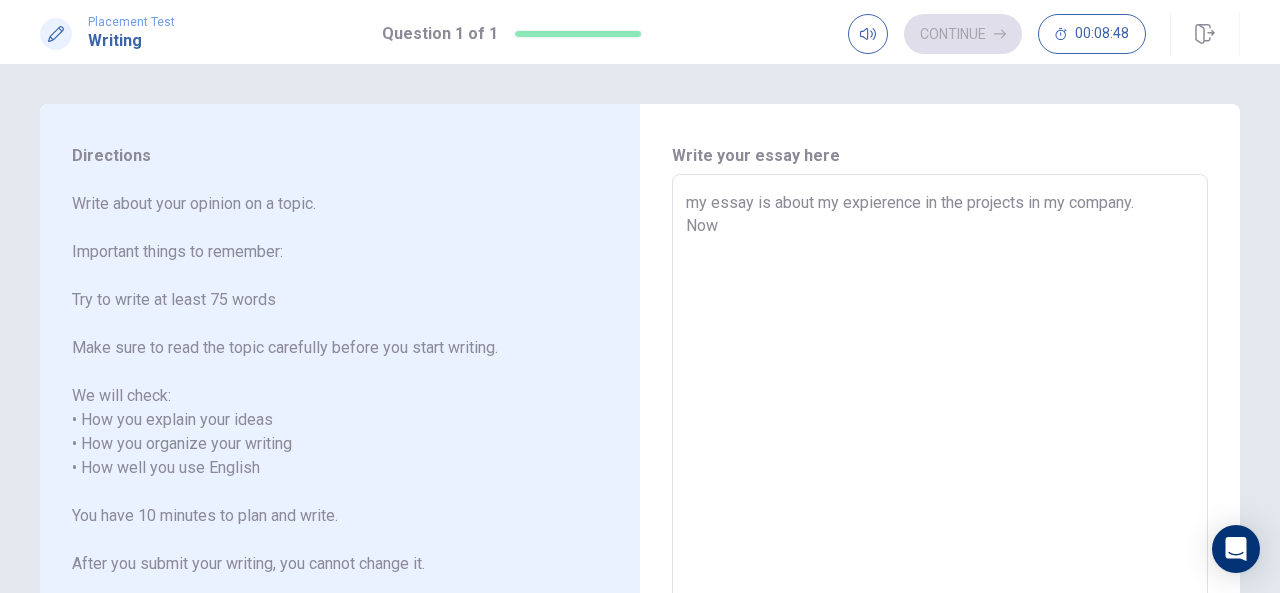 type on "x" 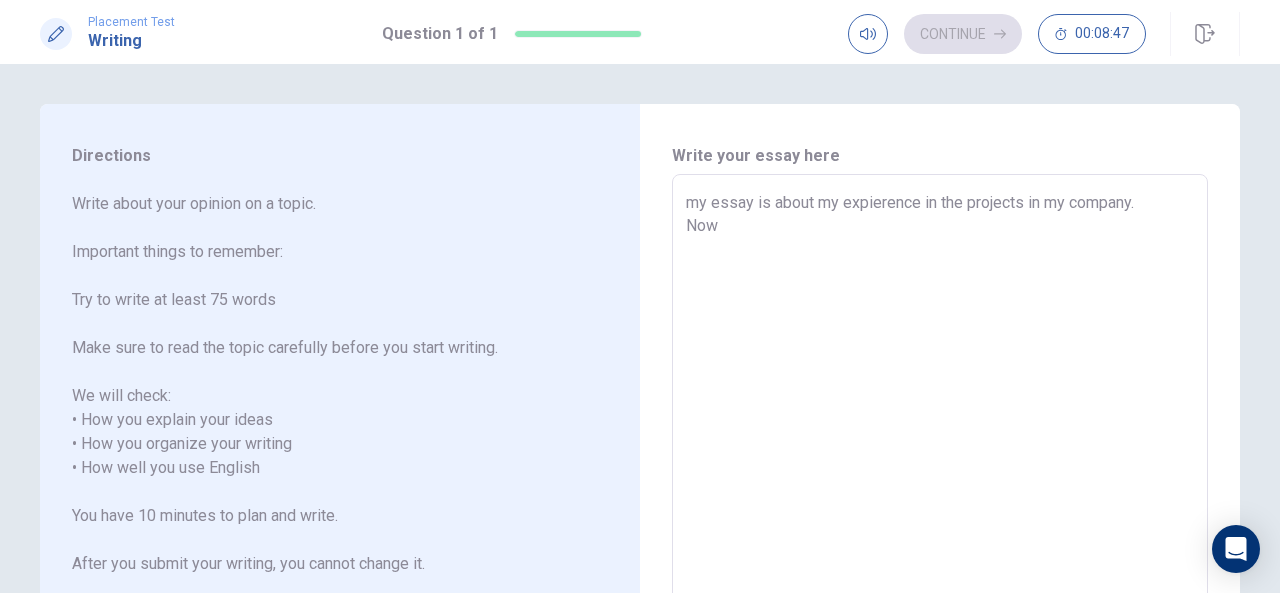 type on "my essay is about my expierence in the projects in my company.
Now w" 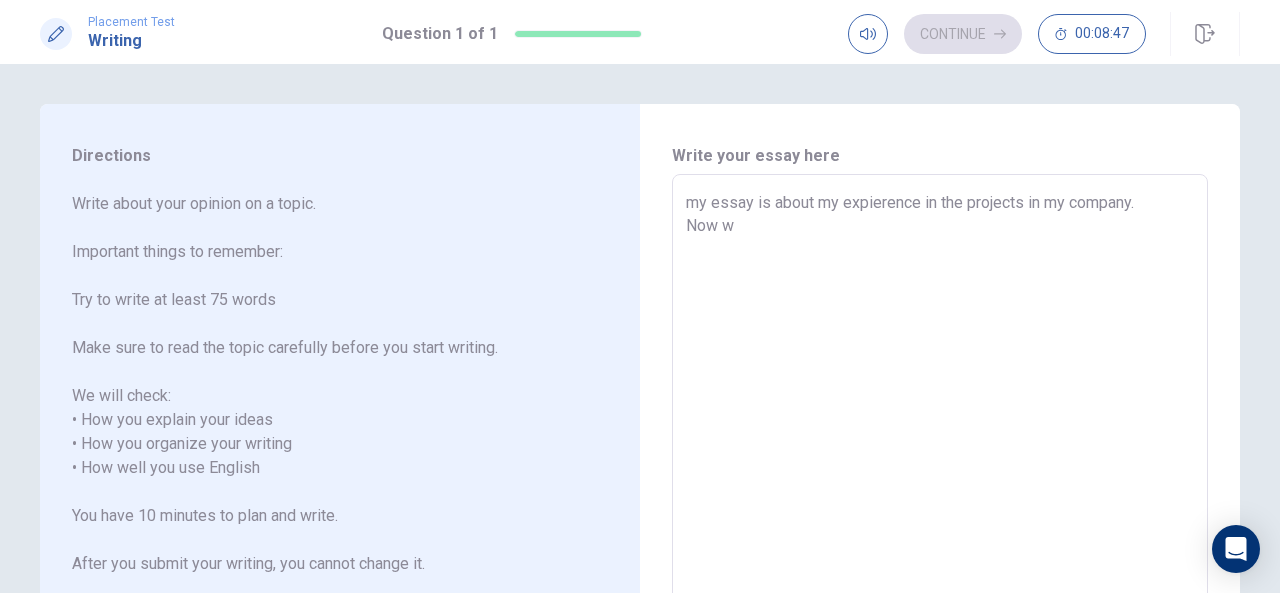 type on "x" 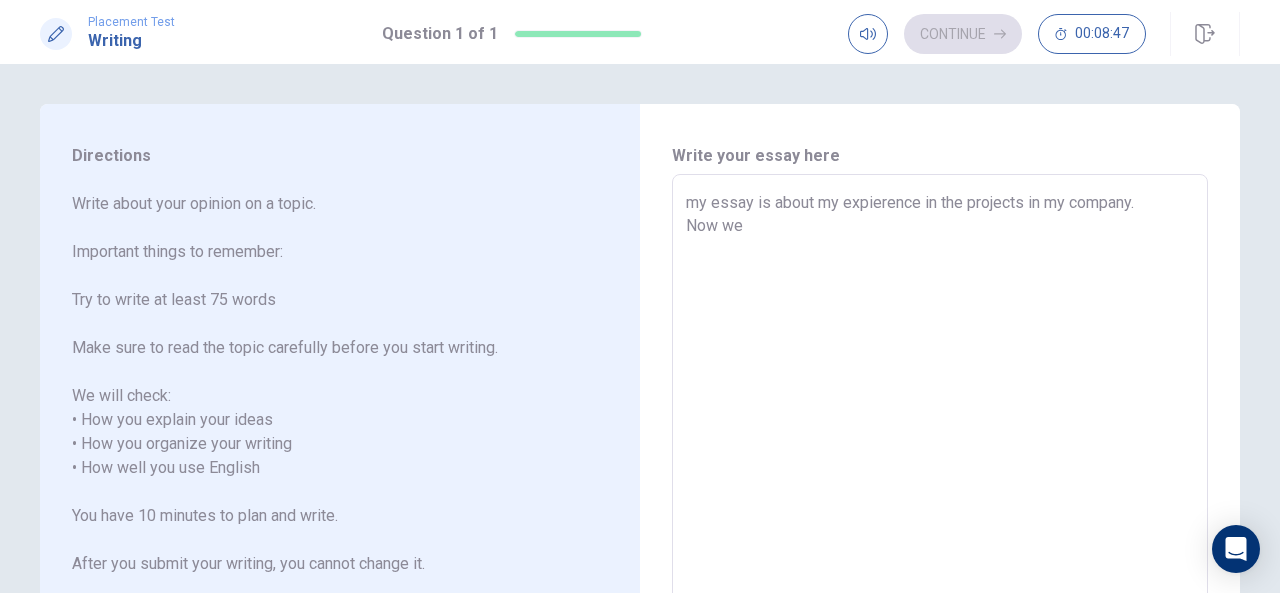 type on "x" 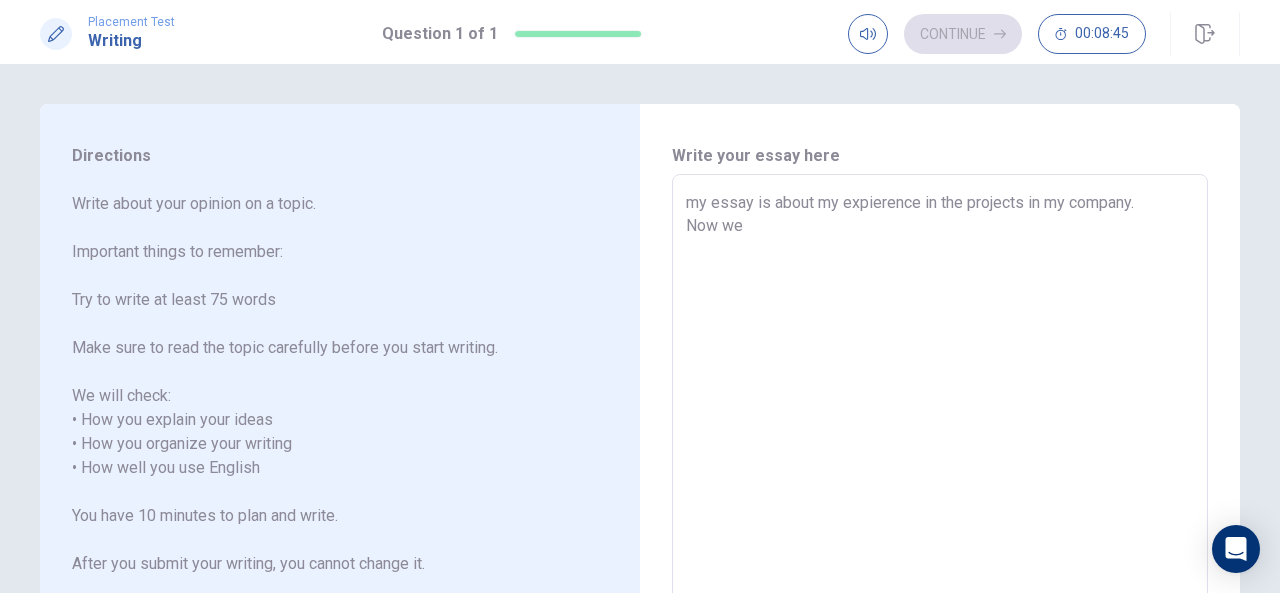 type on "x" 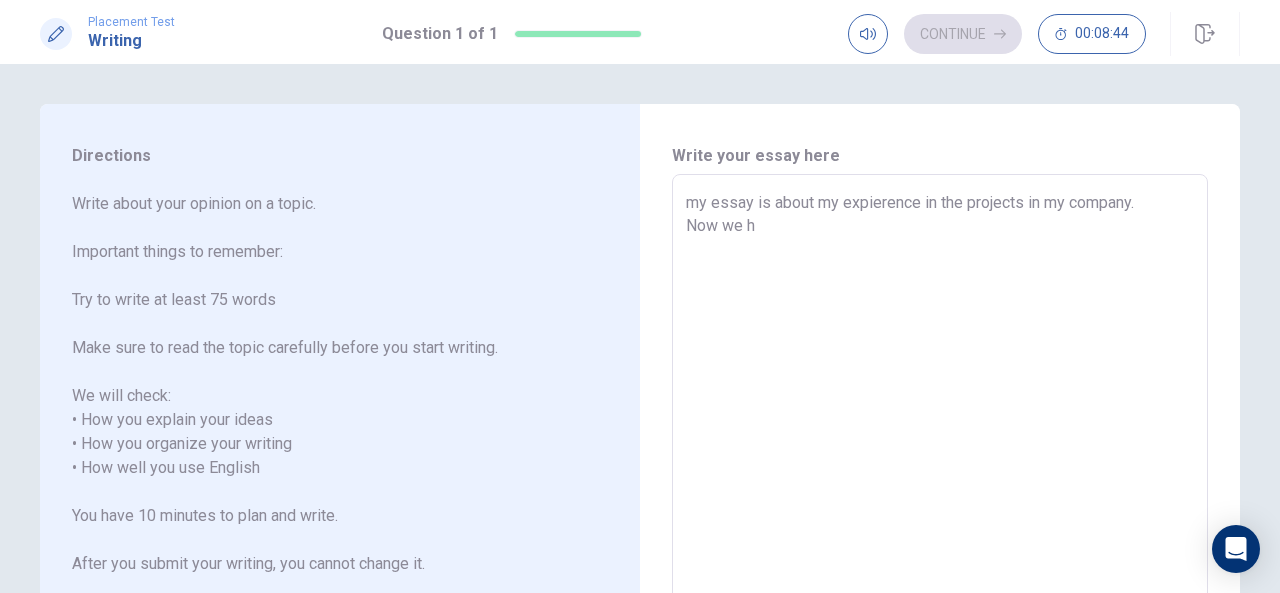 type on "x" 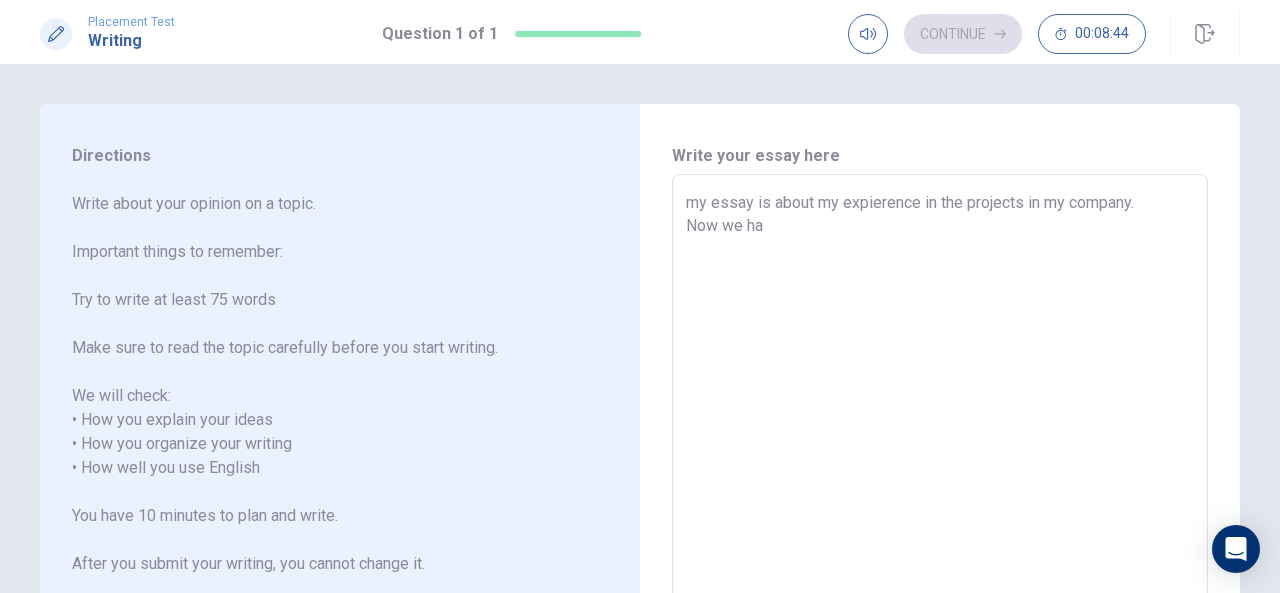 type on "x" 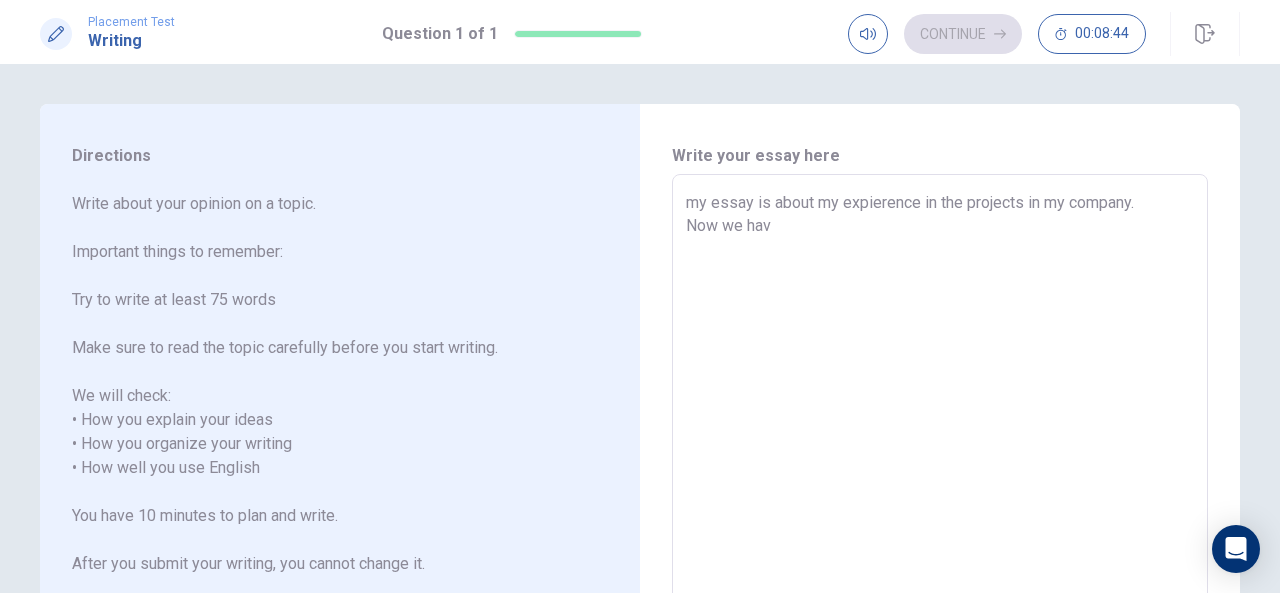 type on "x" 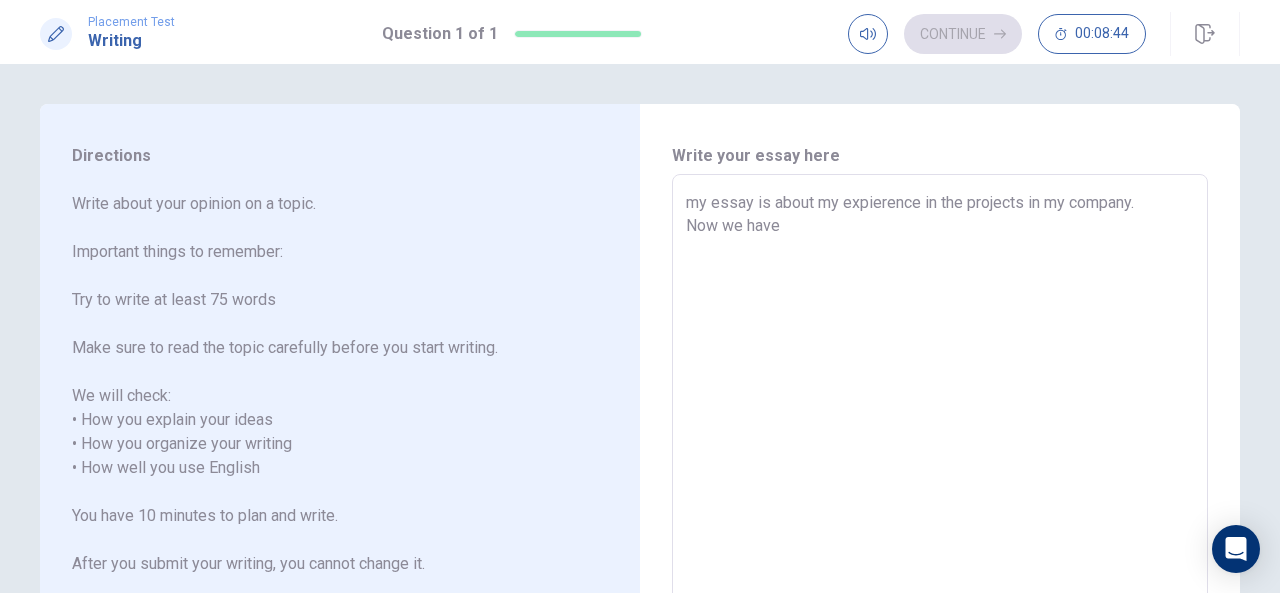 type on "x" 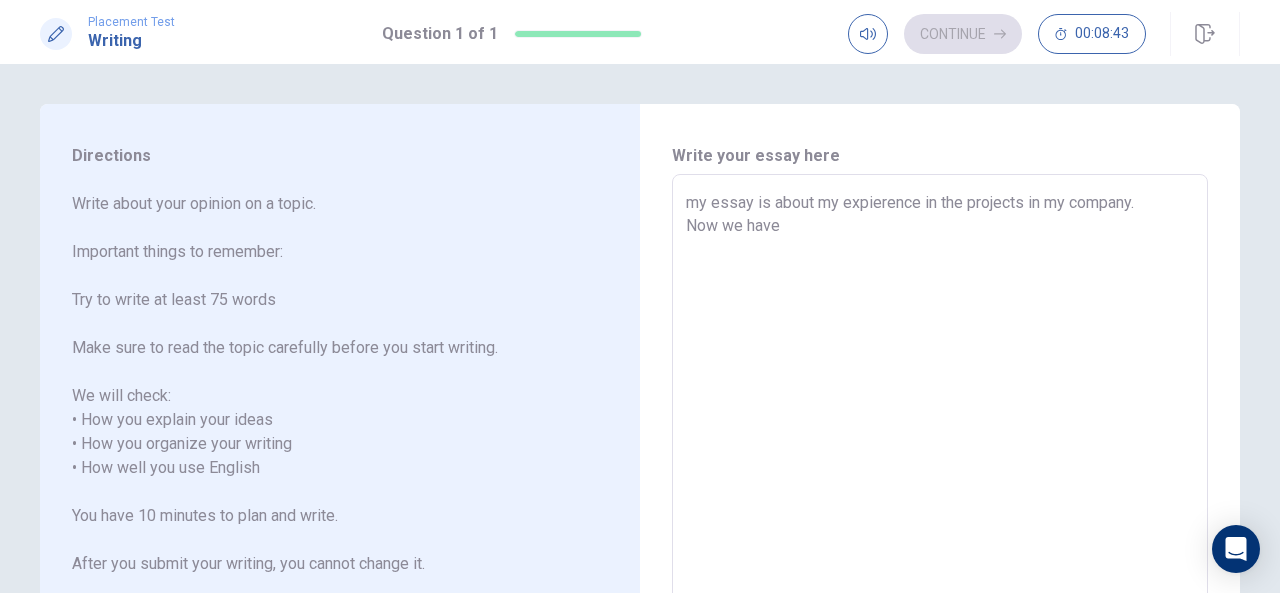 type on "my essay is about my expierence in the projects in my company.
Now we have i" 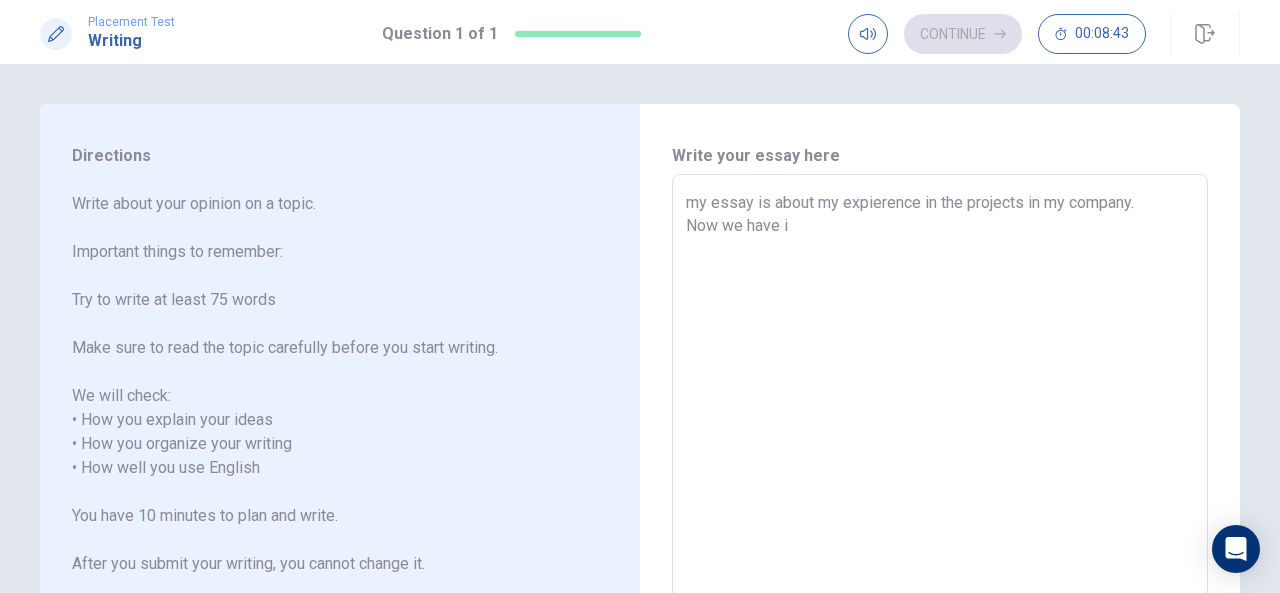 type on "x" 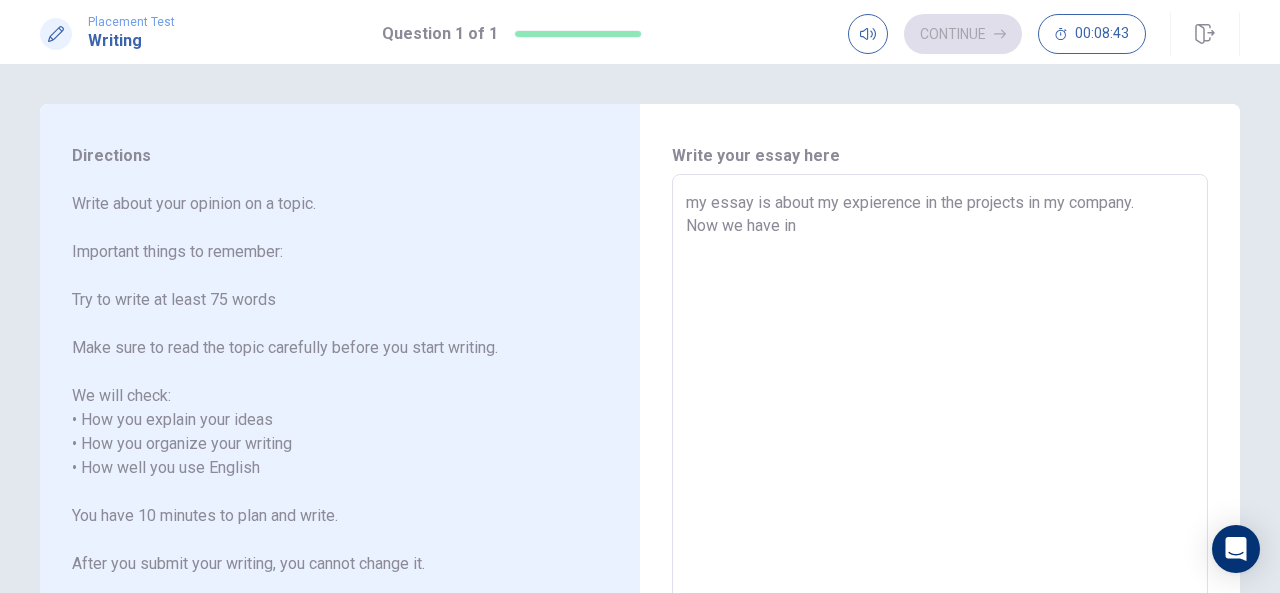 type on "x" 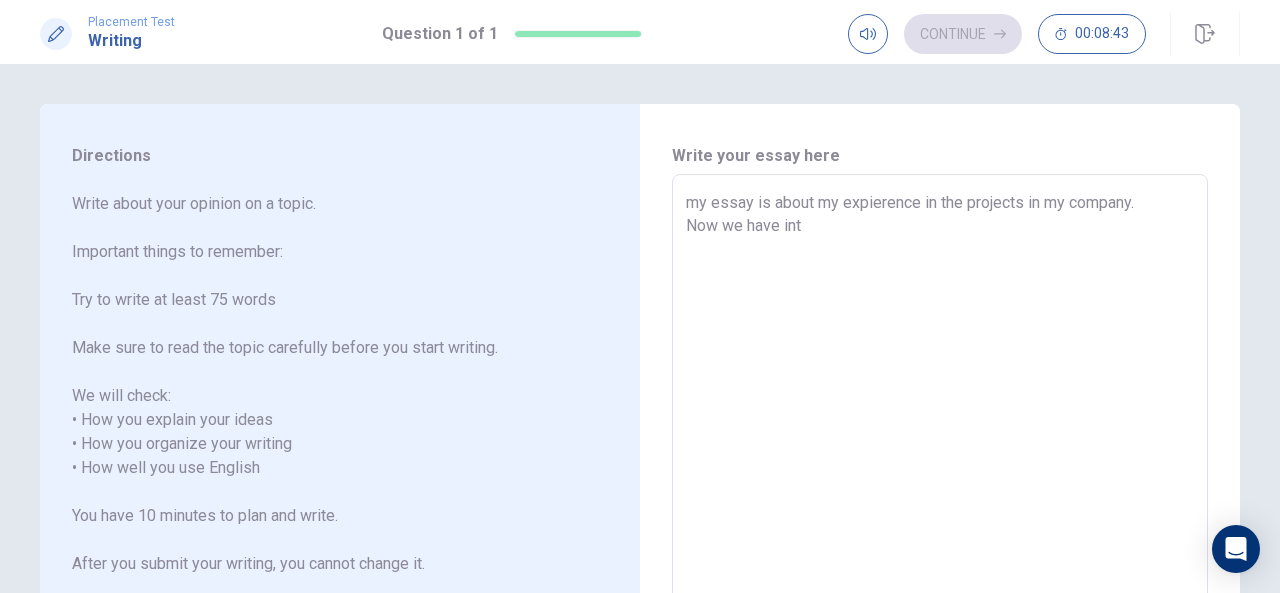 type on "x" 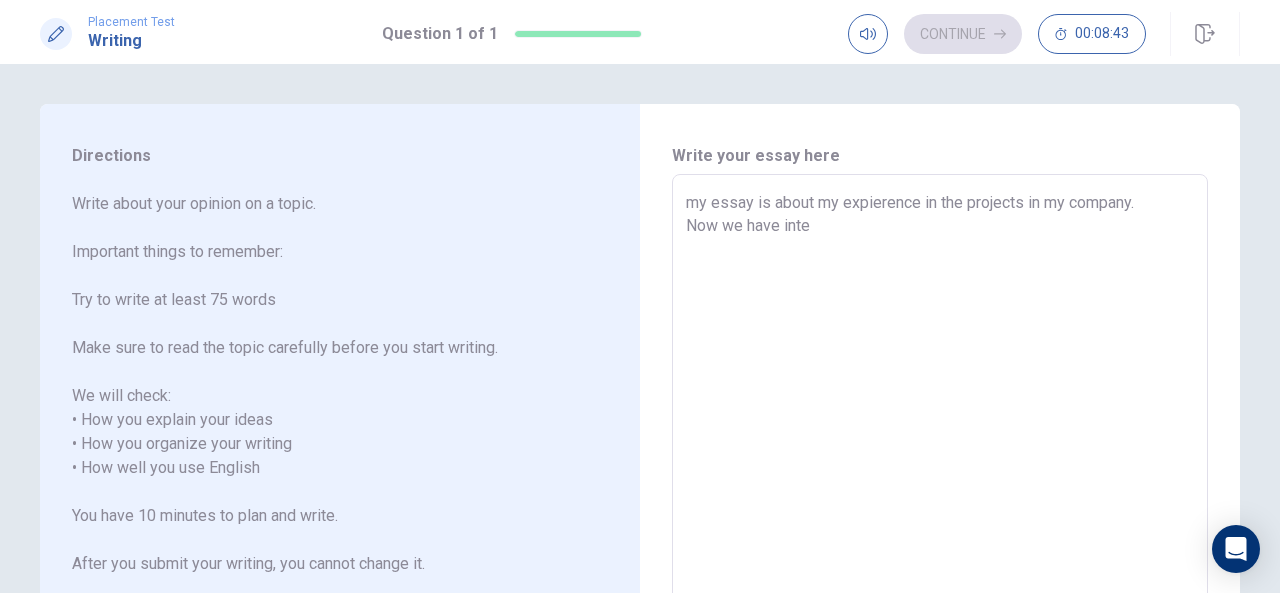 type on "x" 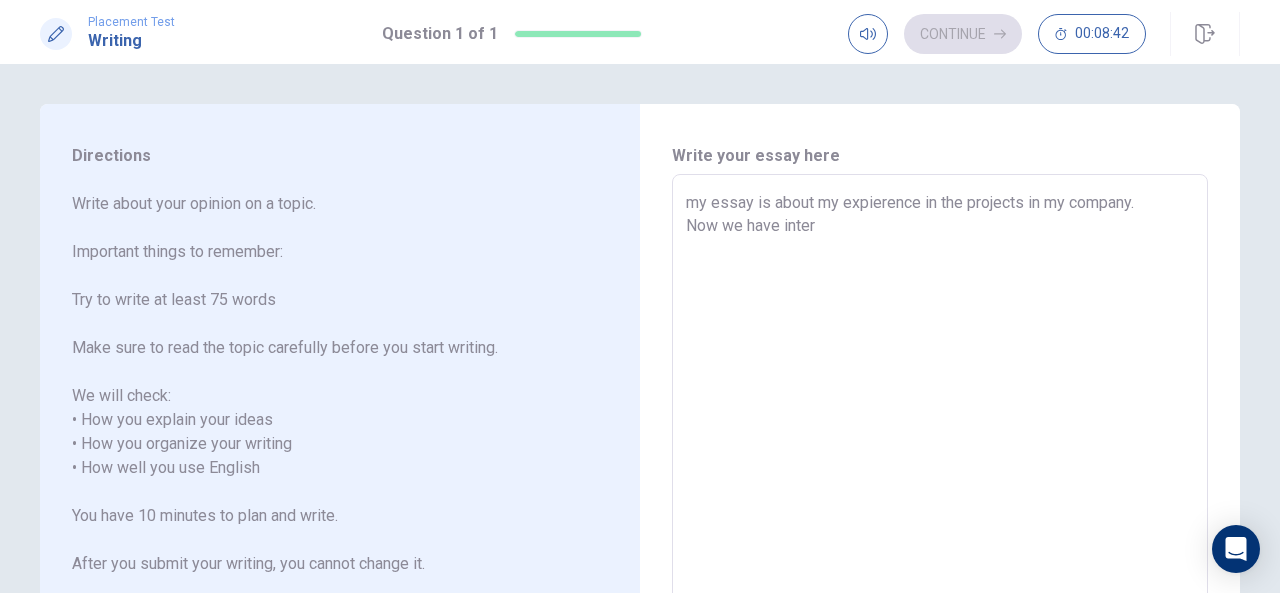 type on "x" 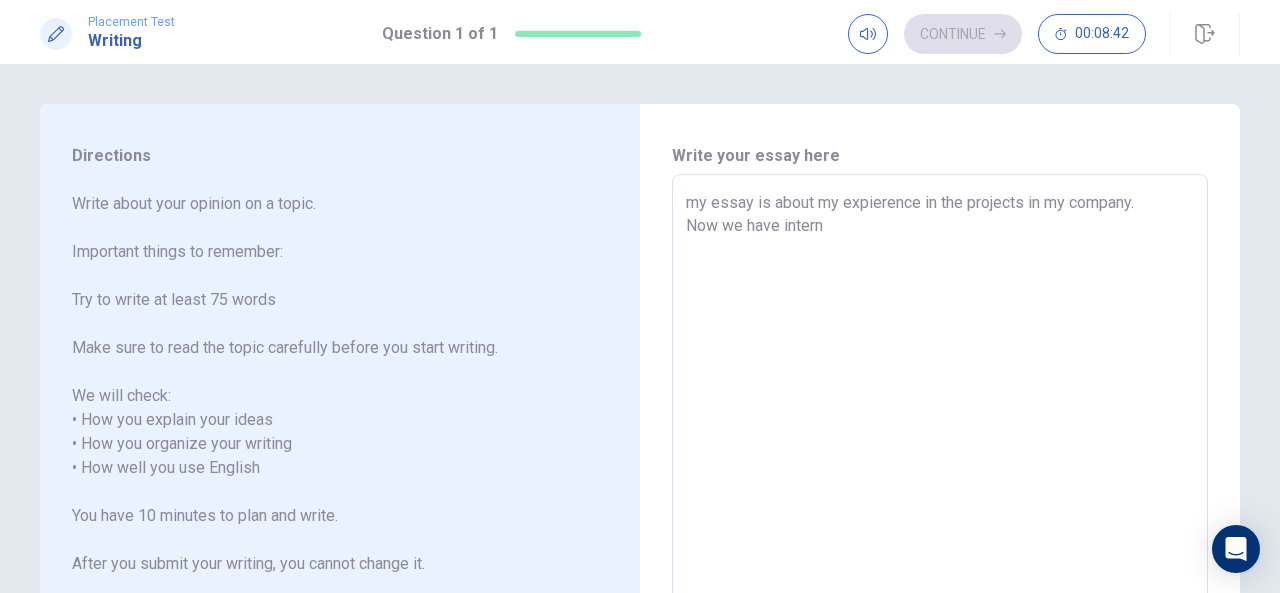 type on "x" 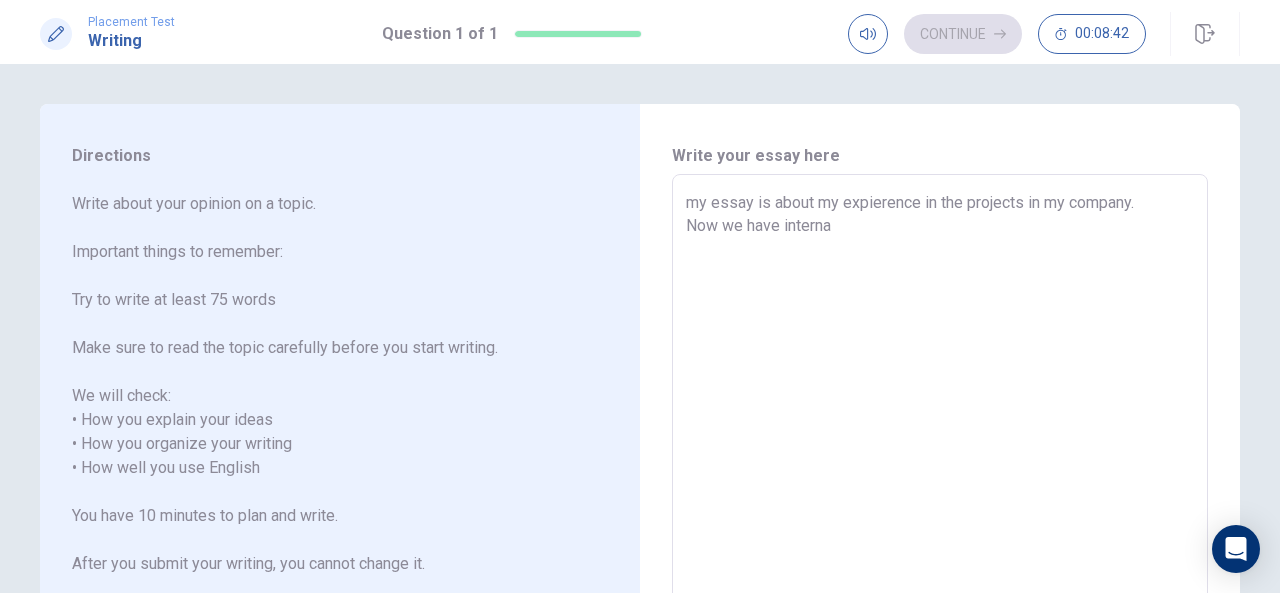 type on "x" 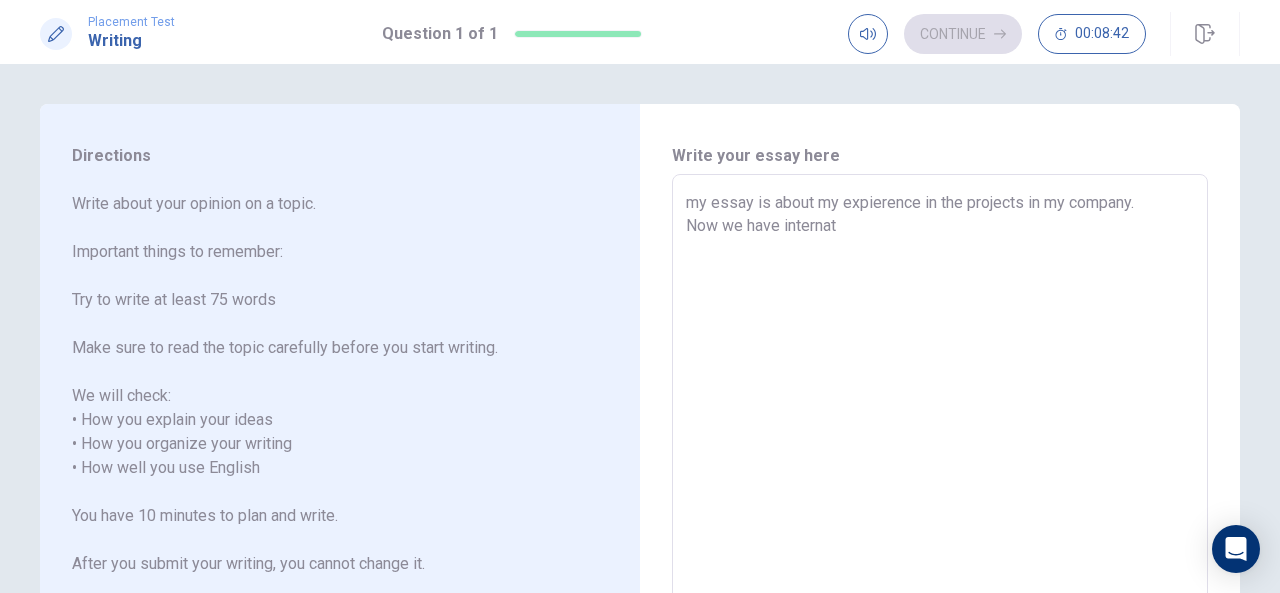 type on "x" 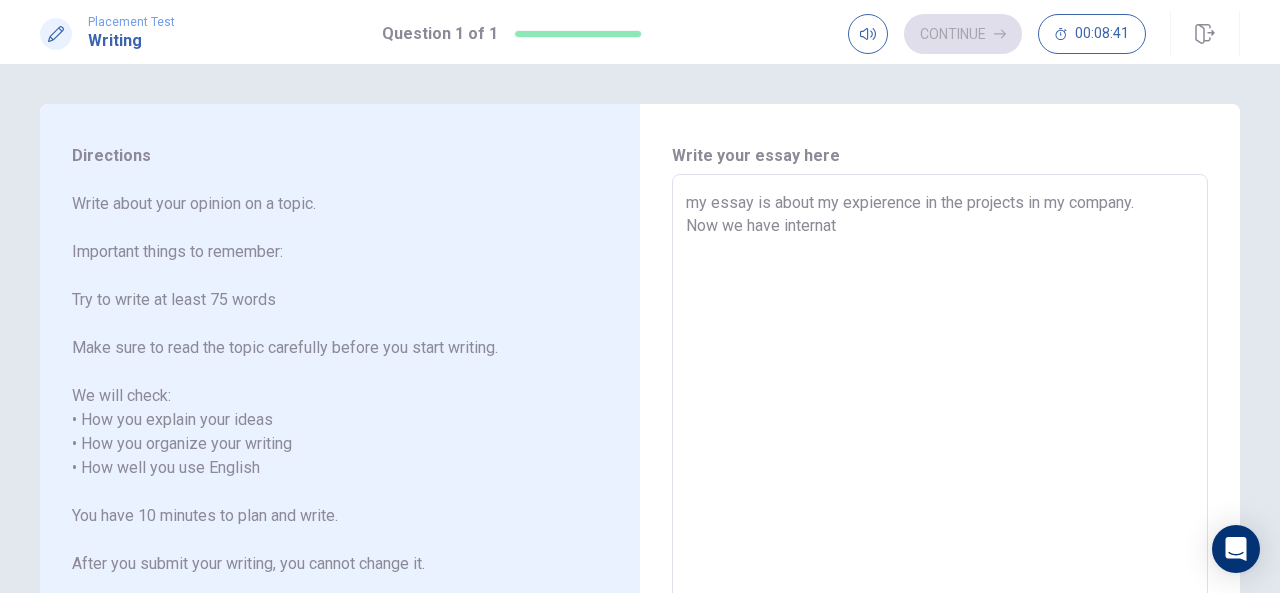 type on "my essay is about my expierence in the projects in my company.
Now we have internati" 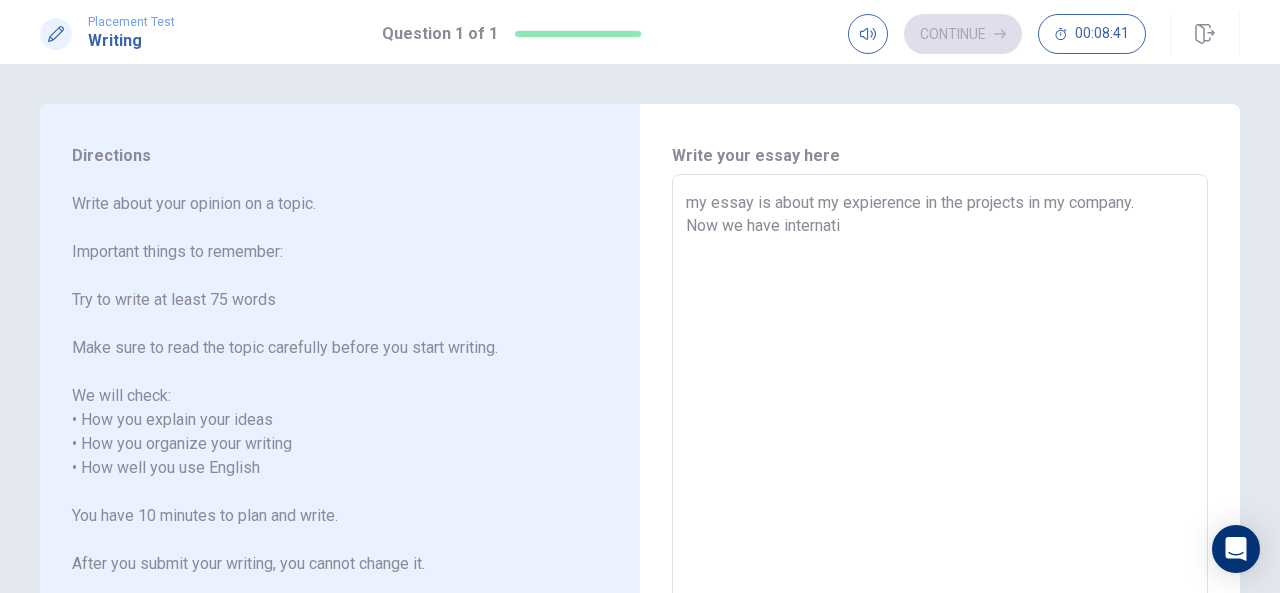 type on "my essay is about my expierence in the projects in my company.
Now we have internatio" 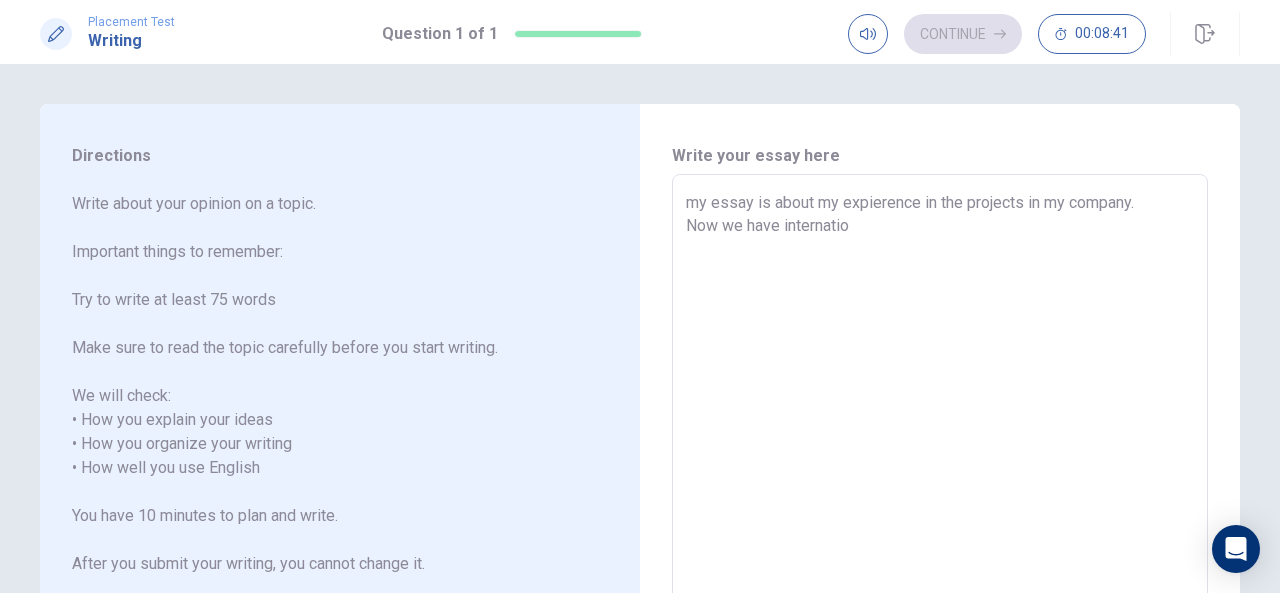 type 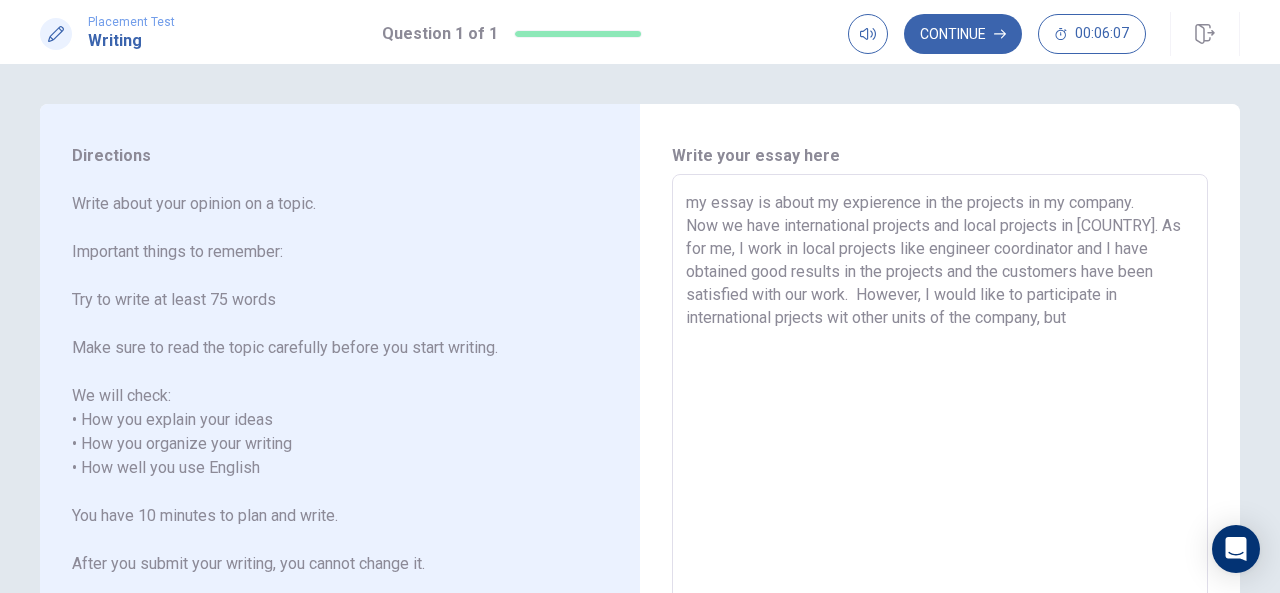 click on "my essay is about my expierence in the projects in my company.
Now we have international projects and local projects in [COUNTRY]. As for me, I work in local projects like engineer coordinator and I have obtained good results in the projects and the customers have been satisfied with our work.  However, I would like to participate in international prjects wit other units of the company, but" at bounding box center (940, 468) 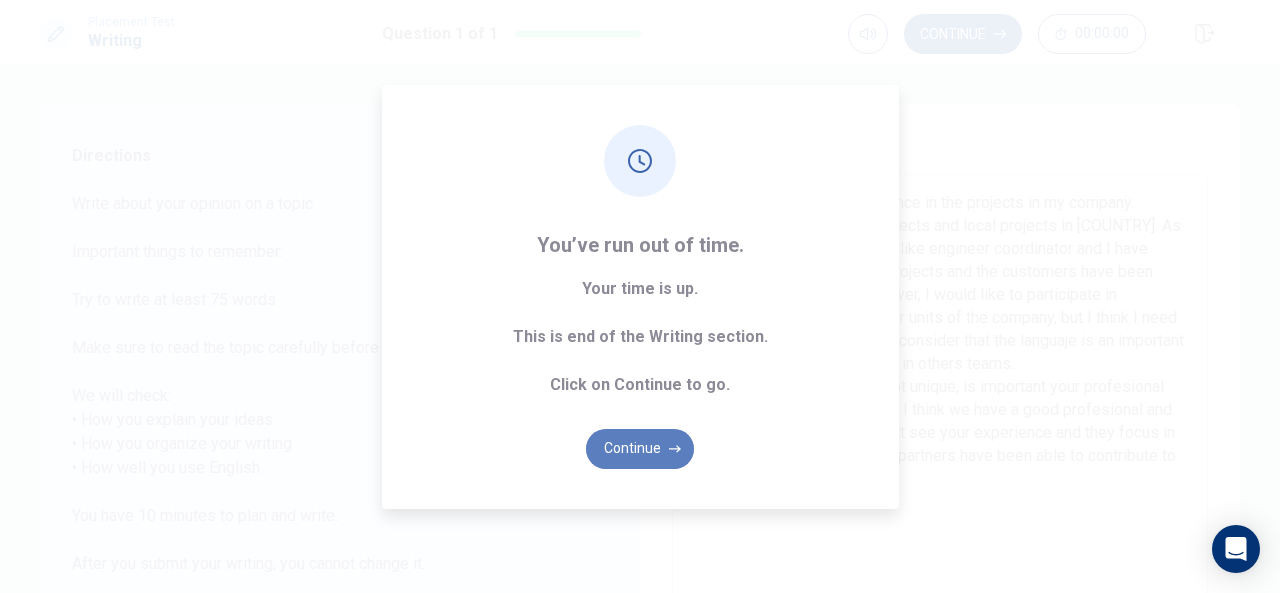 click on "Continue" at bounding box center (640, 449) 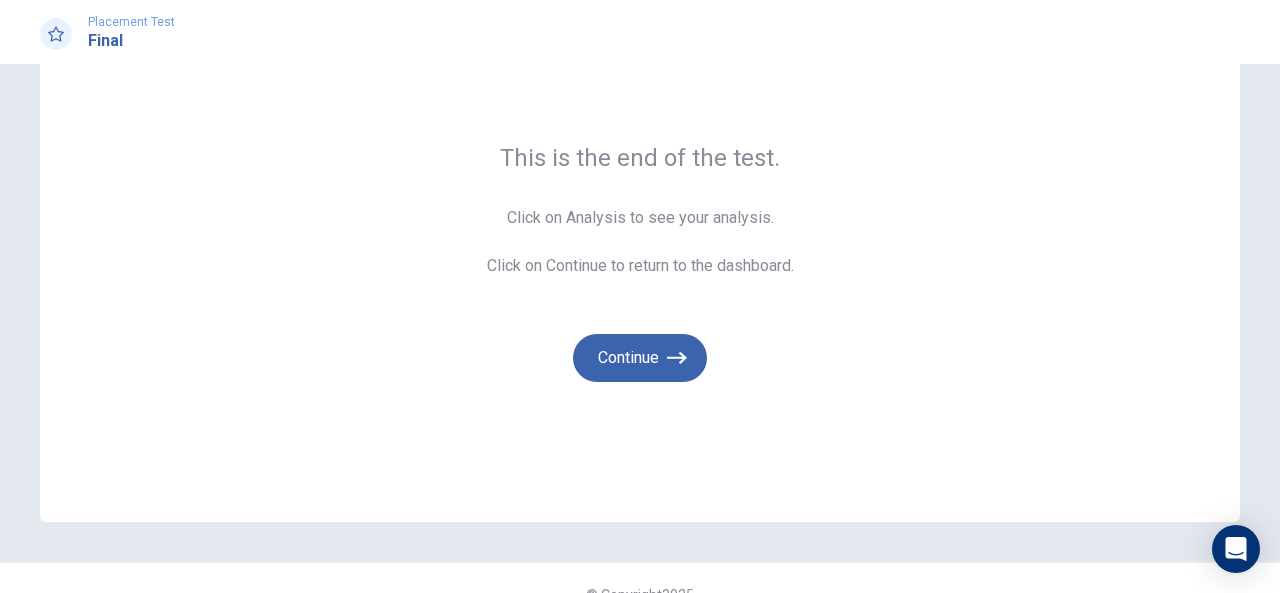 scroll, scrollTop: 134, scrollLeft: 0, axis: vertical 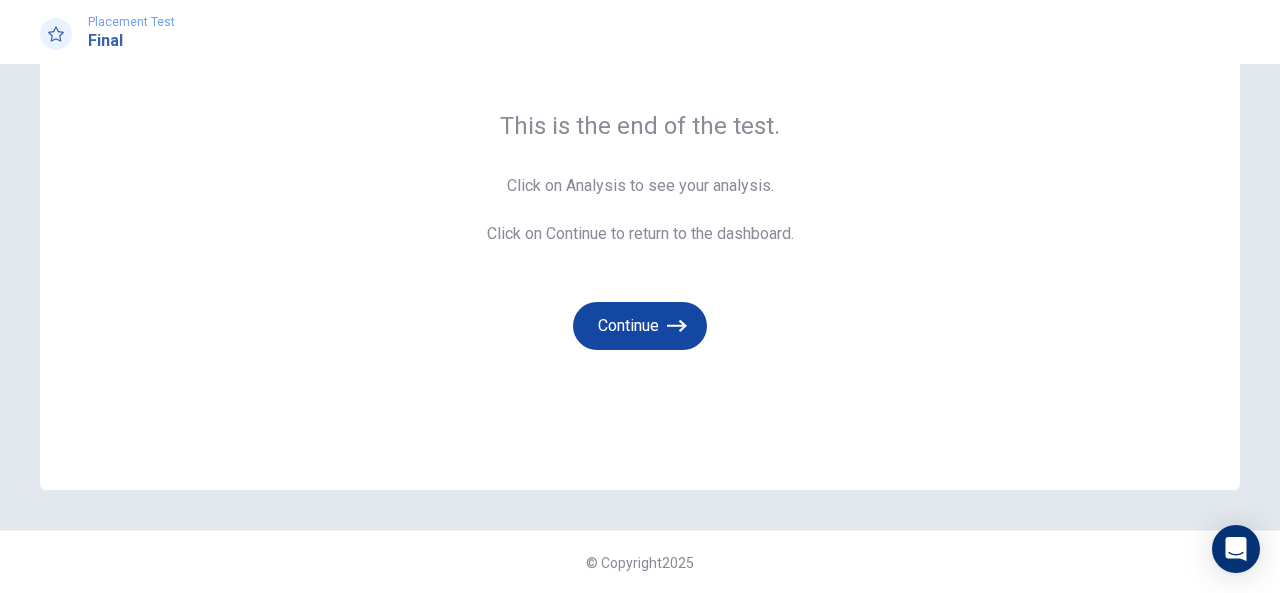 click on "Continue" at bounding box center [640, 326] 